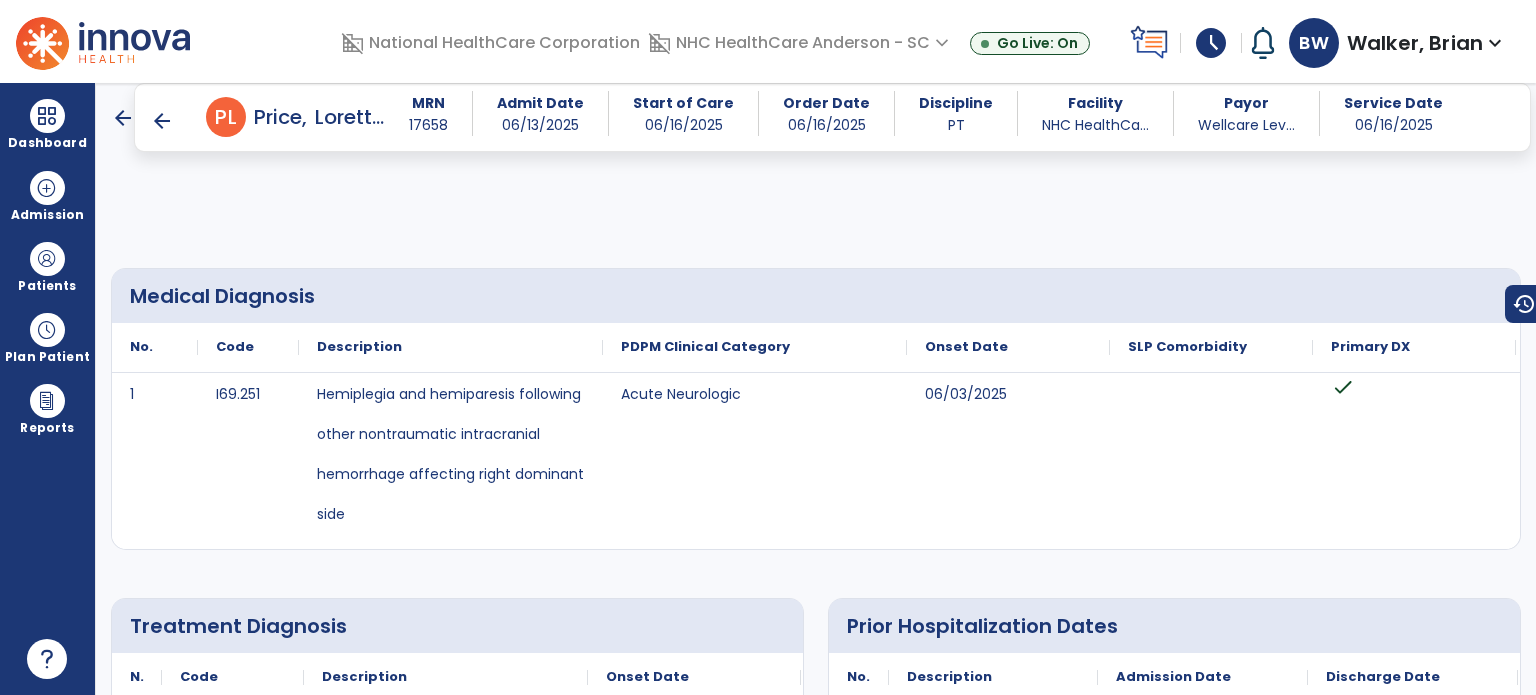 scroll, scrollTop: 0, scrollLeft: 0, axis: both 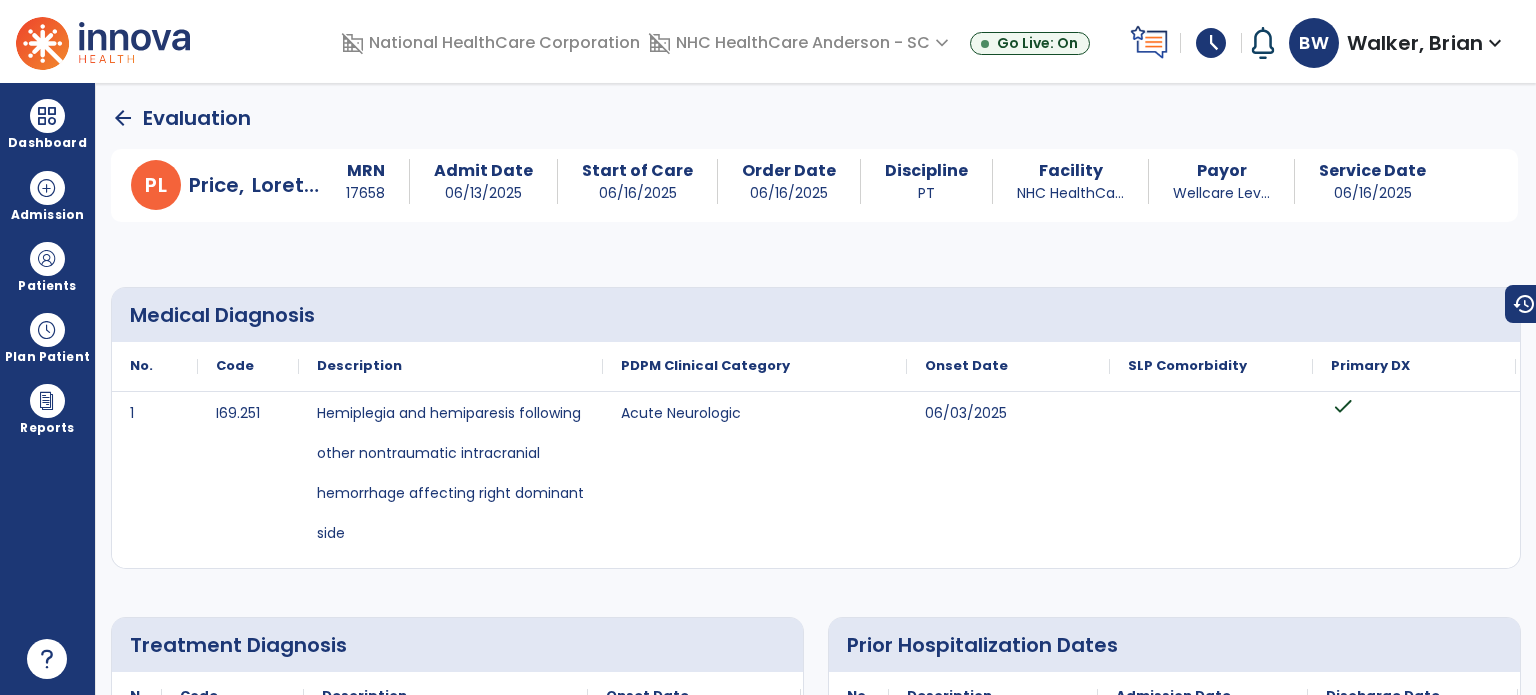 click on "Dashboard" at bounding box center (47, 143) 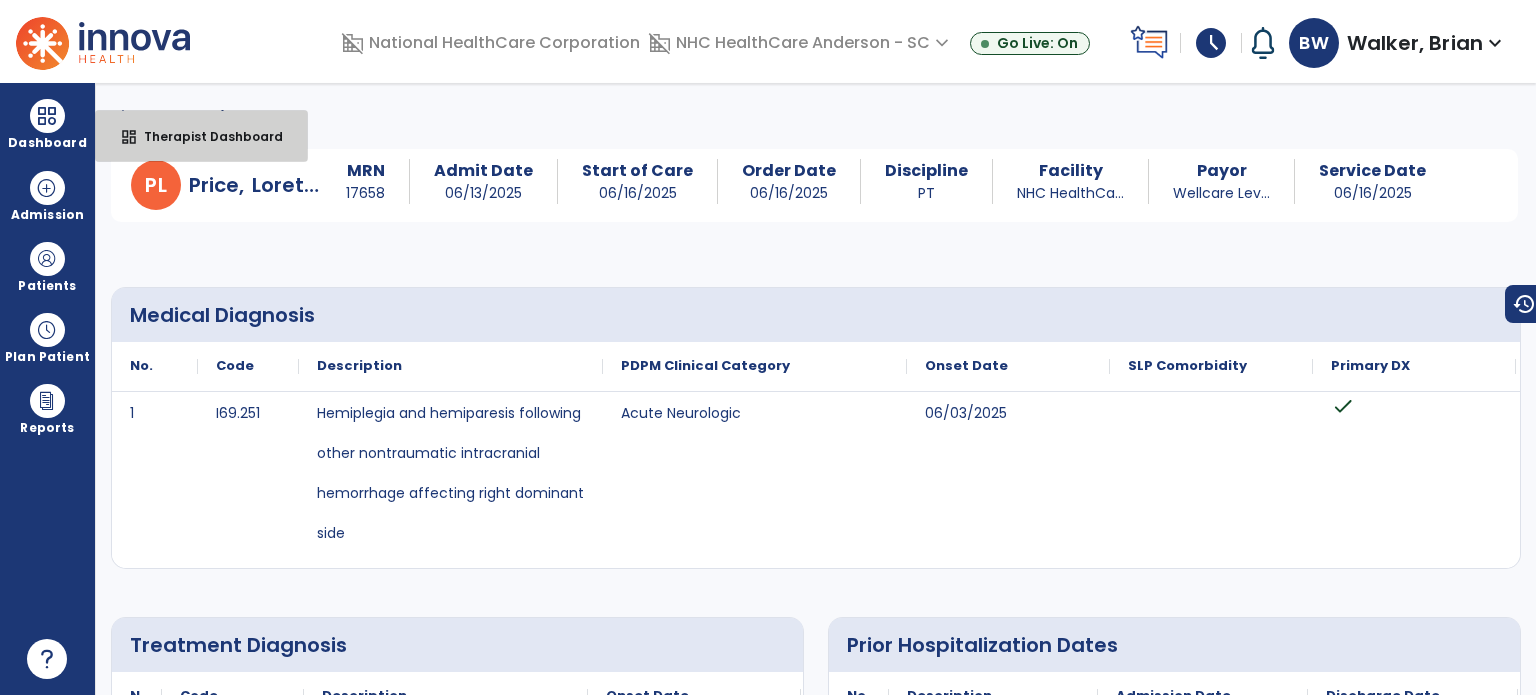 click on "Therapist Dashboard" at bounding box center (205, 136) 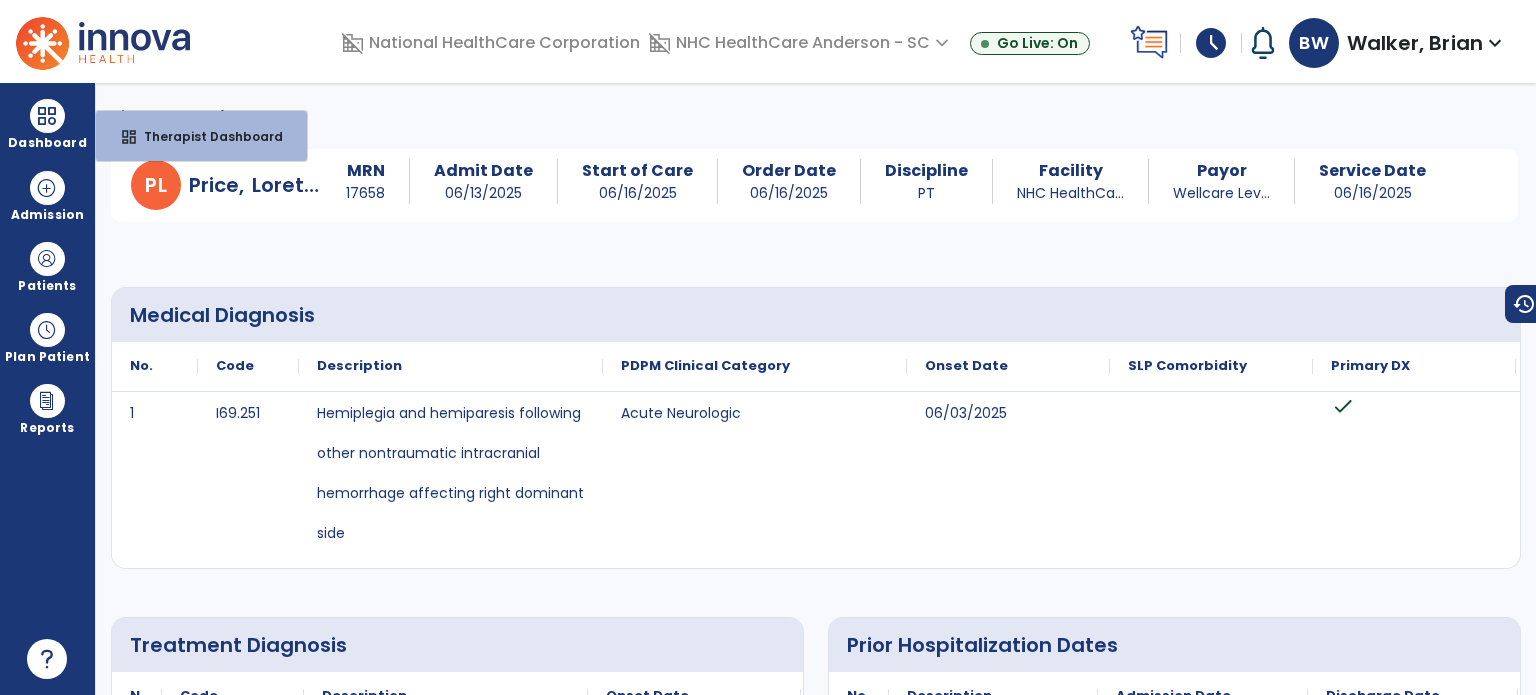 select on "****" 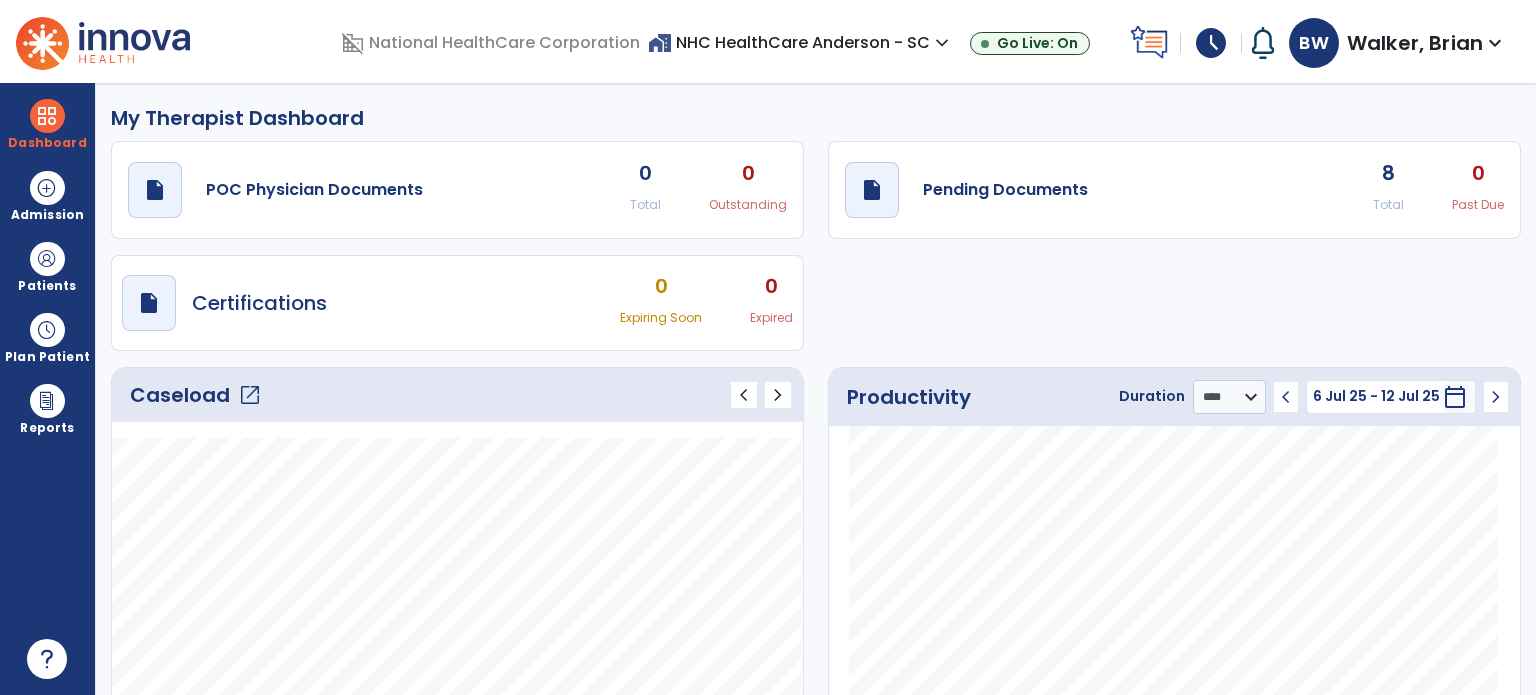 click on "open_in_new" 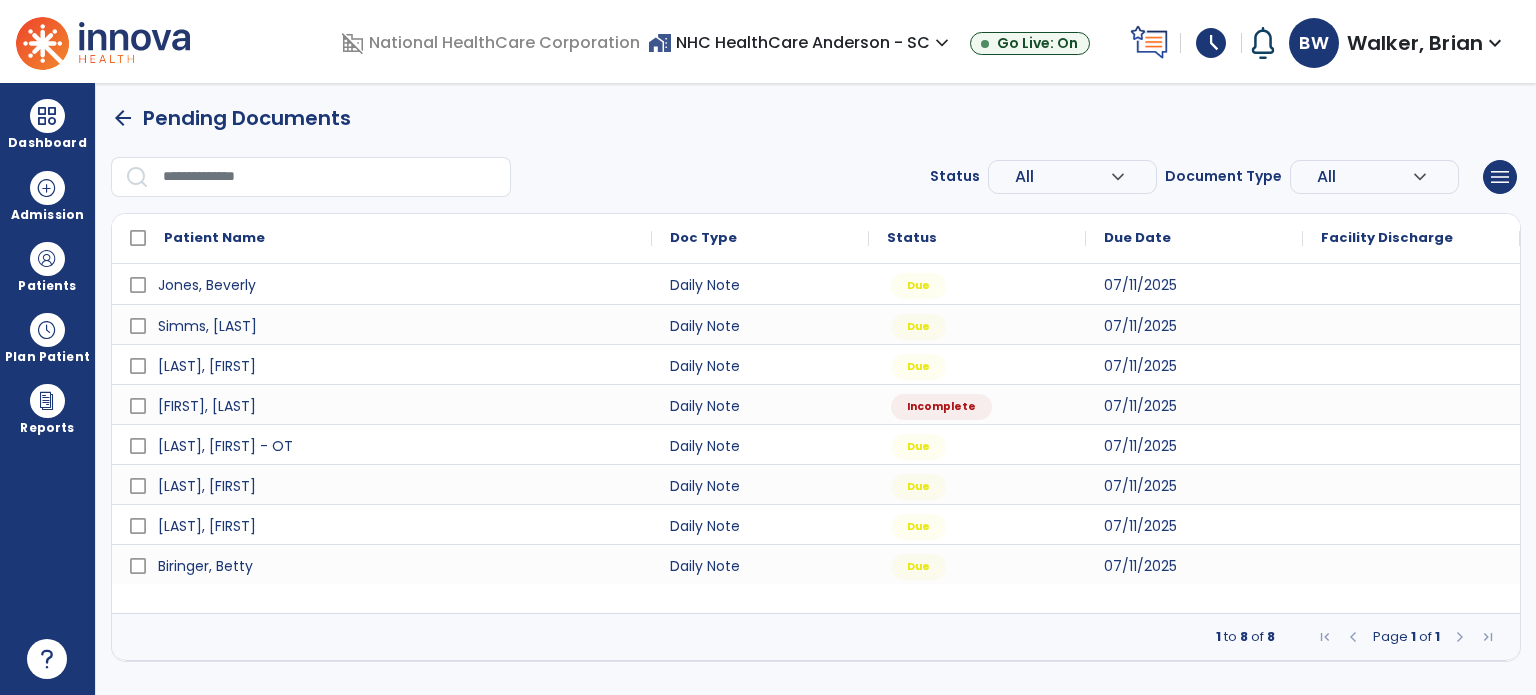 click on "Patients" at bounding box center (47, 286) 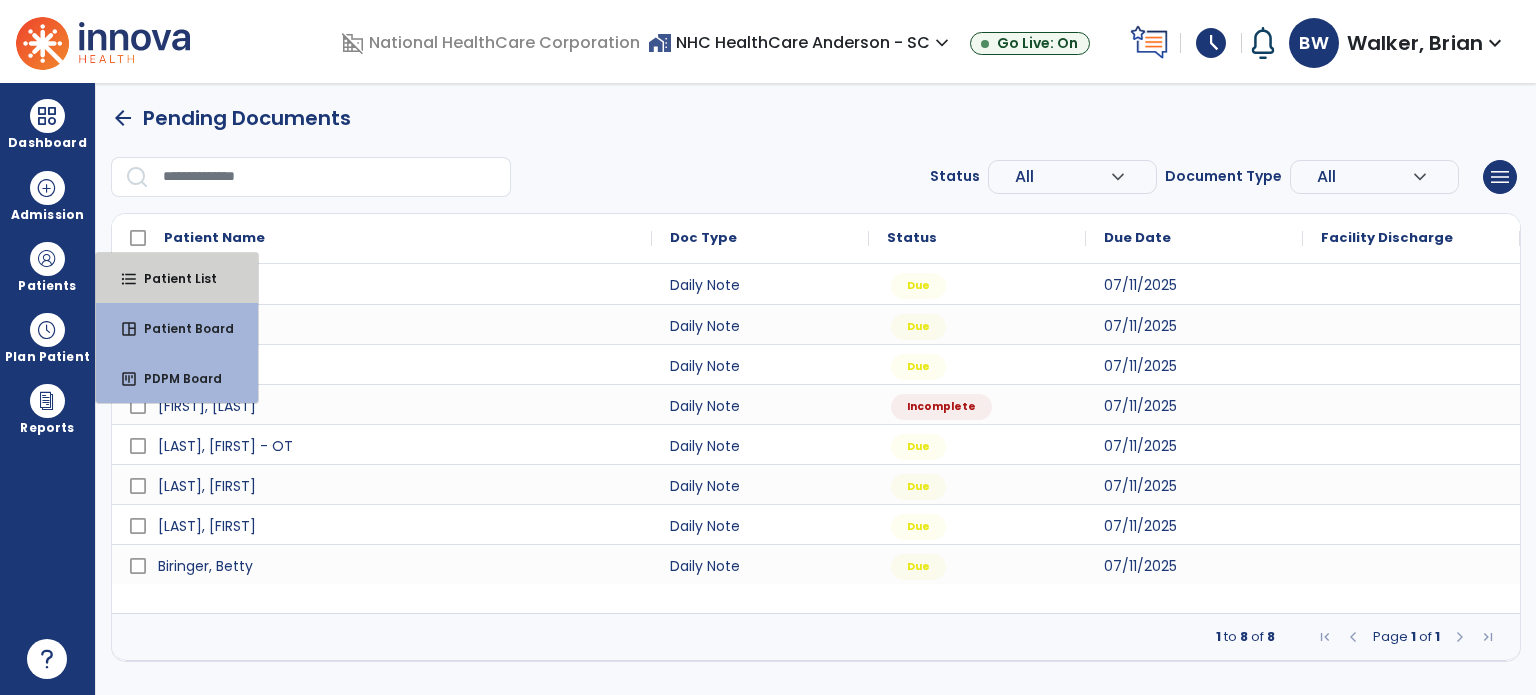 click on "format_list_bulleted  Patient List" at bounding box center (177, 278) 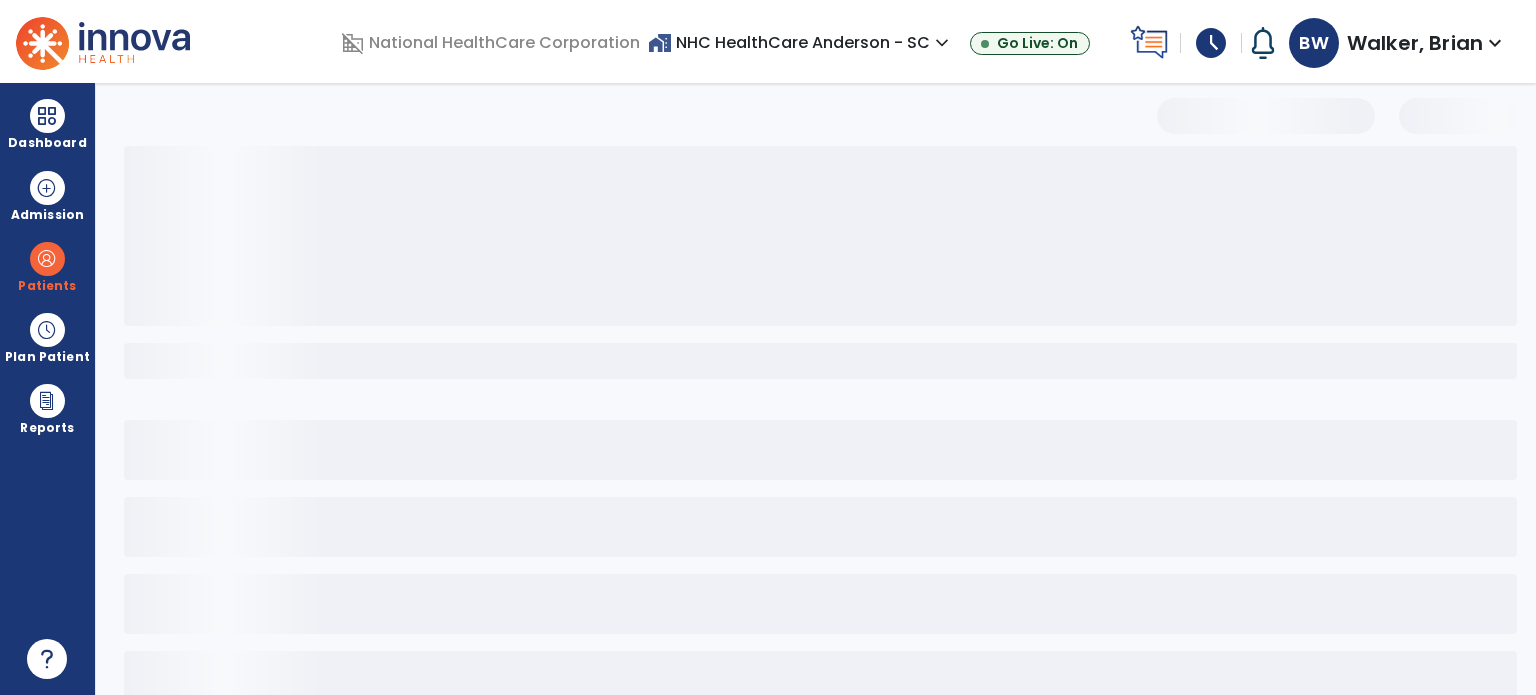select on "***" 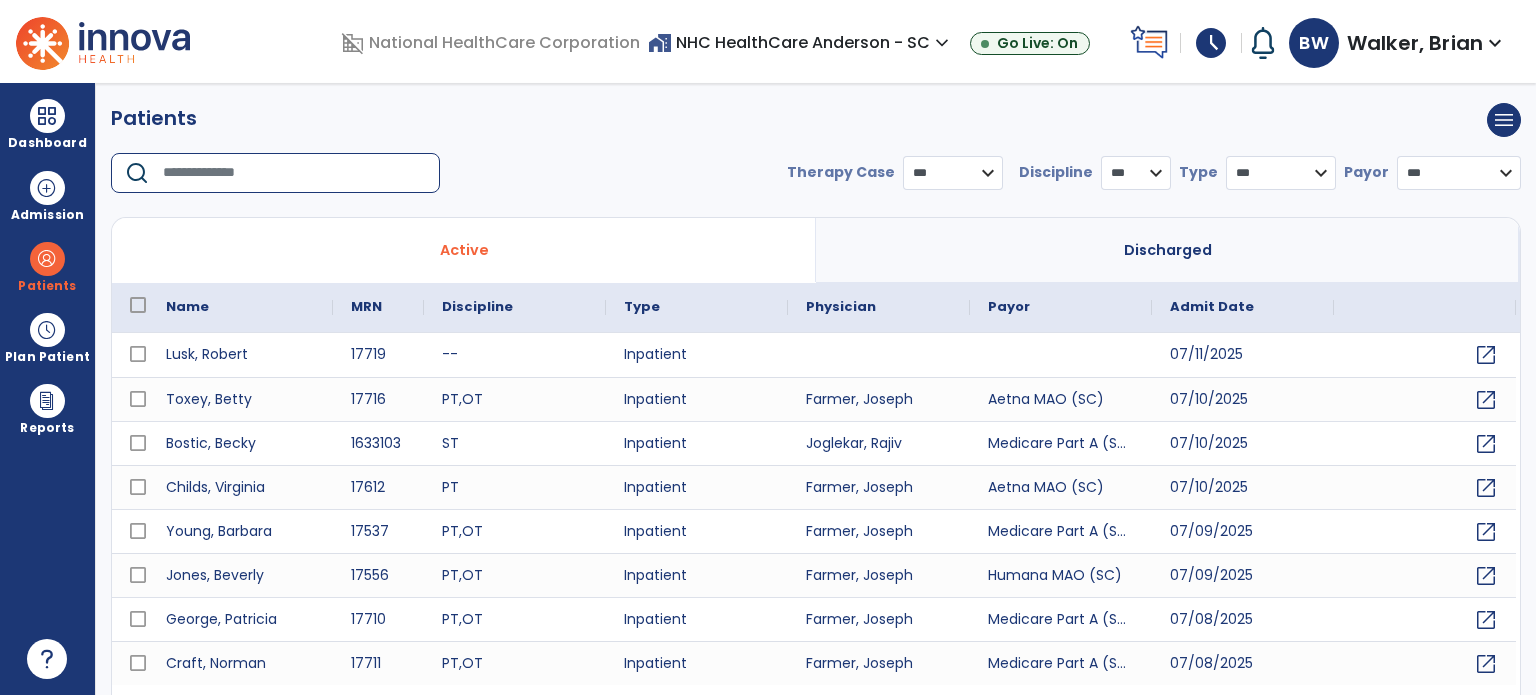 click at bounding box center (294, 173) 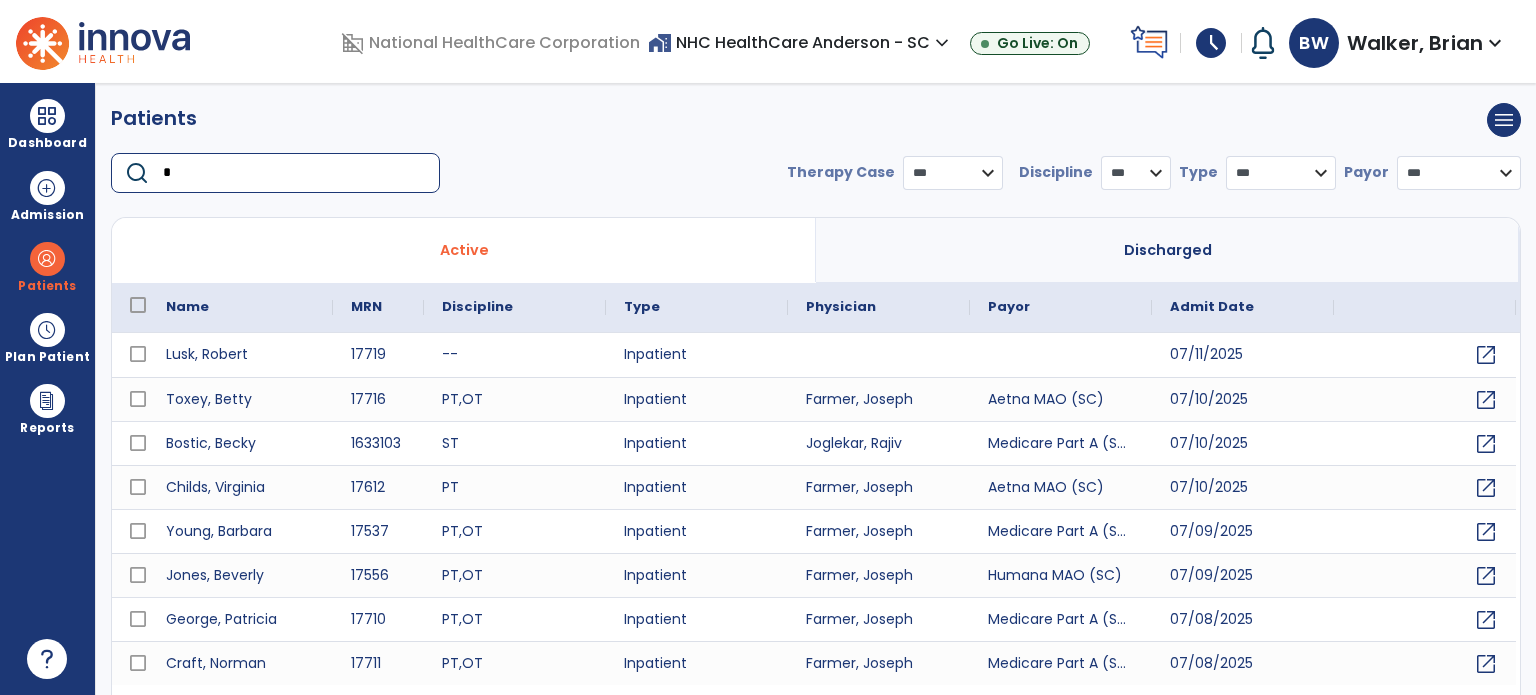click on "*" at bounding box center [294, 173] 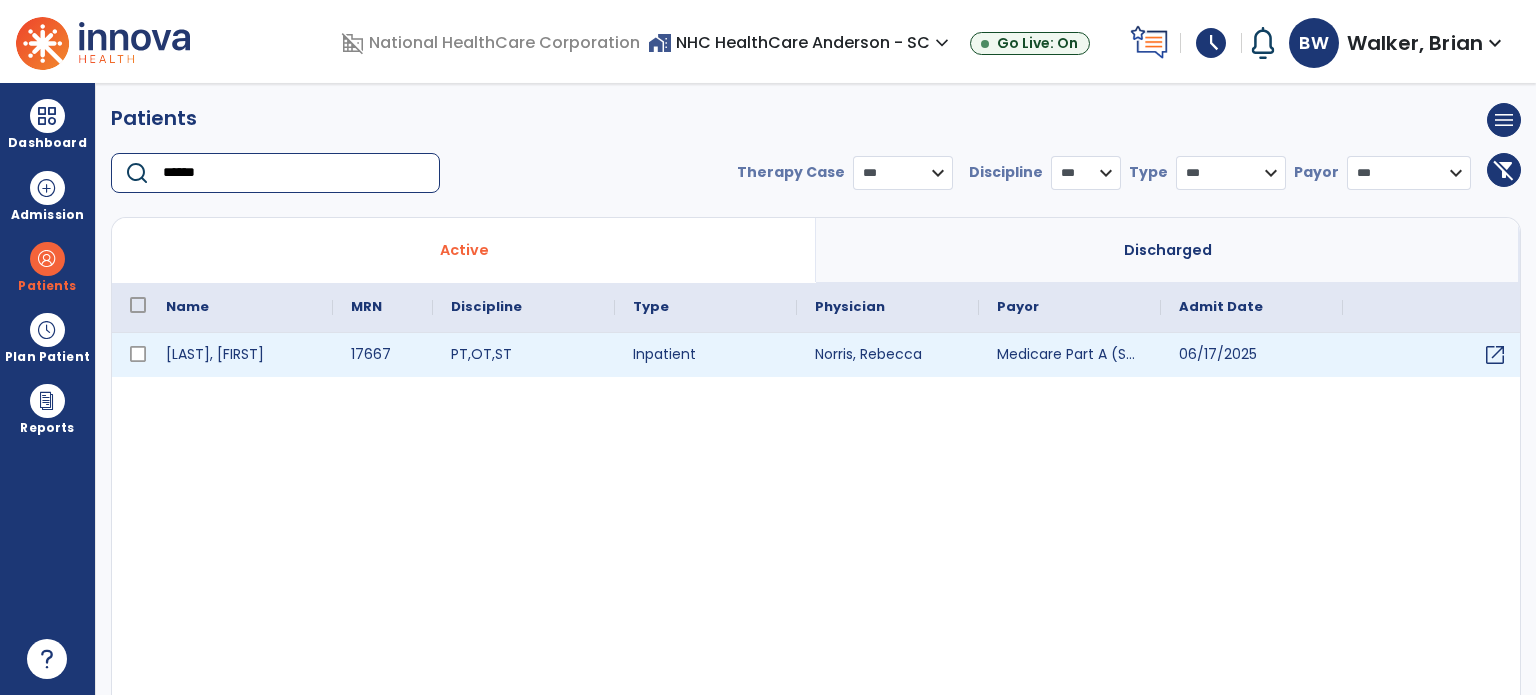type on "******" 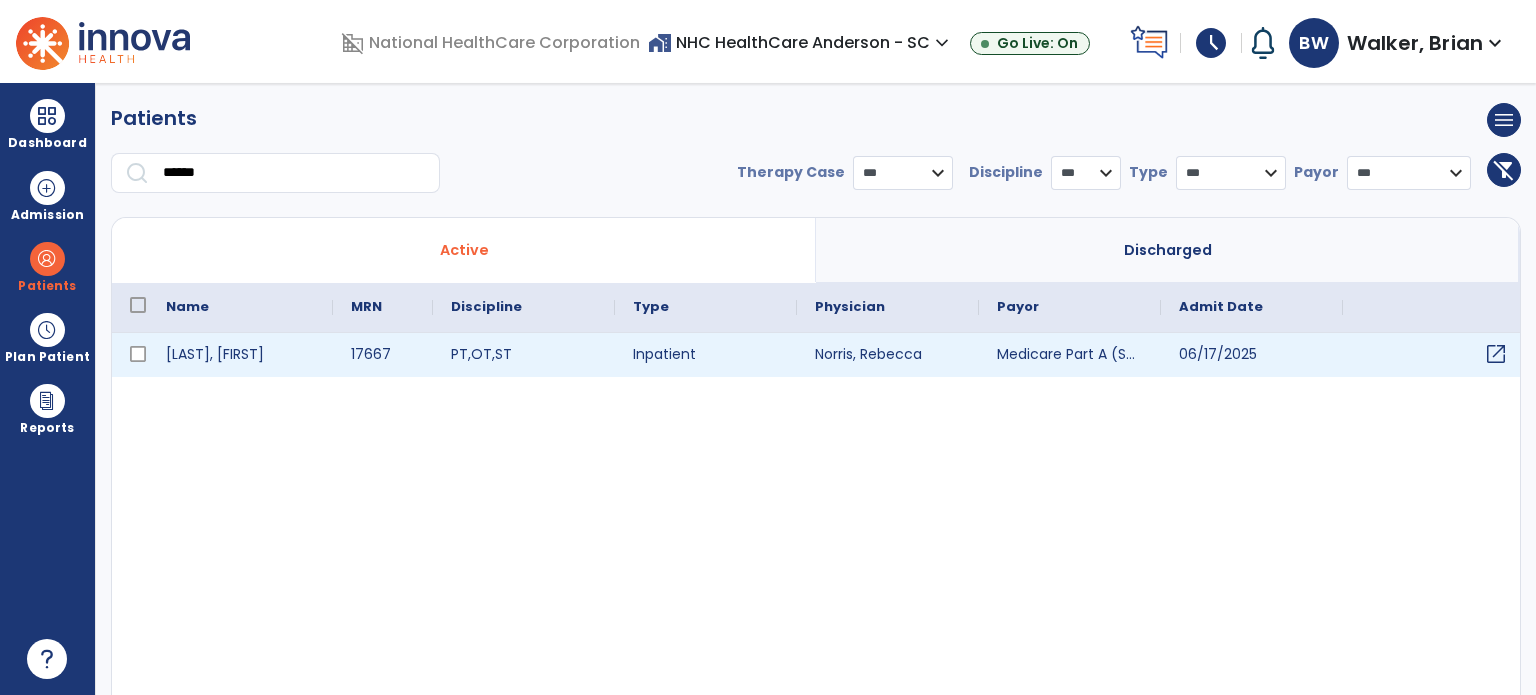 click on "open_in_new" at bounding box center [1496, 354] 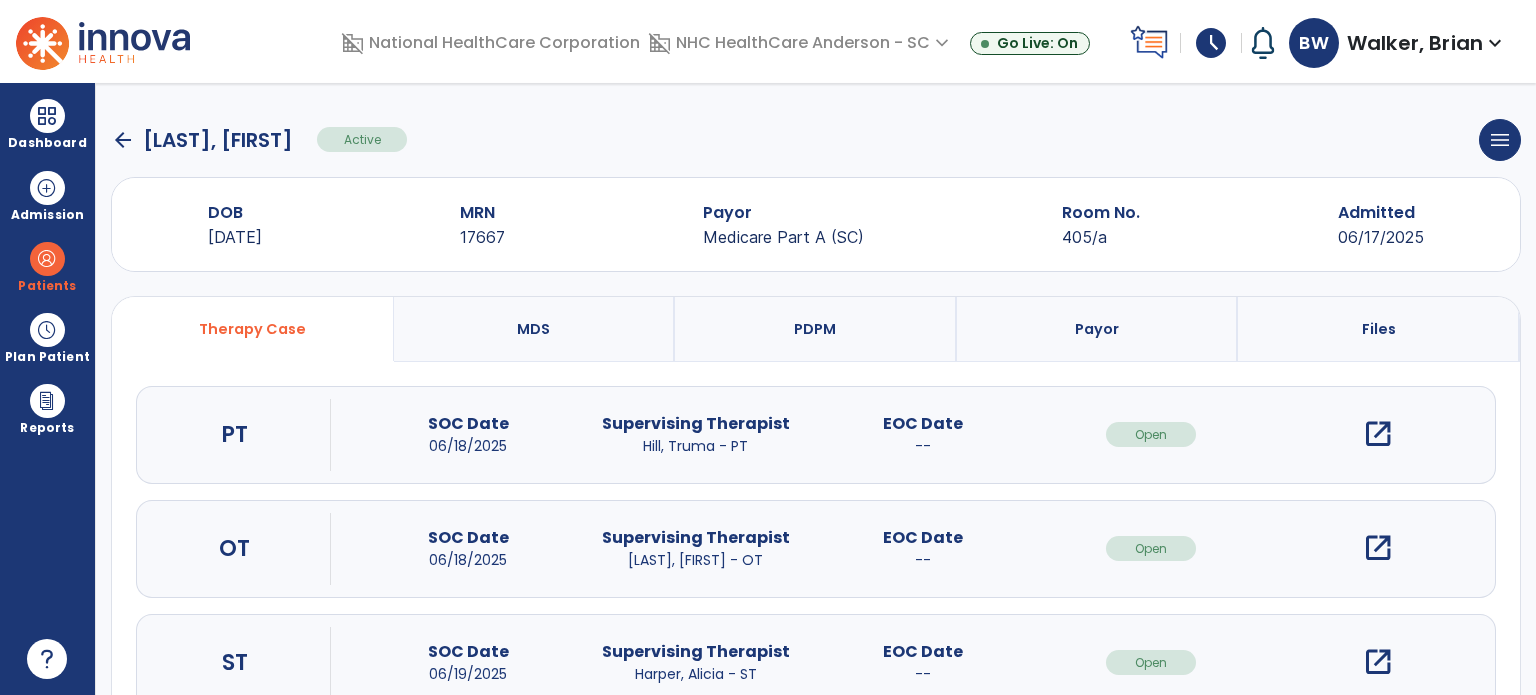 click on "open_in_new" at bounding box center (1378, 434) 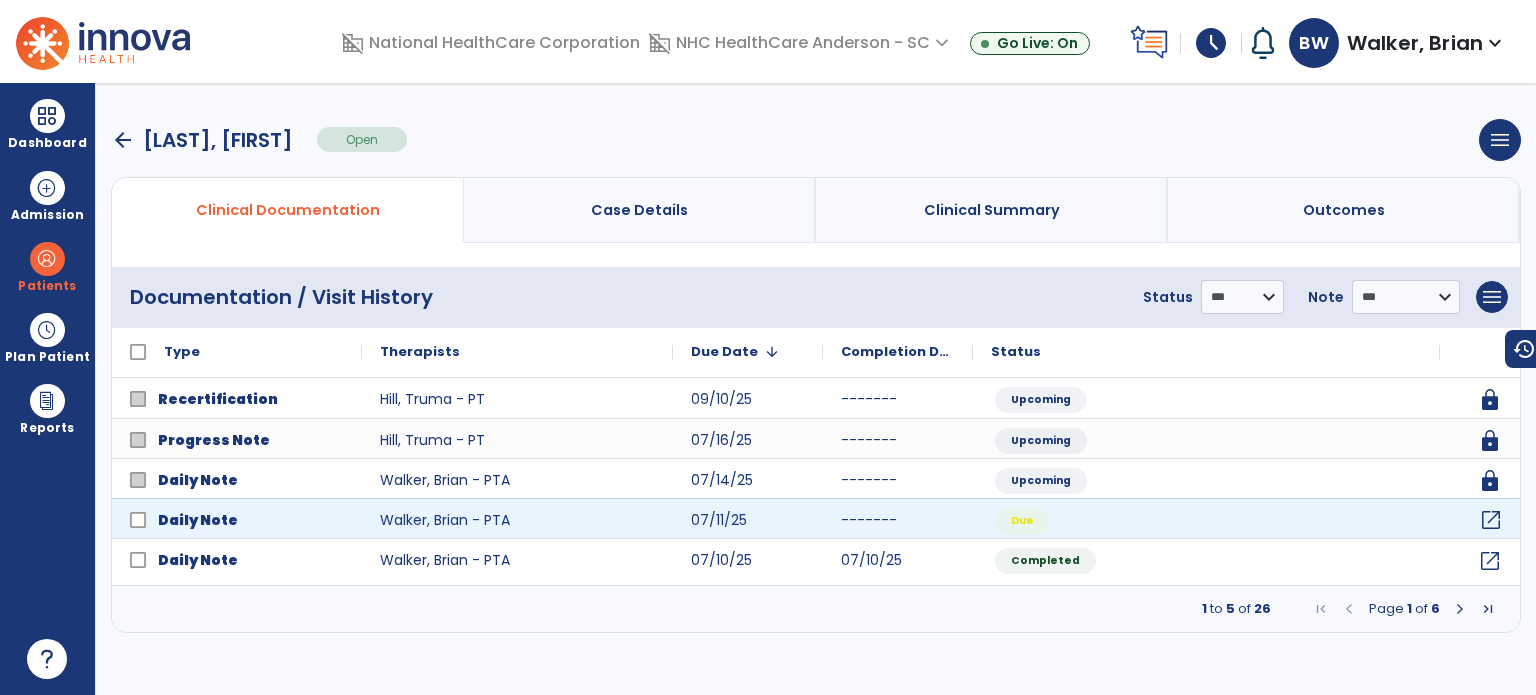 click on "open_in_new" 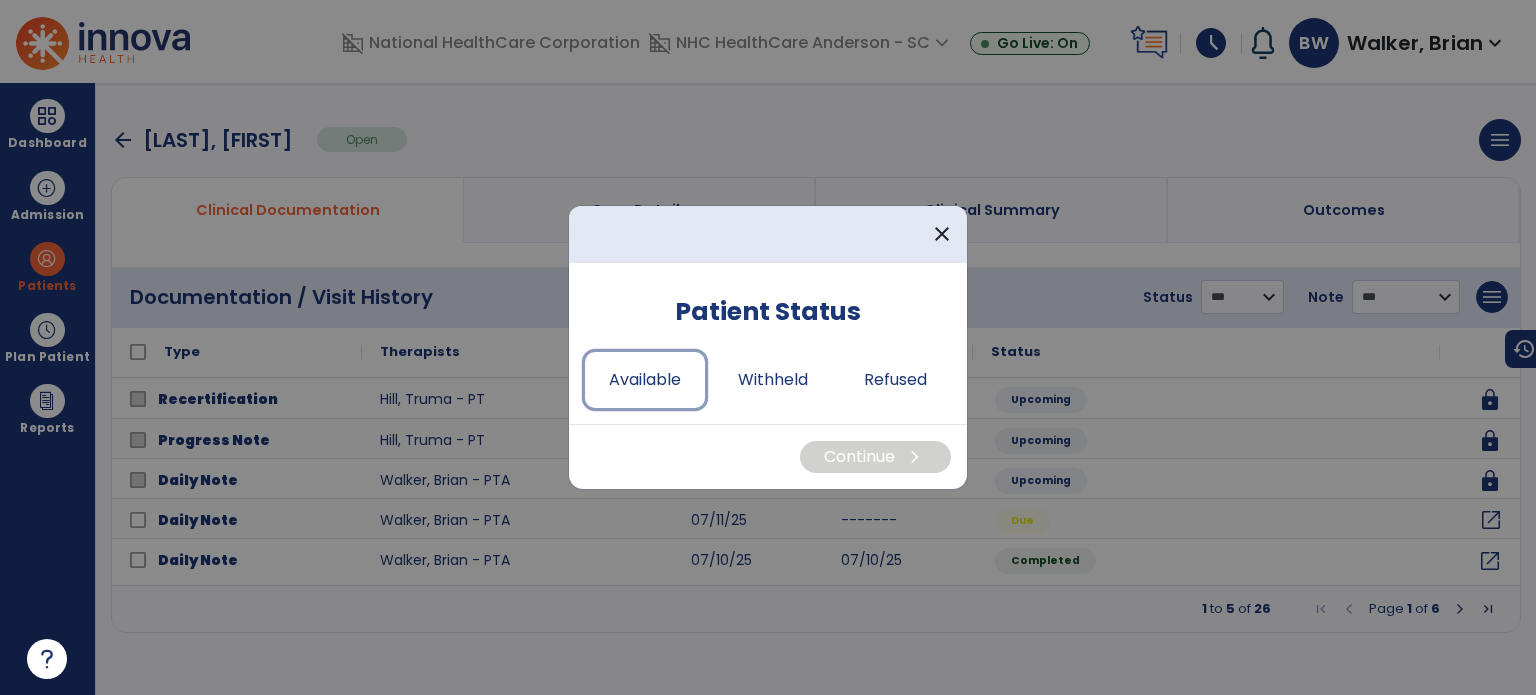 click on "Available" at bounding box center (645, 380) 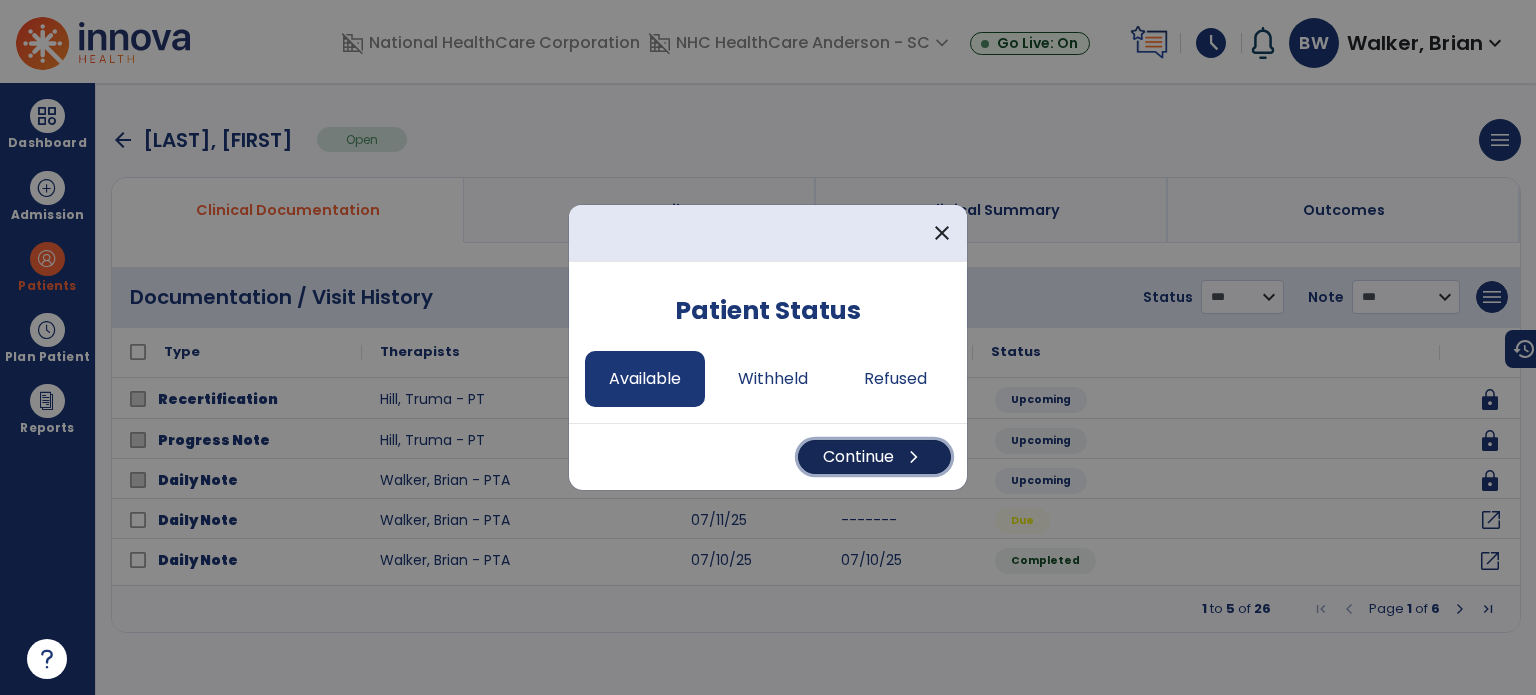 click on "Continue   chevron_right" at bounding box center (874, 457) 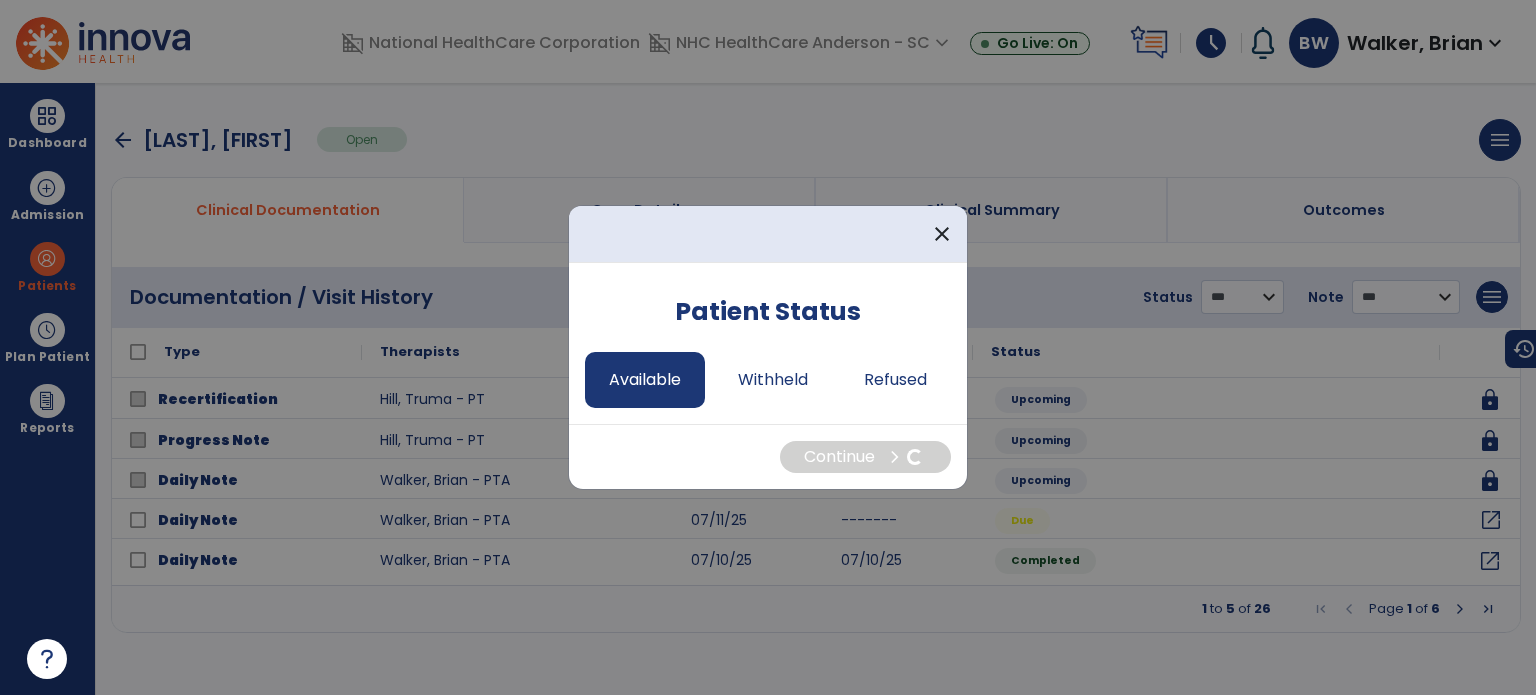 select on "*" 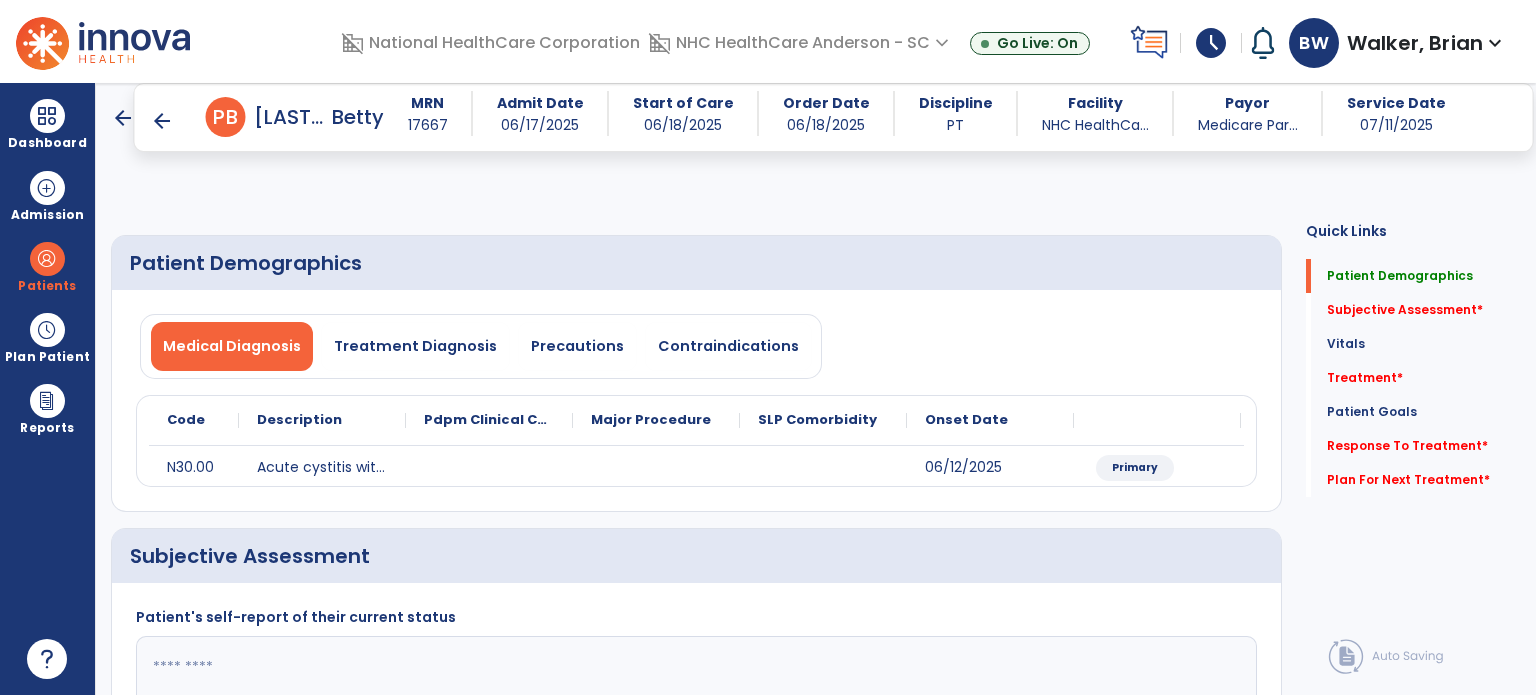 scroll, scrollTop: 320, scrollLeft: 0, axis: vertical 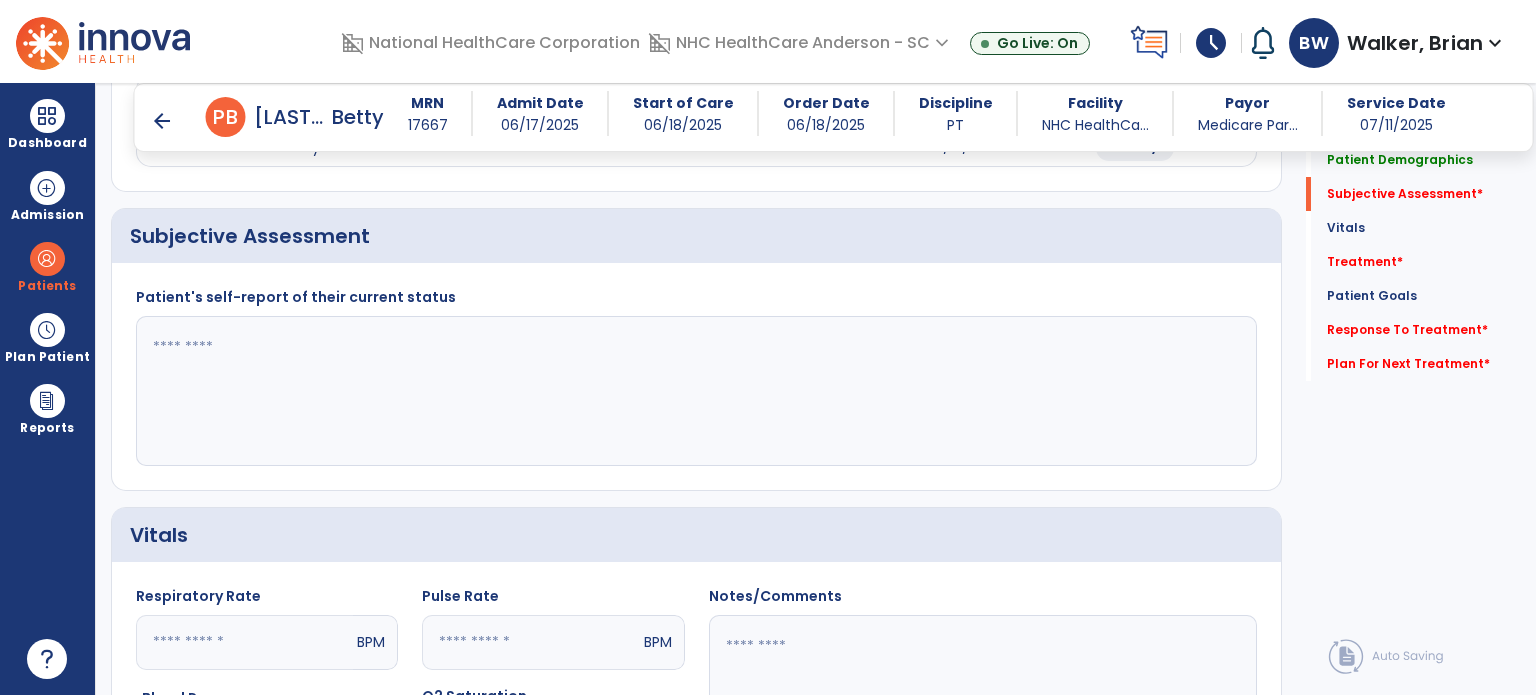 click 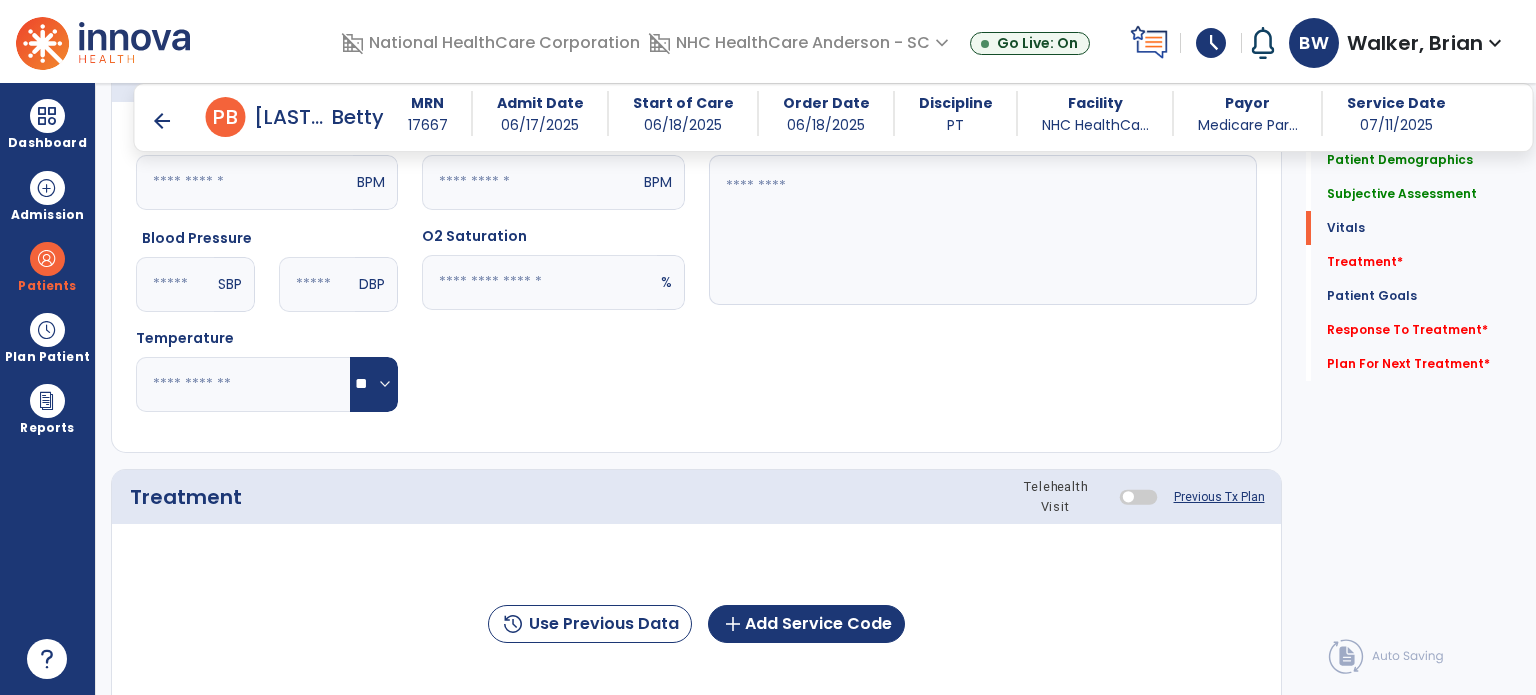 scroll, scrollTop: 989, scrollLeft: 0, axis: vertical 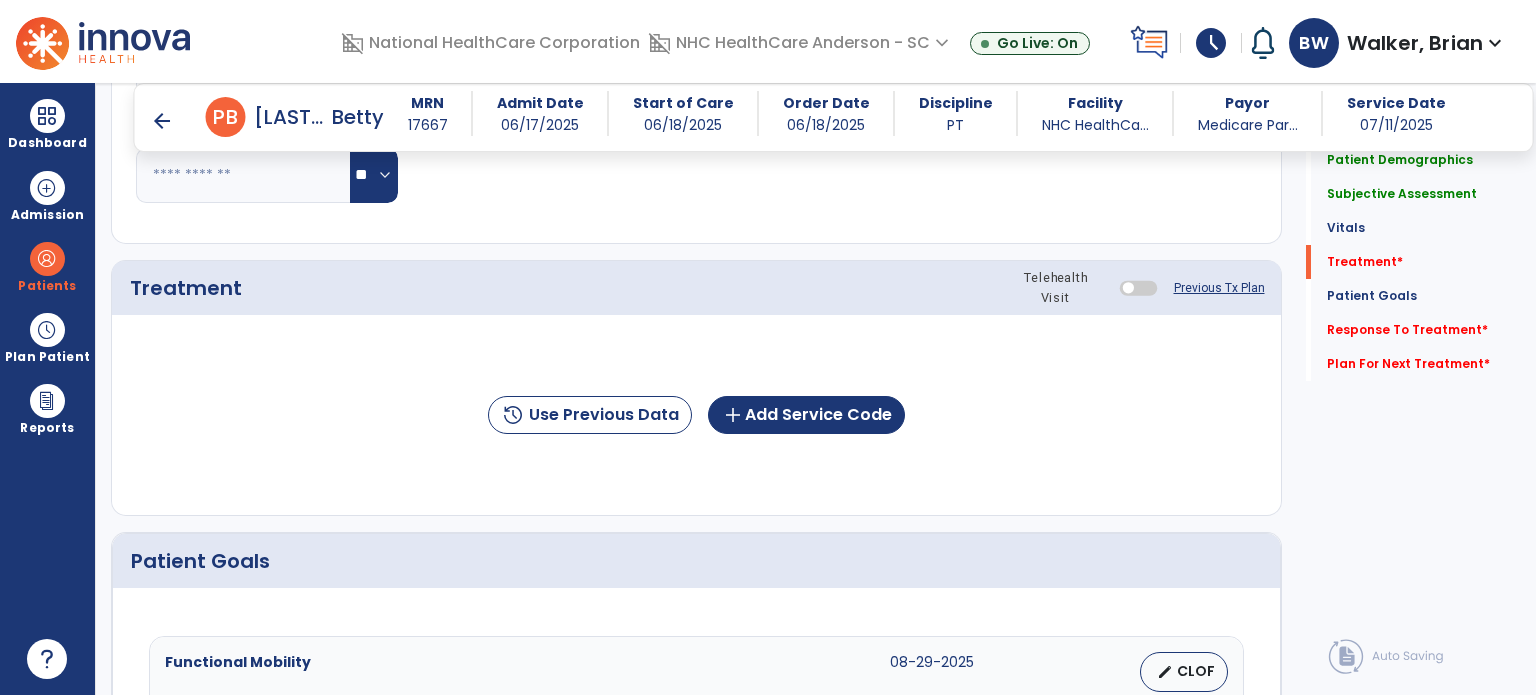 type on "**********" 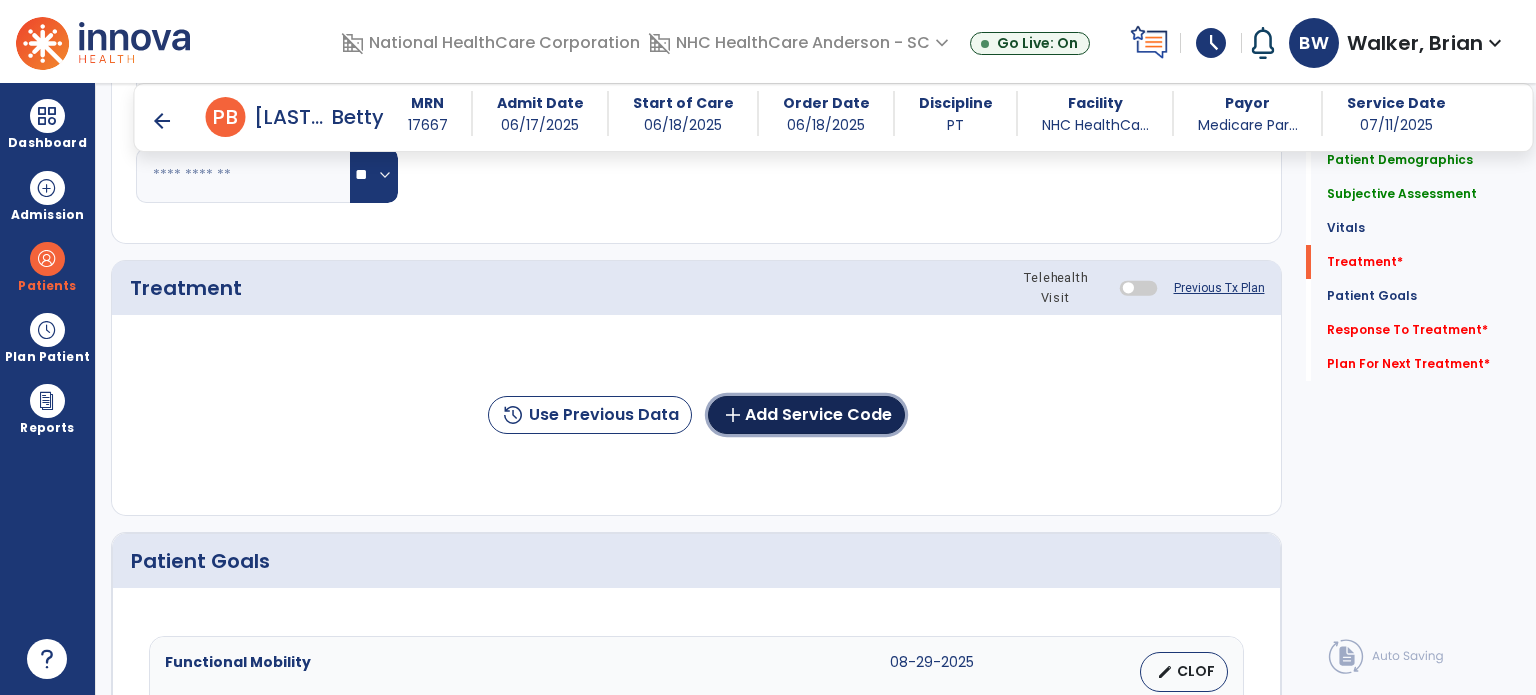 click on "add  Add Service Code" 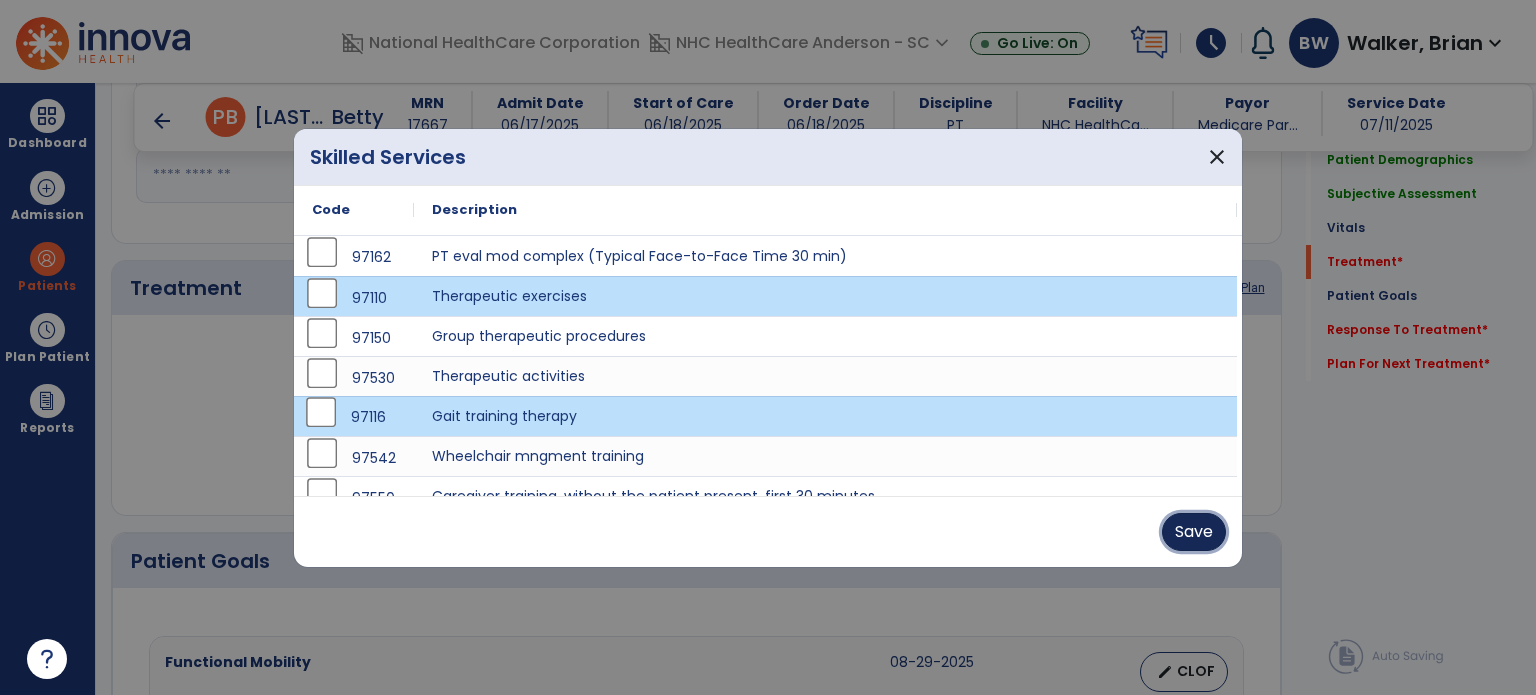 click on "Save" at bounding box center [1194, 532] 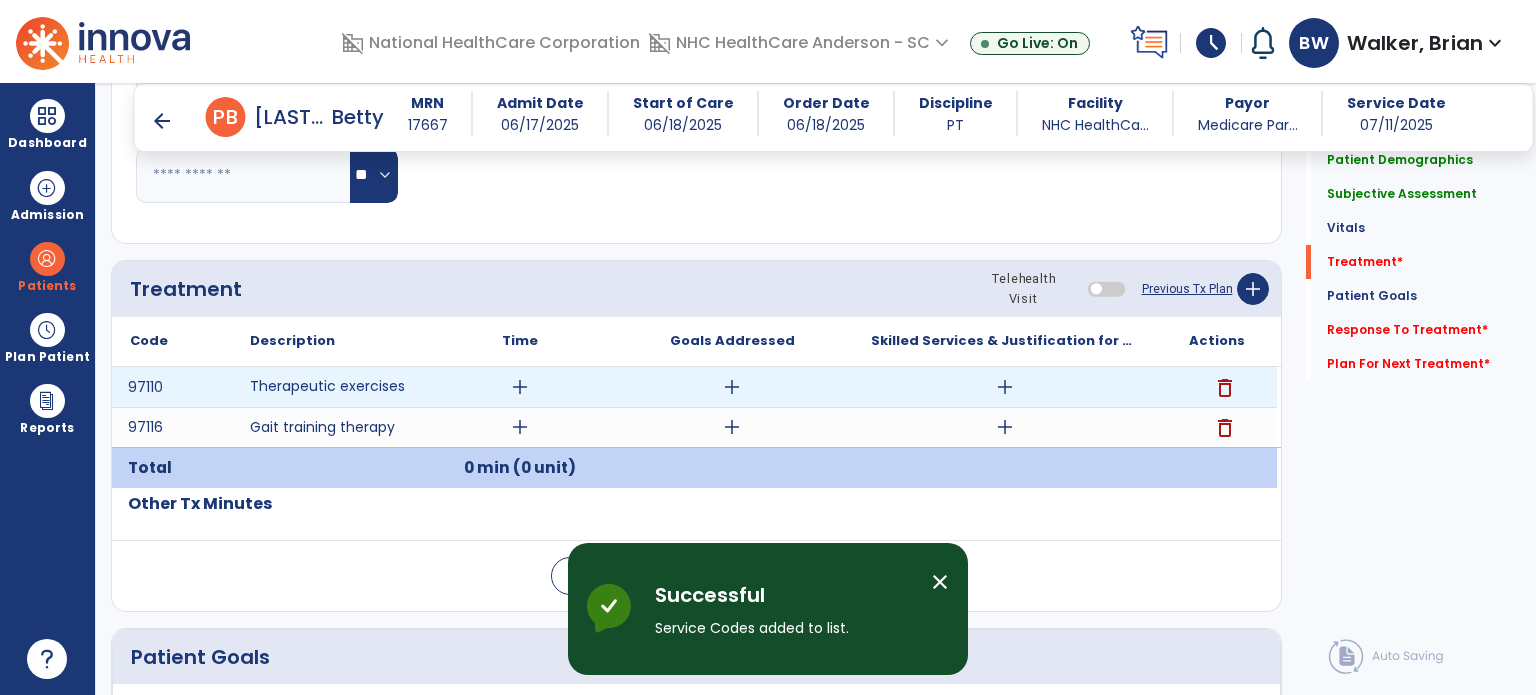 click on "add" at bounding box center [520, 387] 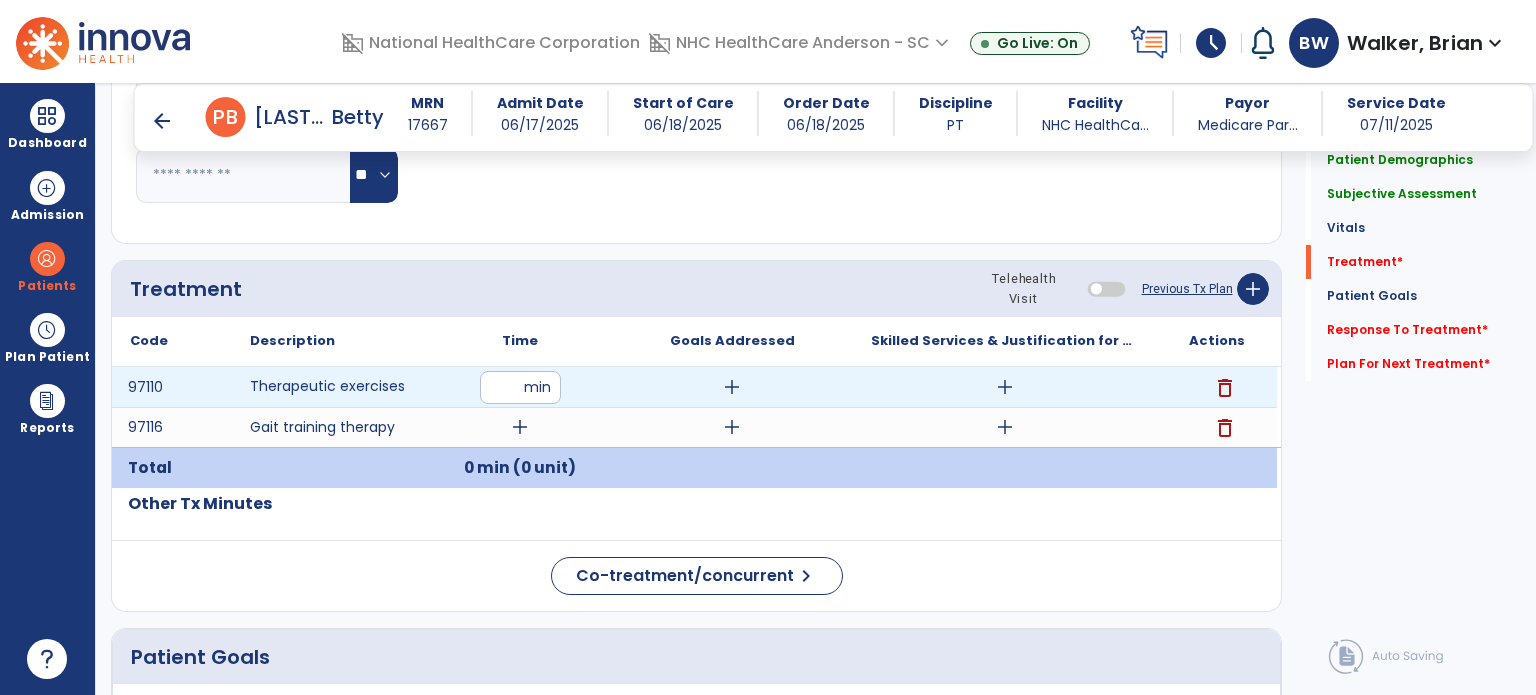 type on "**" 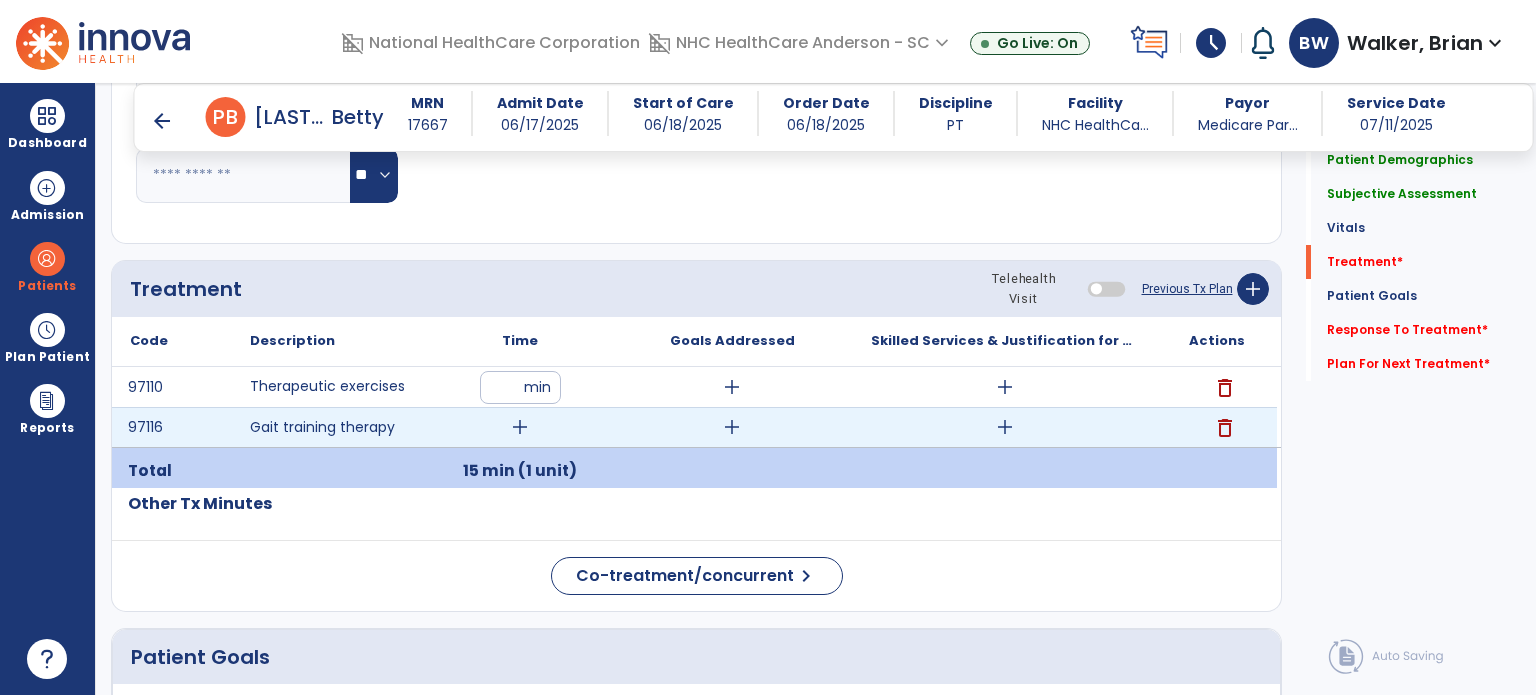 click on "add" at bounding box center [520, 427] 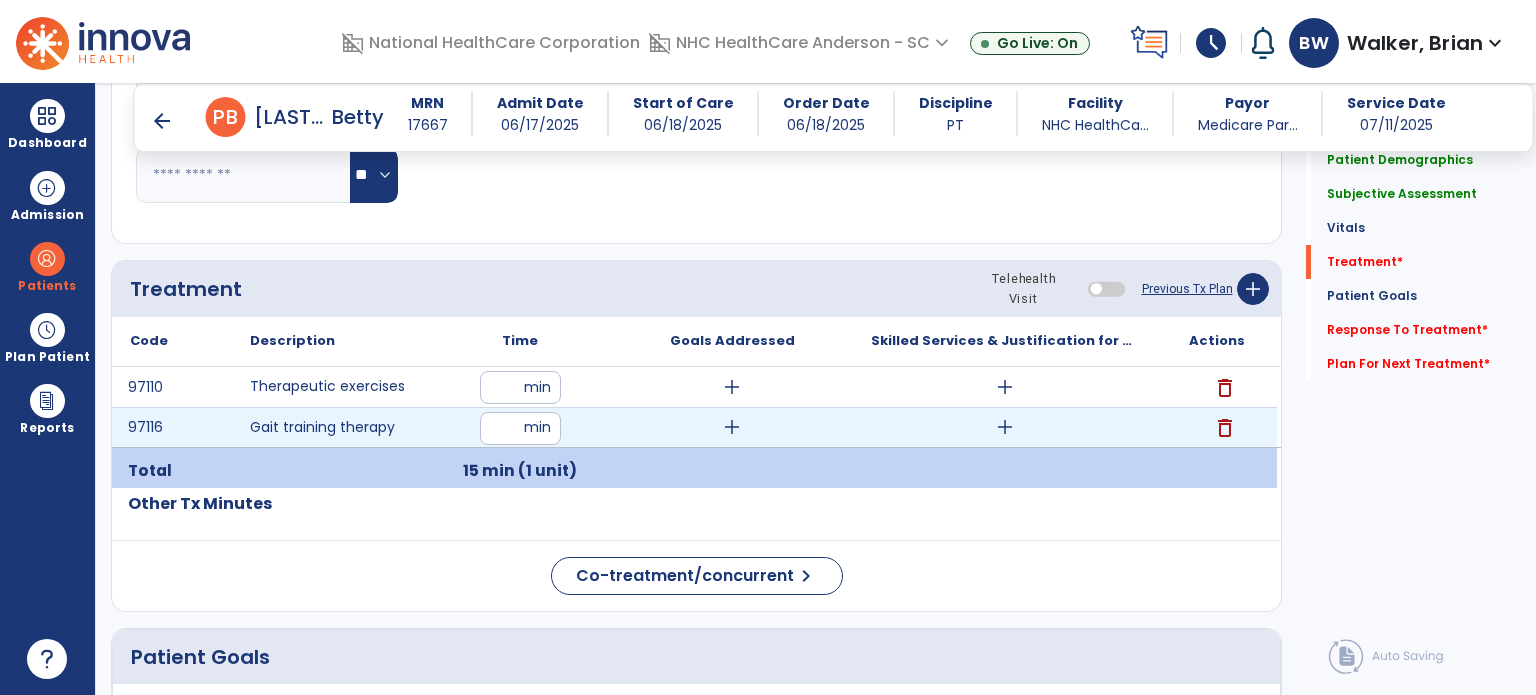 type on "**" 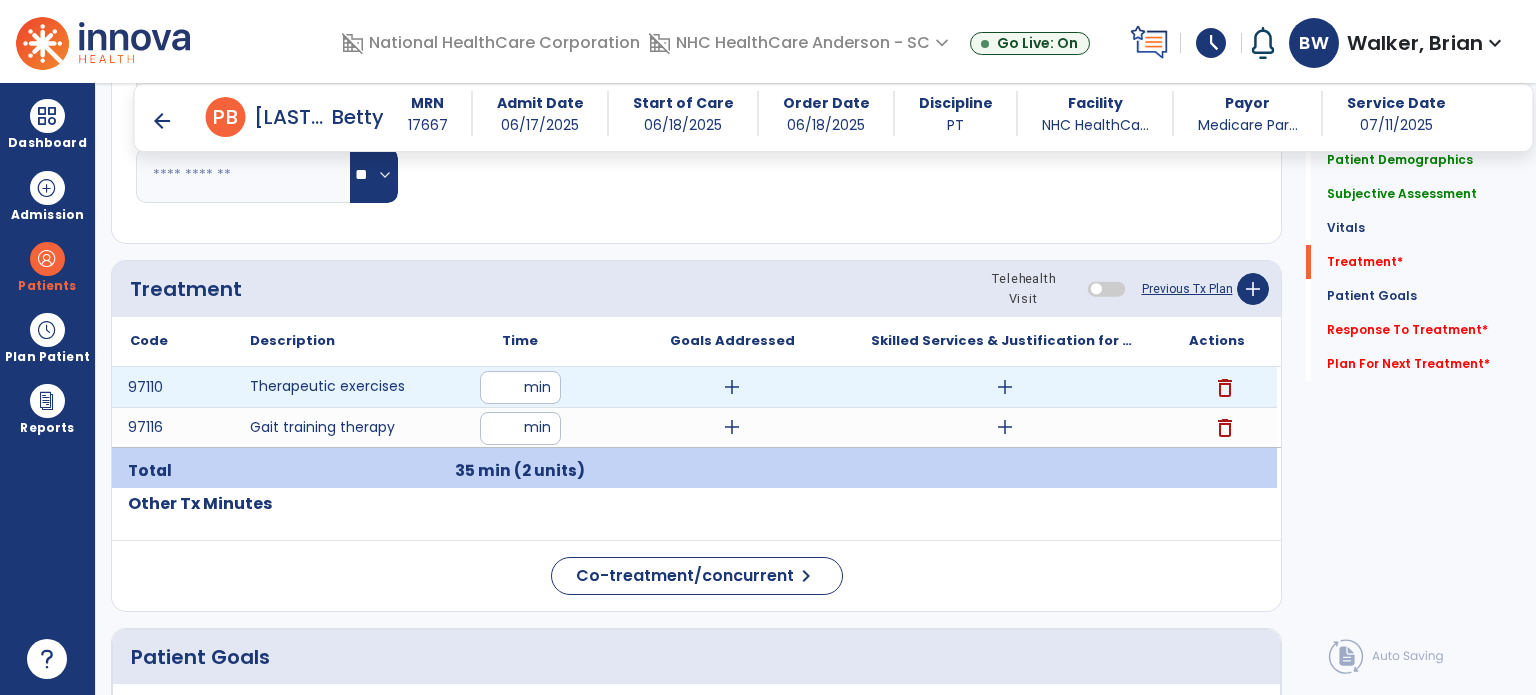 click on "add" at bounding box center (732, 387) 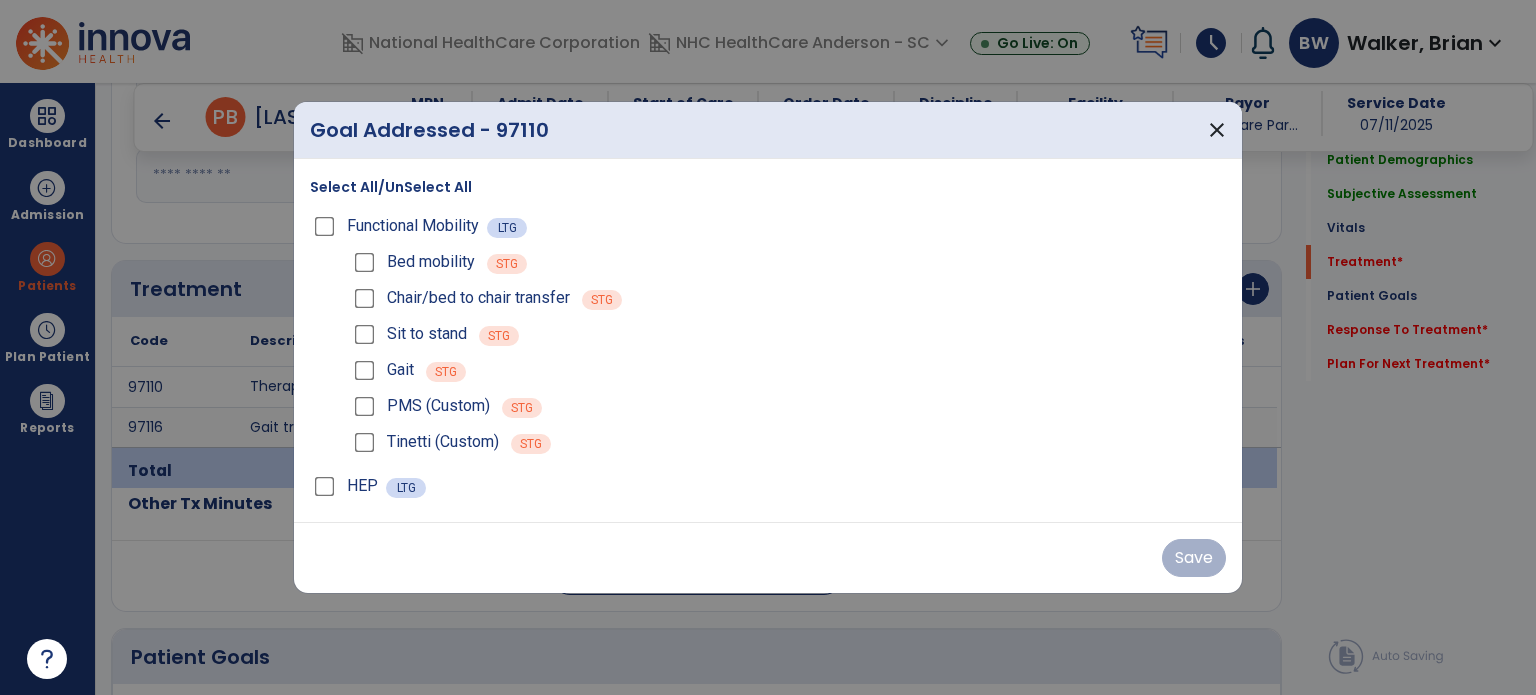 click on "Select All/UnSelect All" at bounding box center (391, 187) 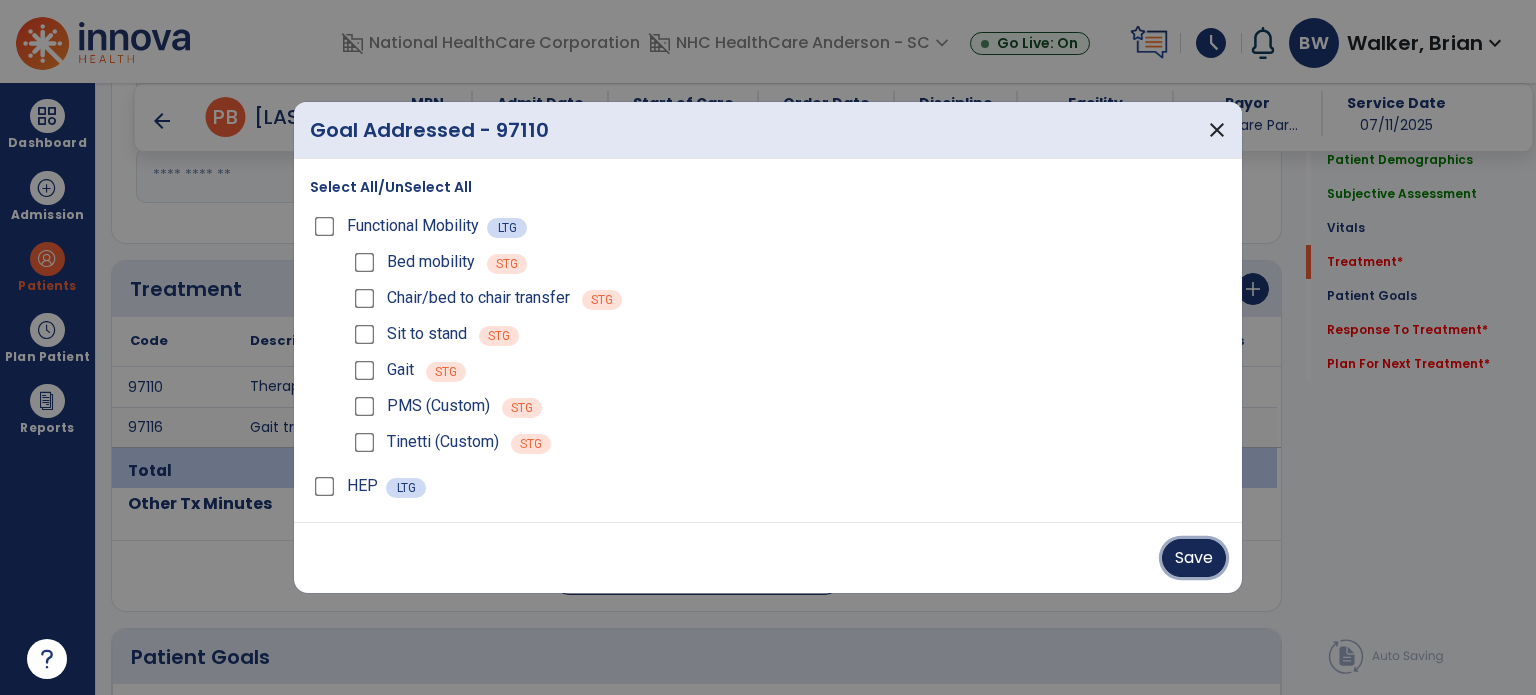 click on "Save" at bounding box center (1194, 558) 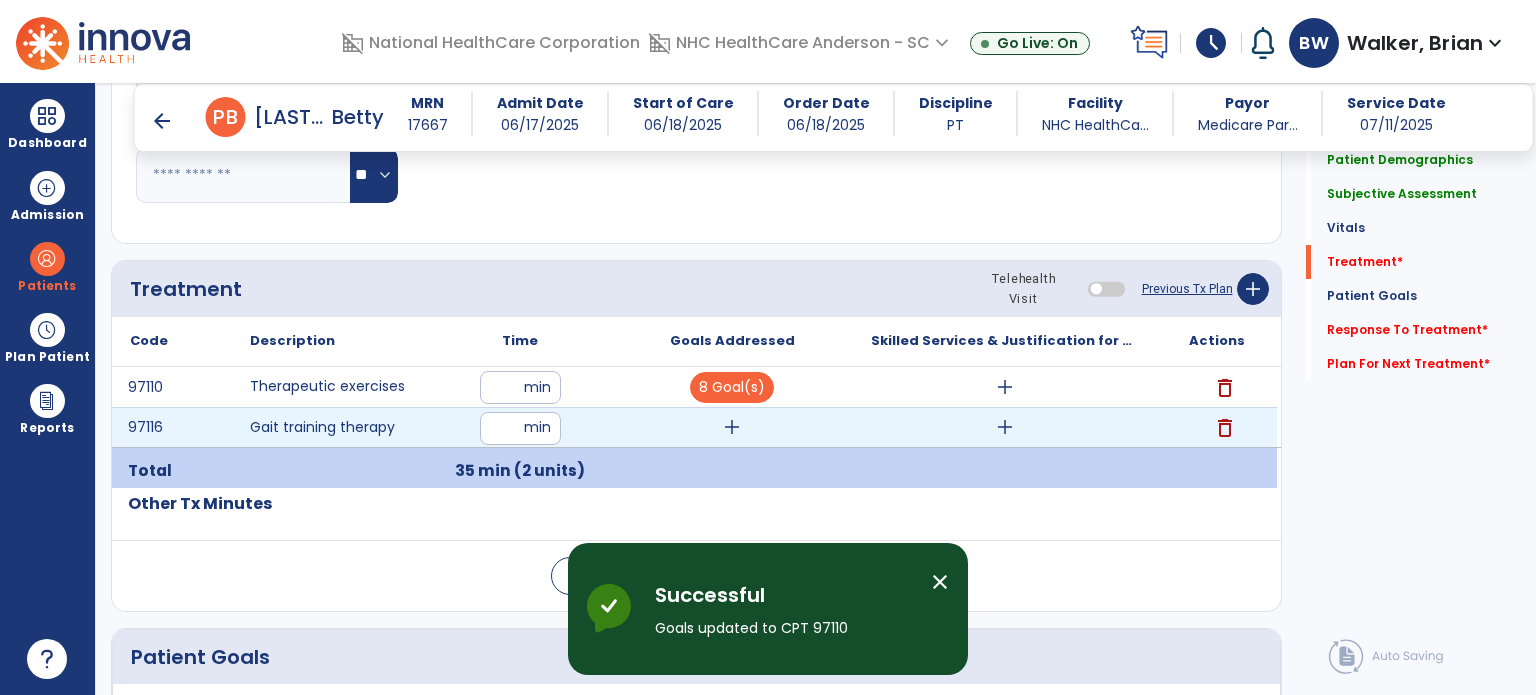 click on "add" at bounding box center [732, 427] 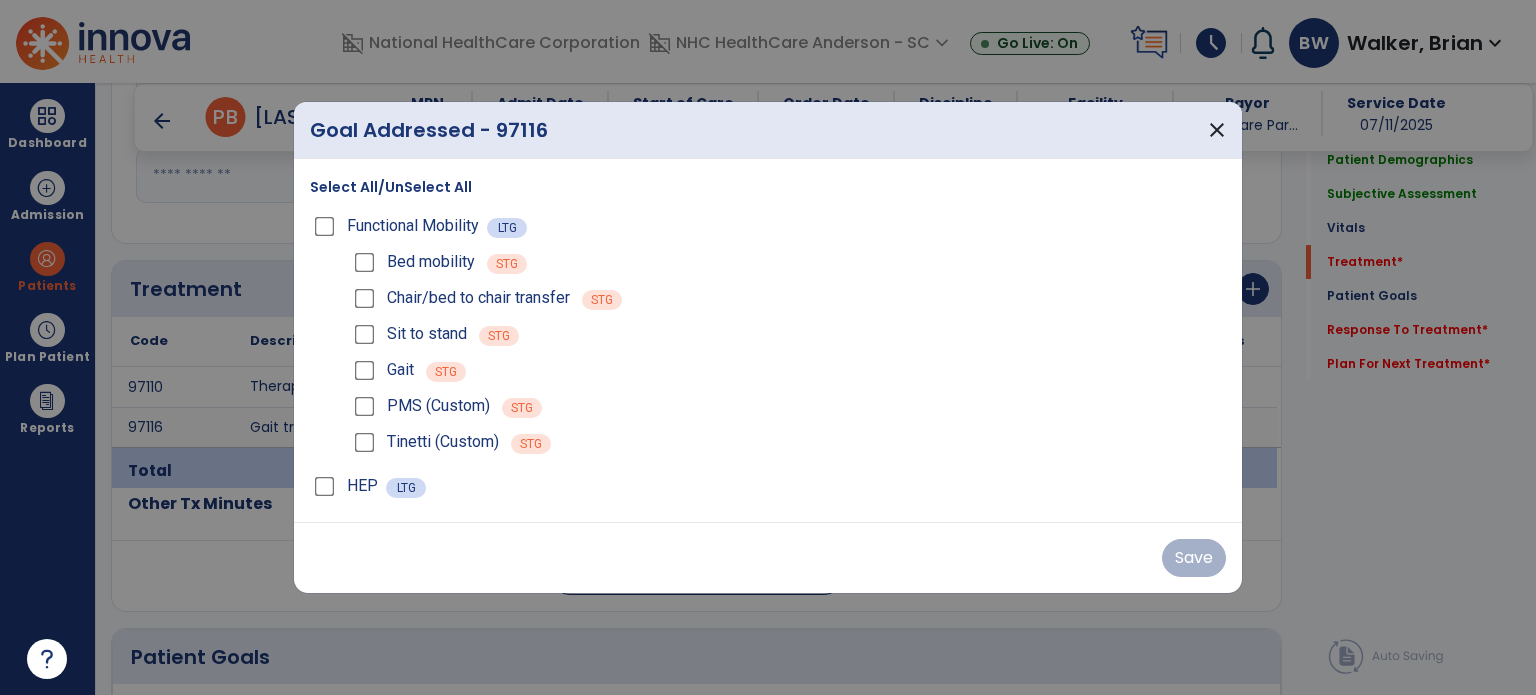 click on "Select All/UnSelect All" at bounding box center [391, 187] 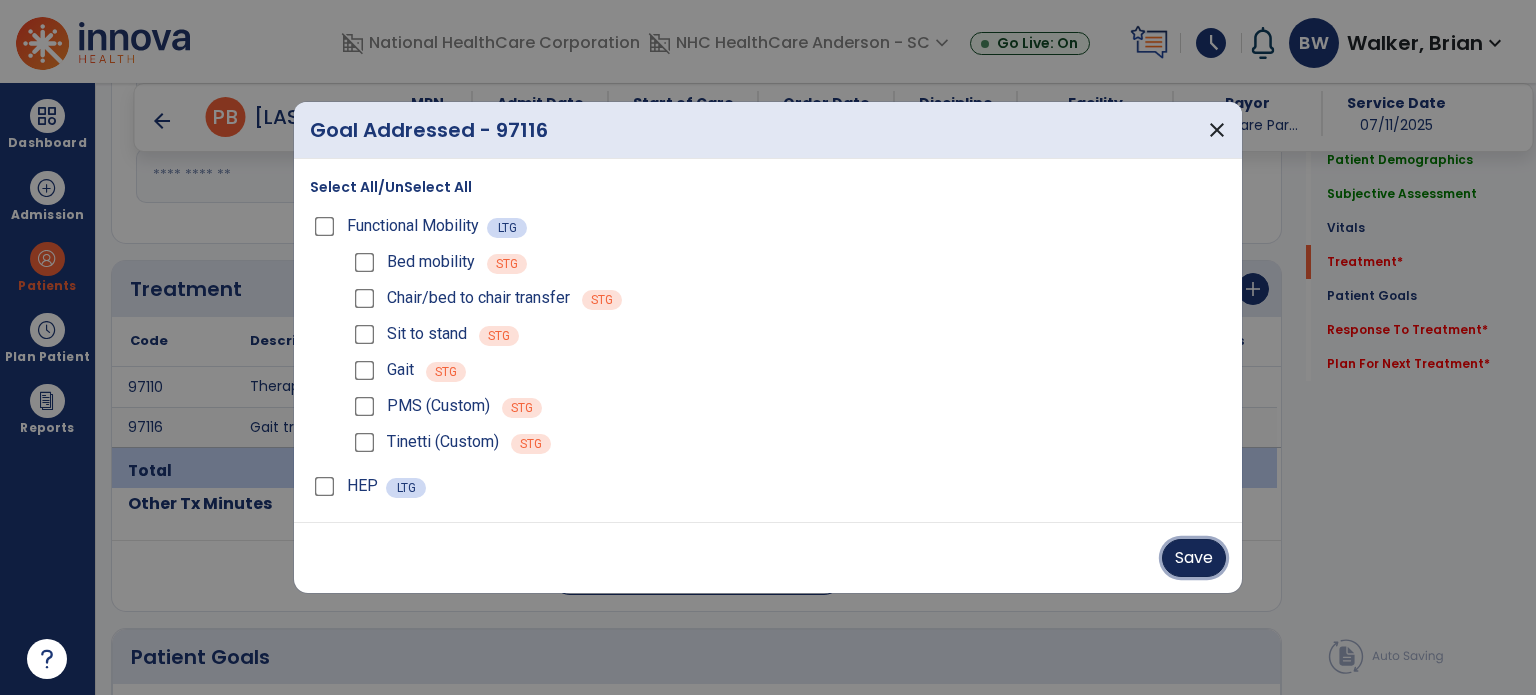 click on "Save" at bounding box center [1194, 558] 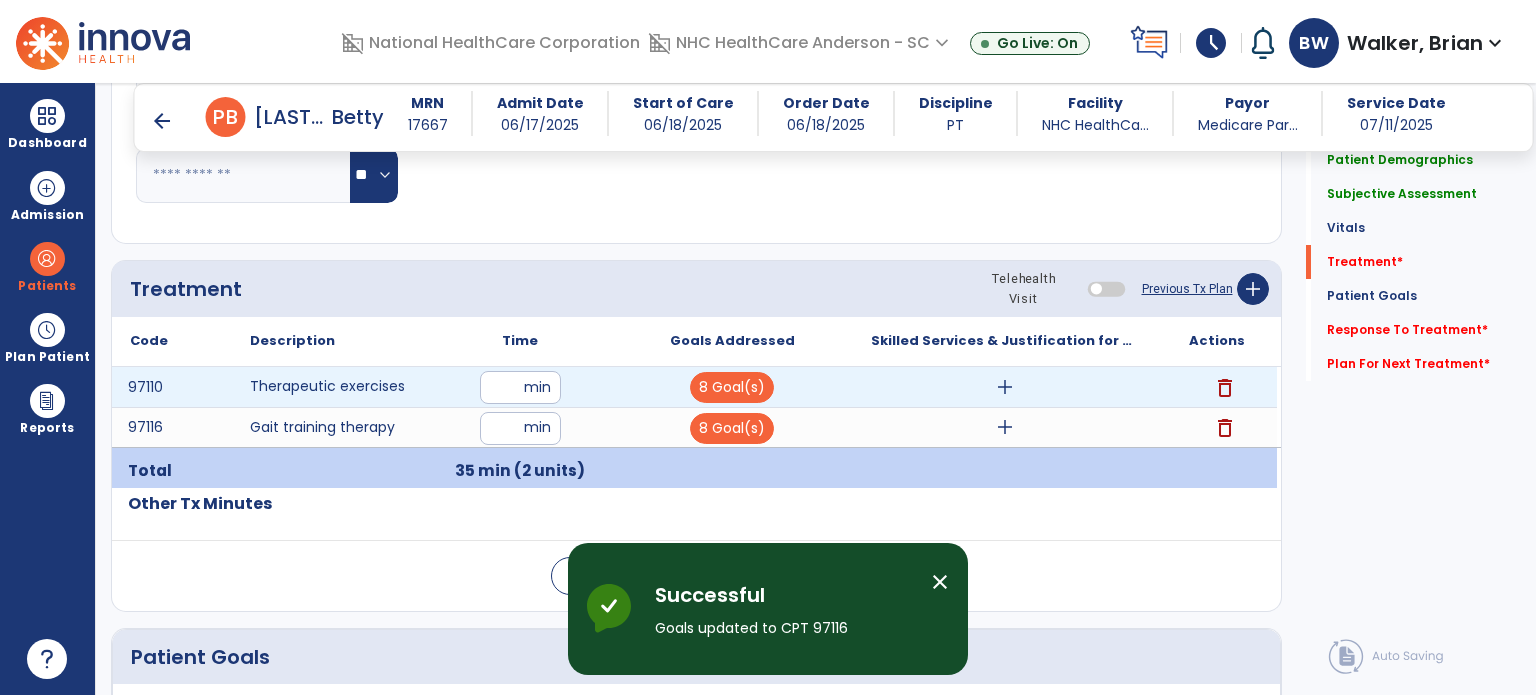 click on "add" at bounding box center (1005, 387) 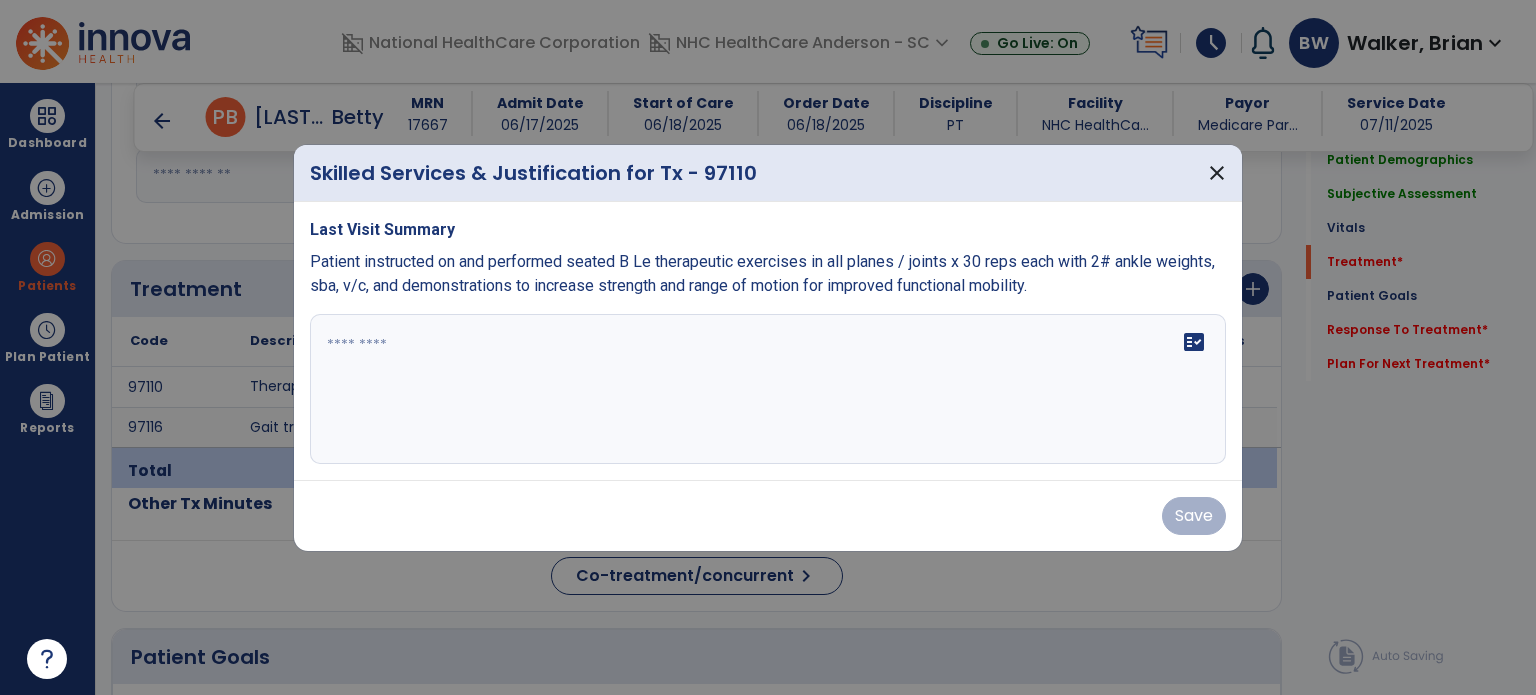 click on "Last Visit Summary Patient instructed on and performed seated B Le therapeutic exercises in all planes / joints x 30 reps each with 2# ankle weights, sba, v/c, and demonstrations to increase strength and range of motion for improved functional mobility. fact_check" at bounding box center [768, 341] 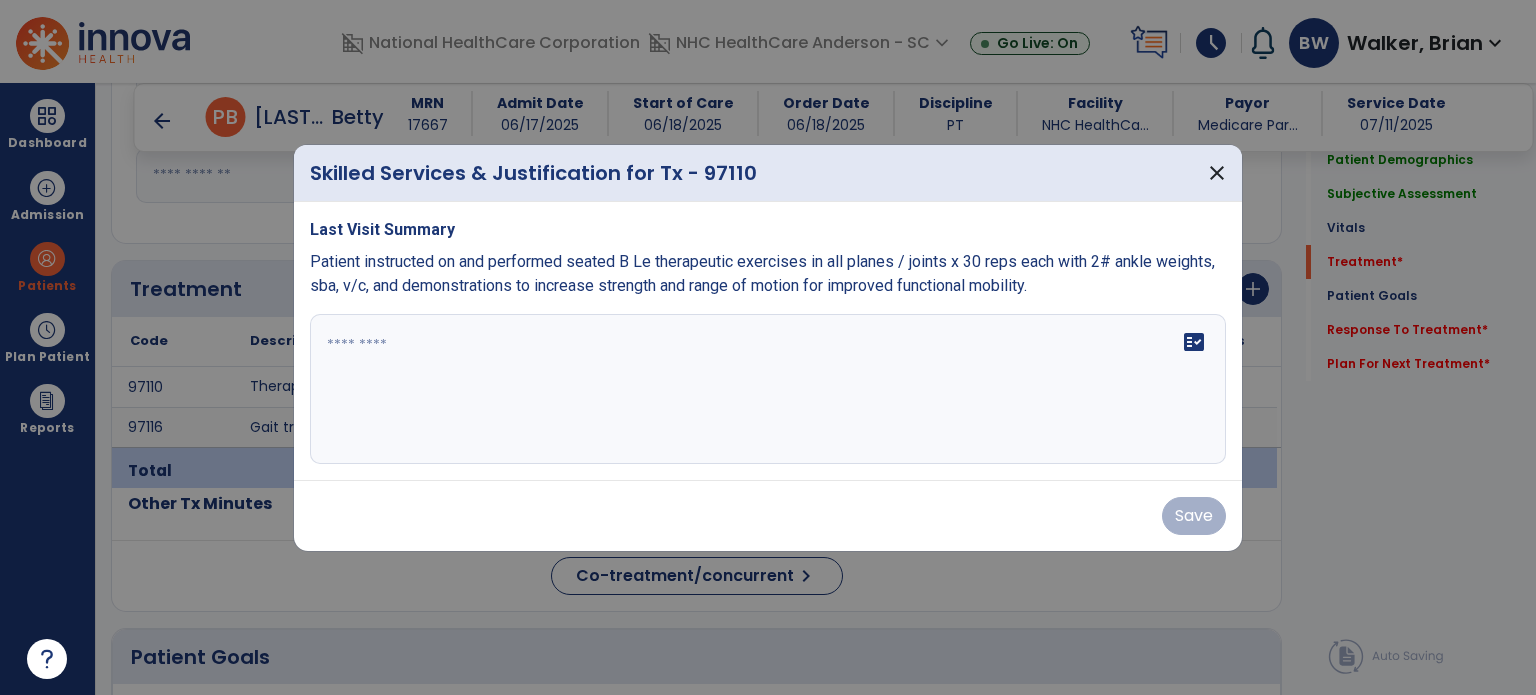 click on "Last Visit Summary Patient instructed on and performed seated B Le therapeutic exercises in all planes / joints x 30 reps each with 2# ankle weights, sba, v/c, and demonstrations to increase strength and range of motion for improved functional mobility. fact_check" at bounding box center [768, 341] 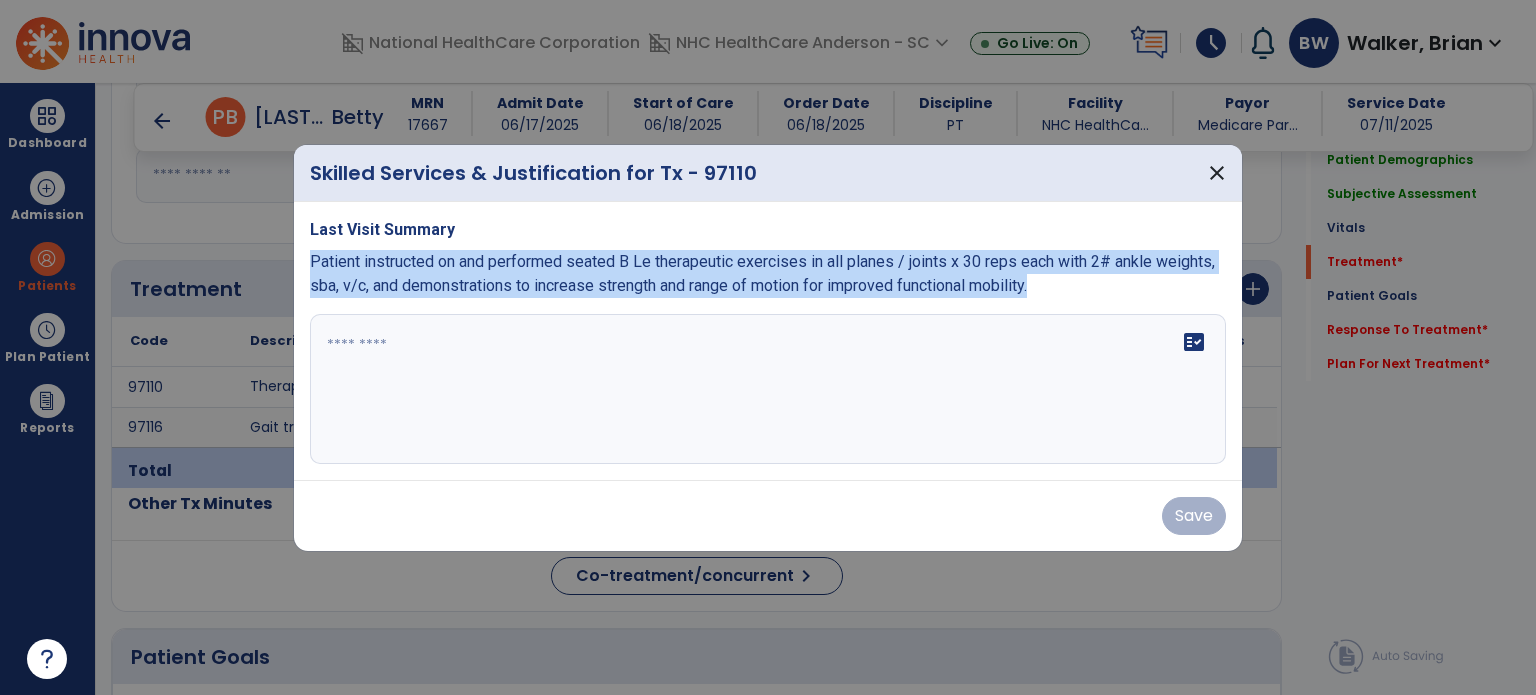 drag, startPoint x: 308, startPoint y: 262, endPoint x: 865, endPoint y: 331, distance: 561.2575 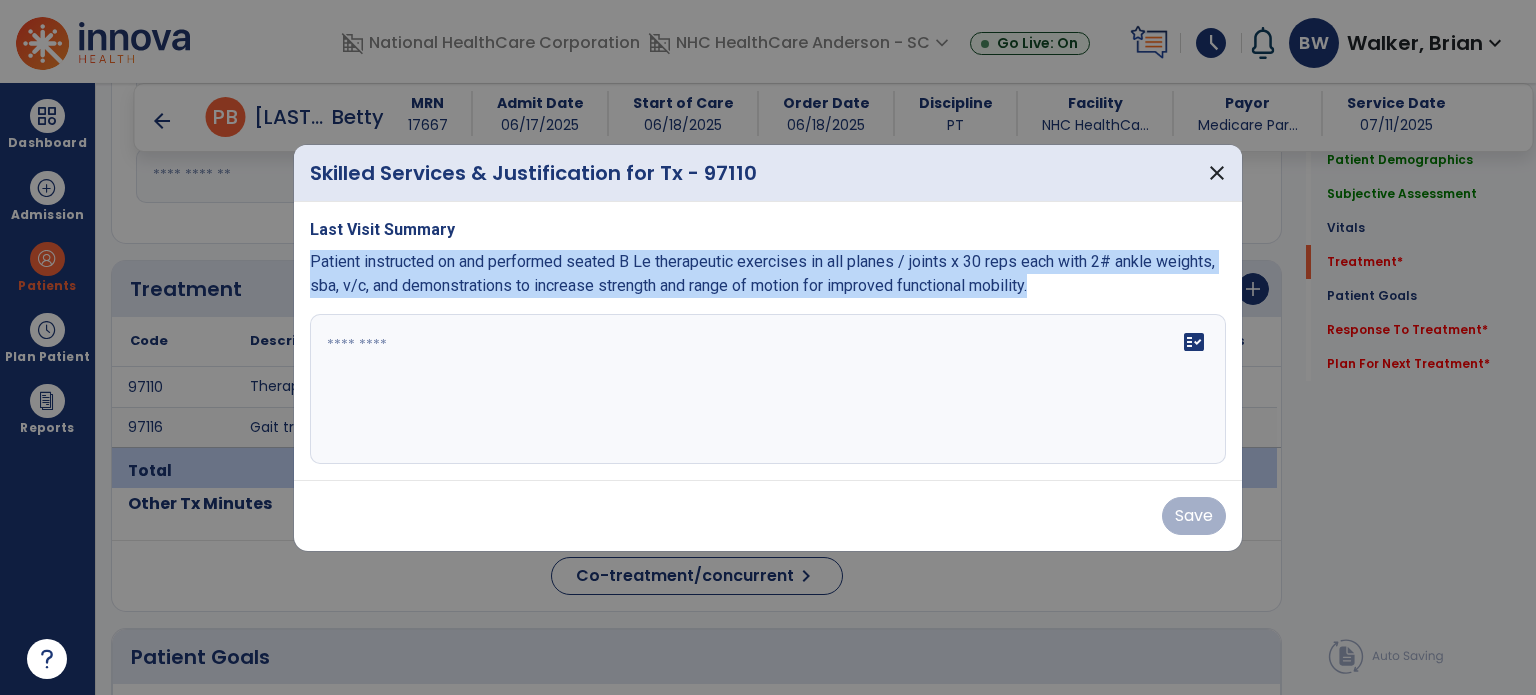 click on "Last Visit Summary Patient instructed on and performed seated B Le therapeutic exercises in all planes / joints x 30 reps each with 2# ankle weights, sba, v/c, and demonstrations to increase strength and range of motion for improved functional mobility. fact_check" at bounding box center [768, 341] 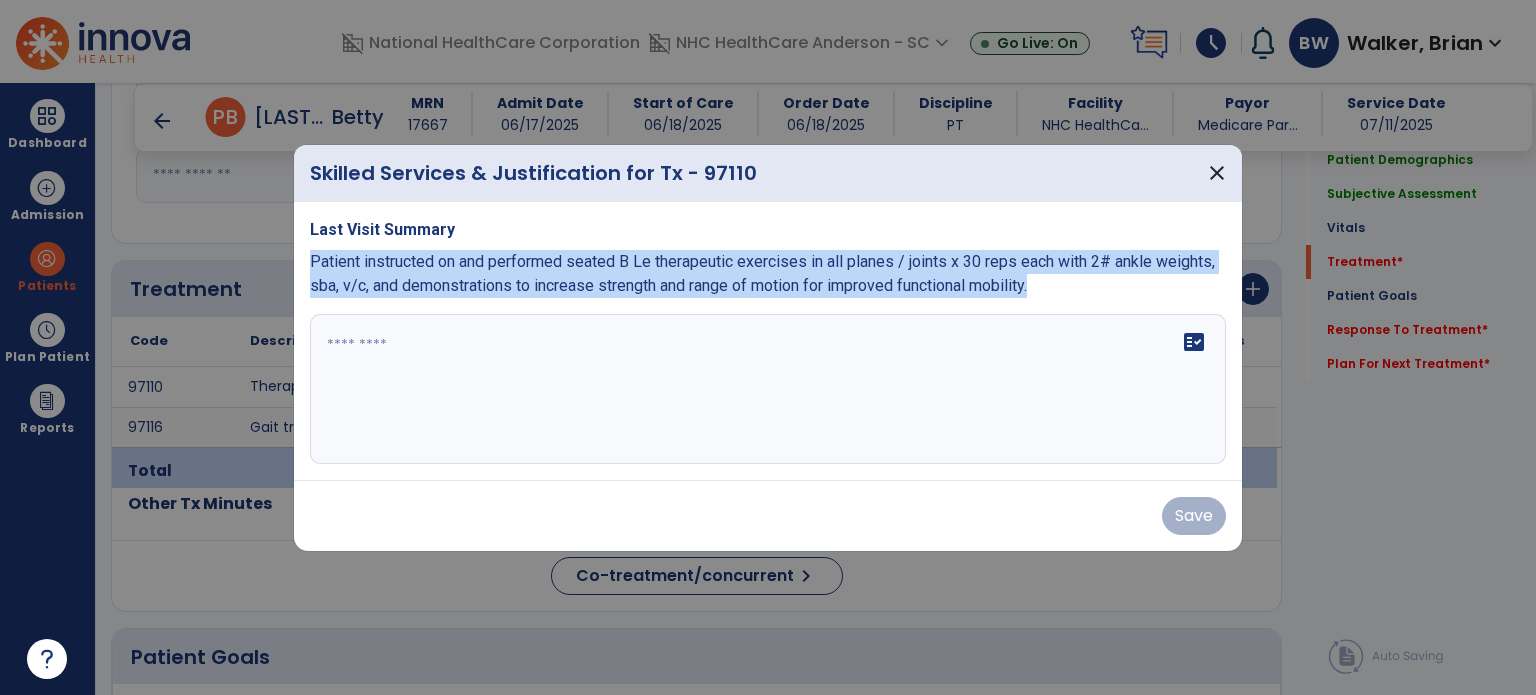 copy on "Patient instructed on and performed seated B Le therapeutic exercises in all planes / joints x 30 reps each with 2# ankle weights, sba, v/c, and demonstrations to increase strength and range of motion for improved functional mobility." 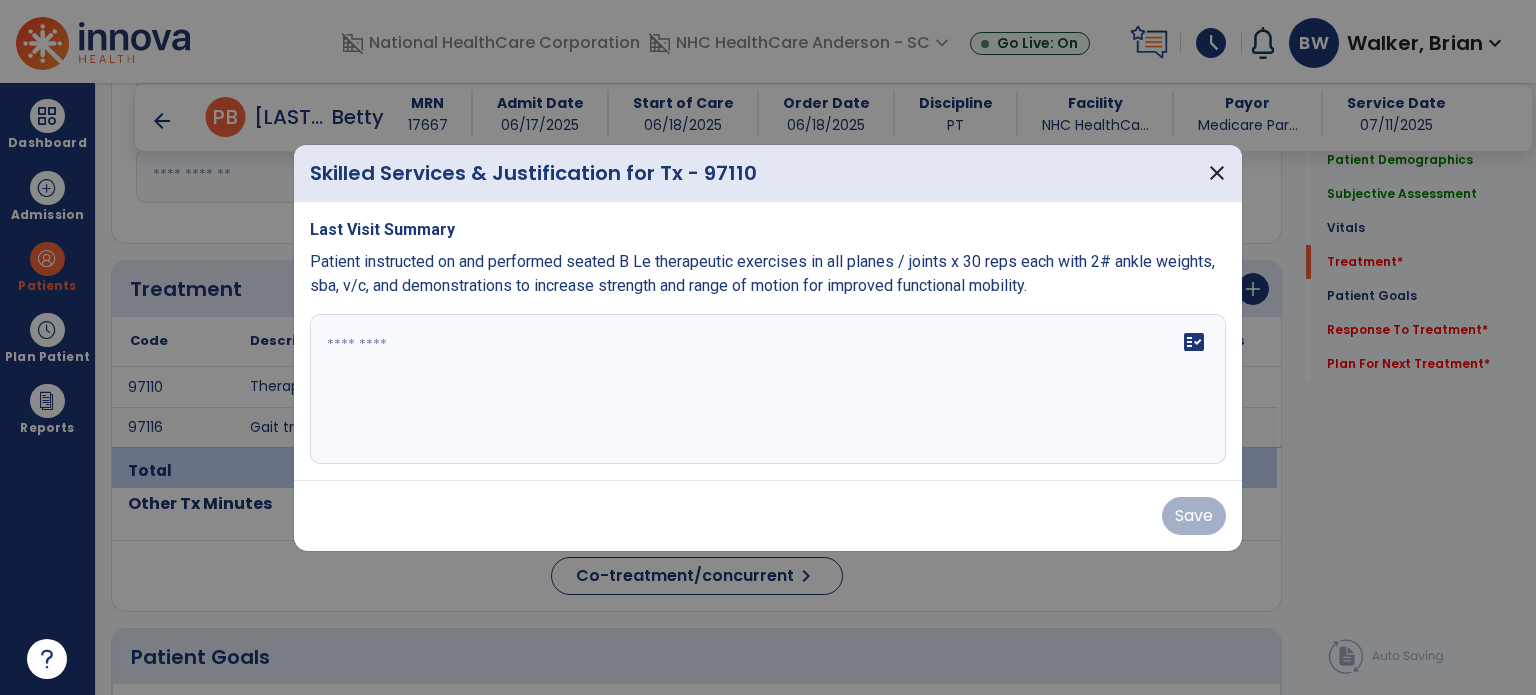click on "fact_check" at bounding box center [768, 389] 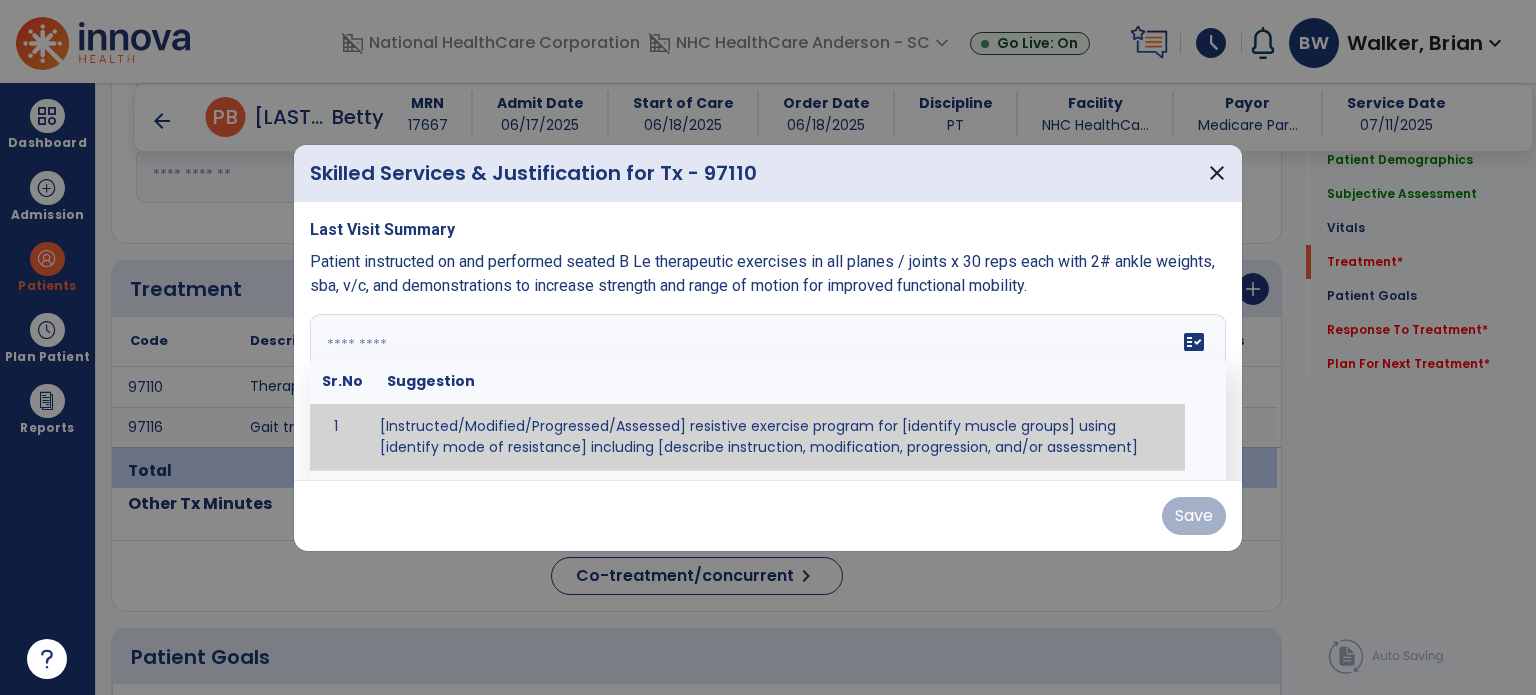 click at bounding box center [766, 389] 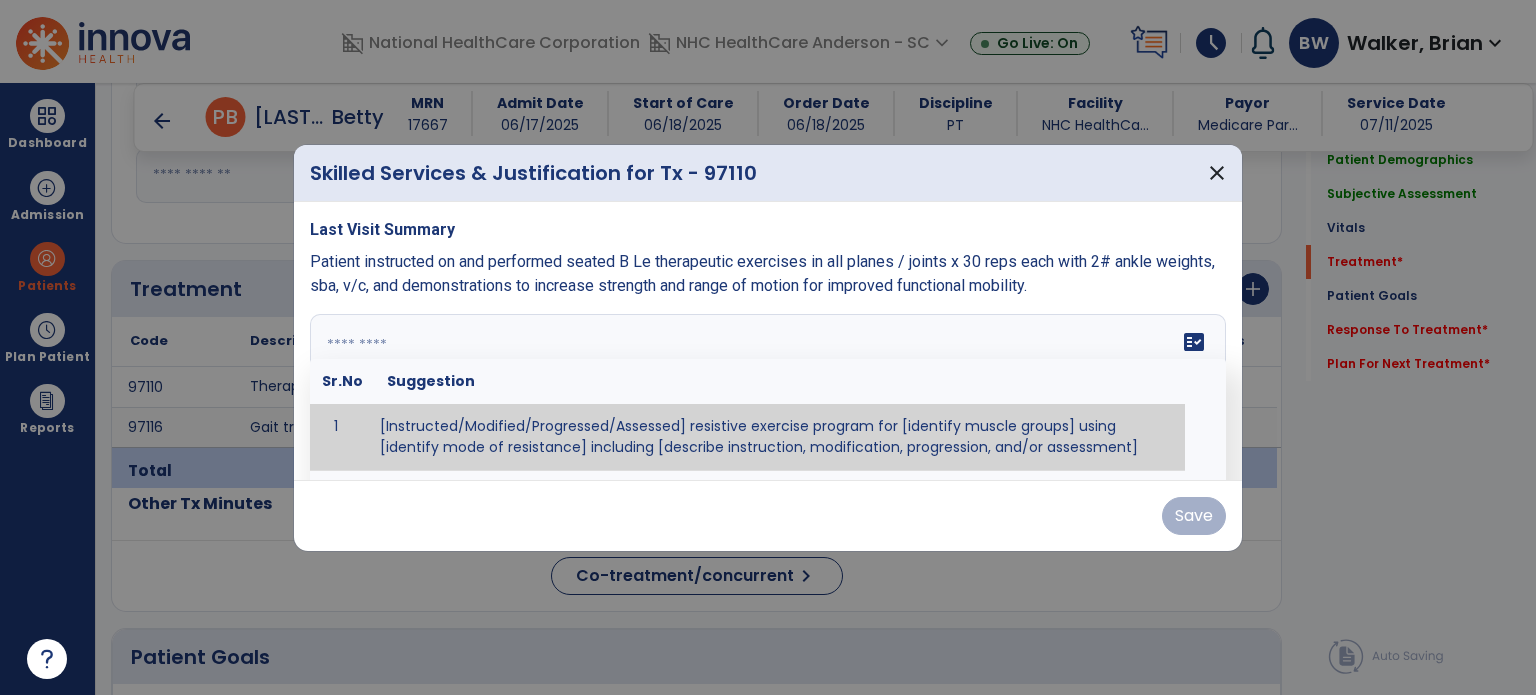 paste on "**********" 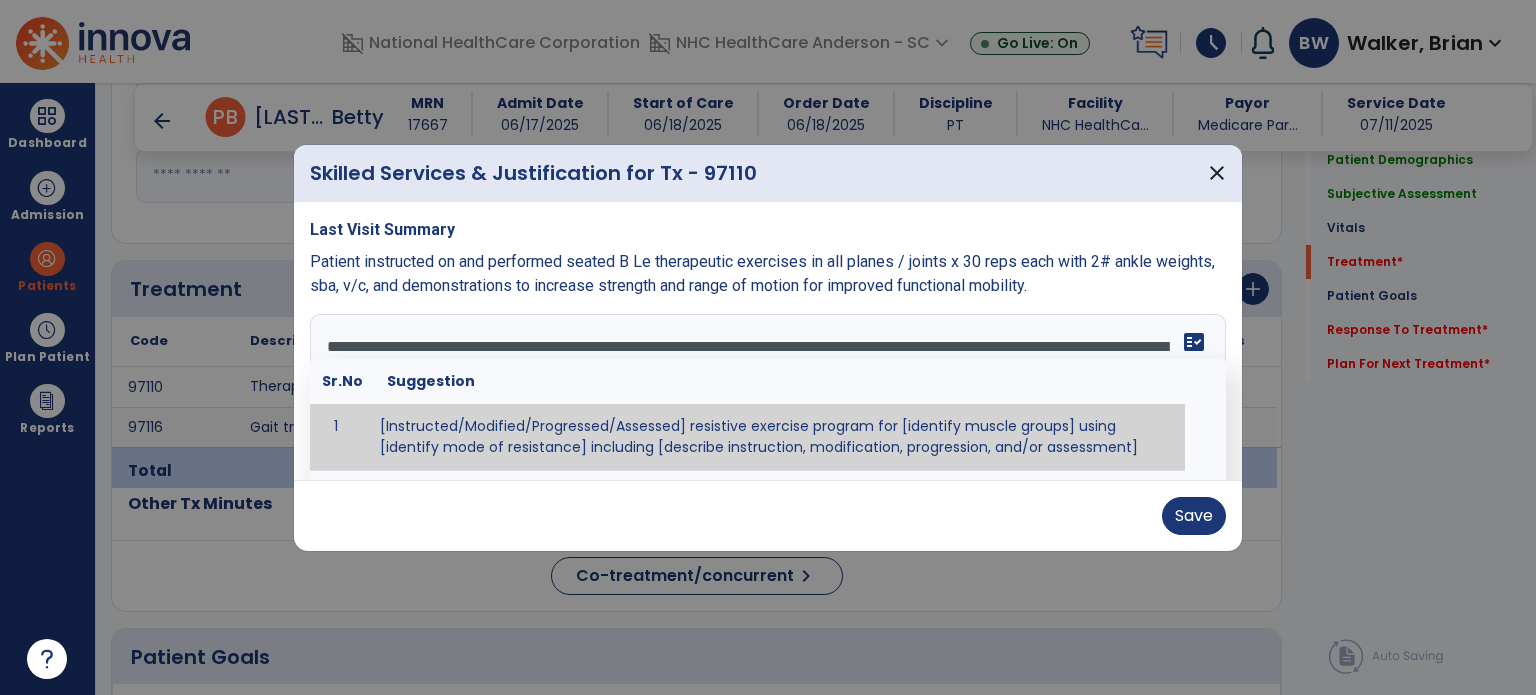 type on "**********" 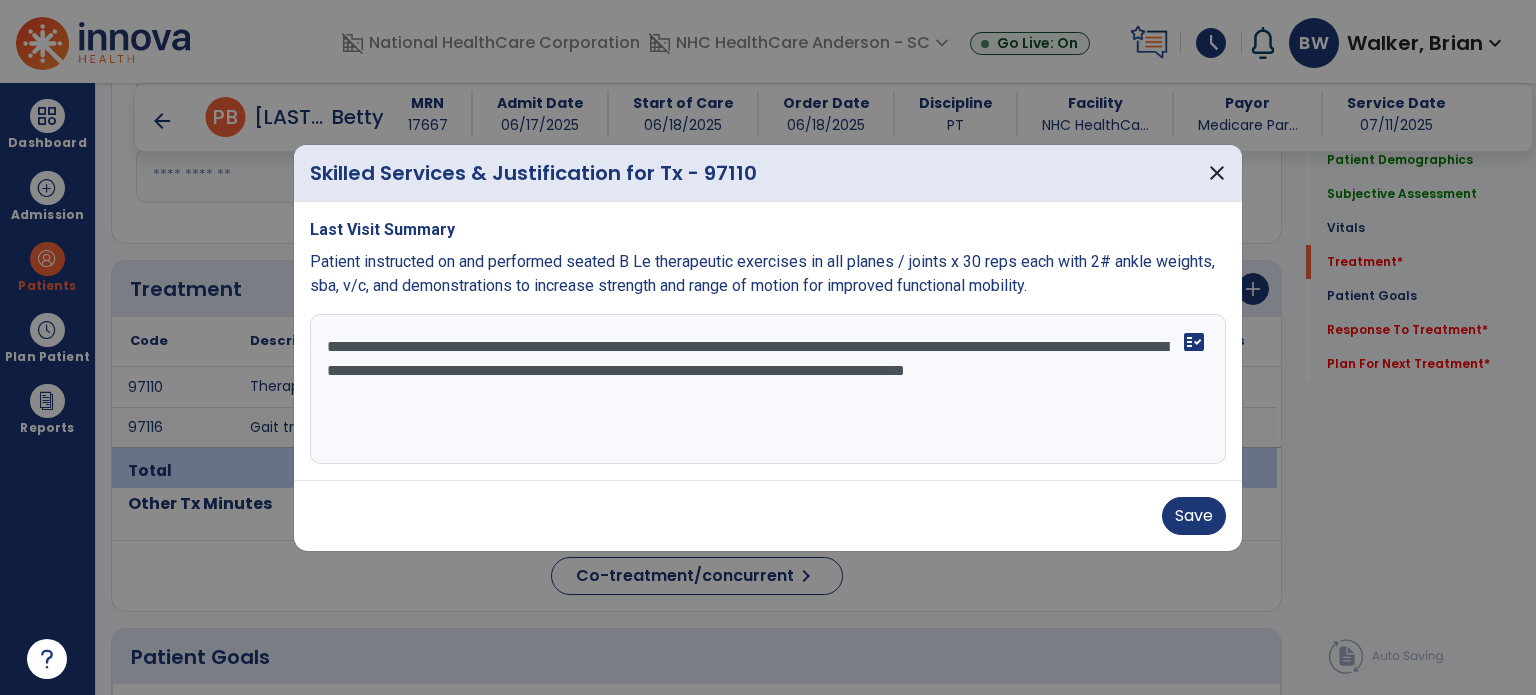 click at bounding box center [768, 347] 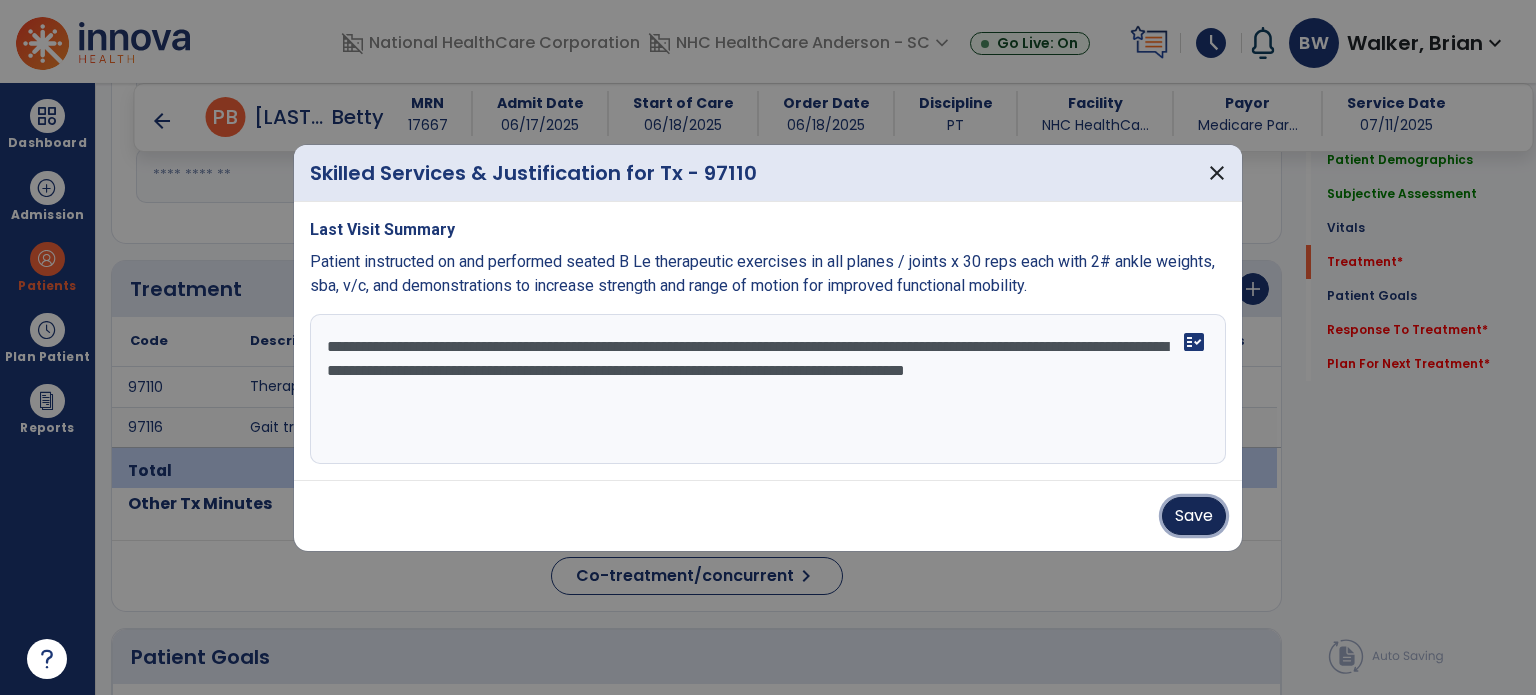 click on "Save" at bounding box center (1194, 516) 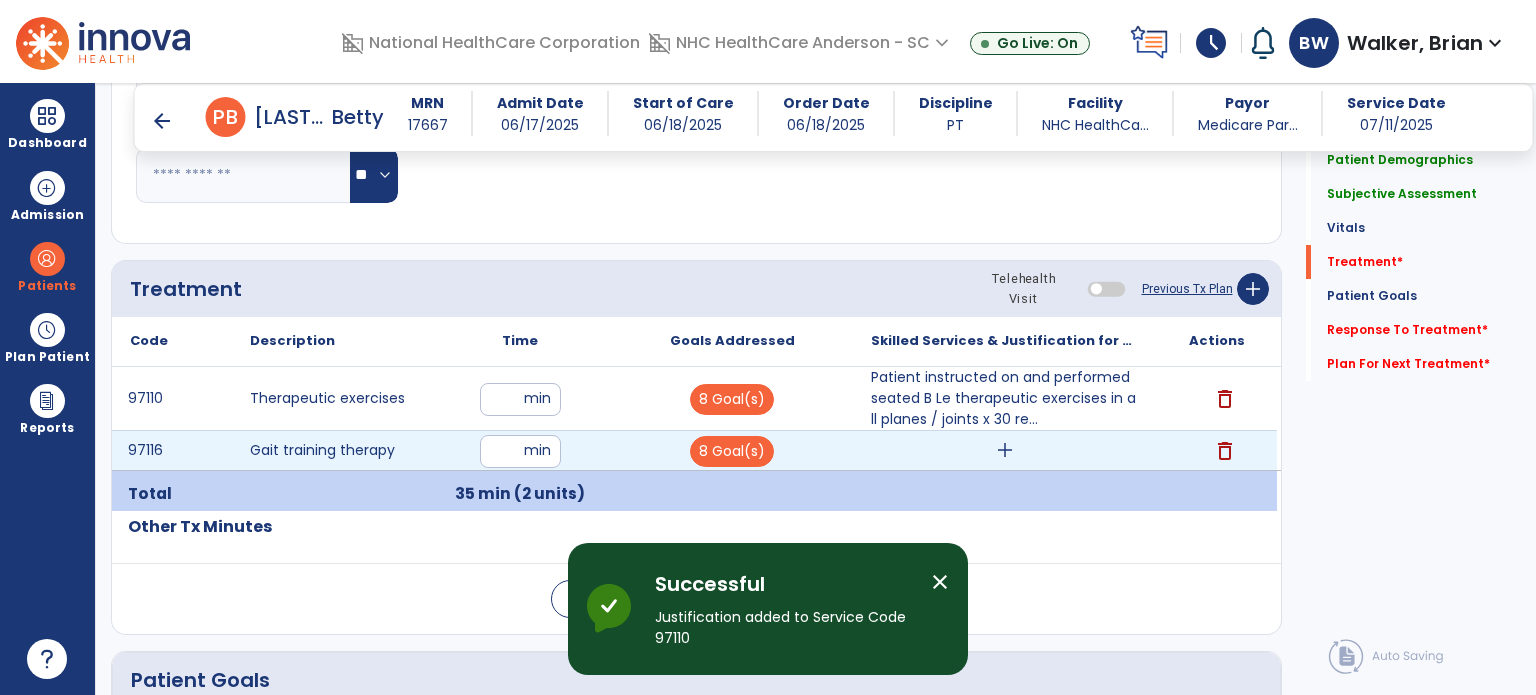 click on "add" at bounding box center (1005, 450) 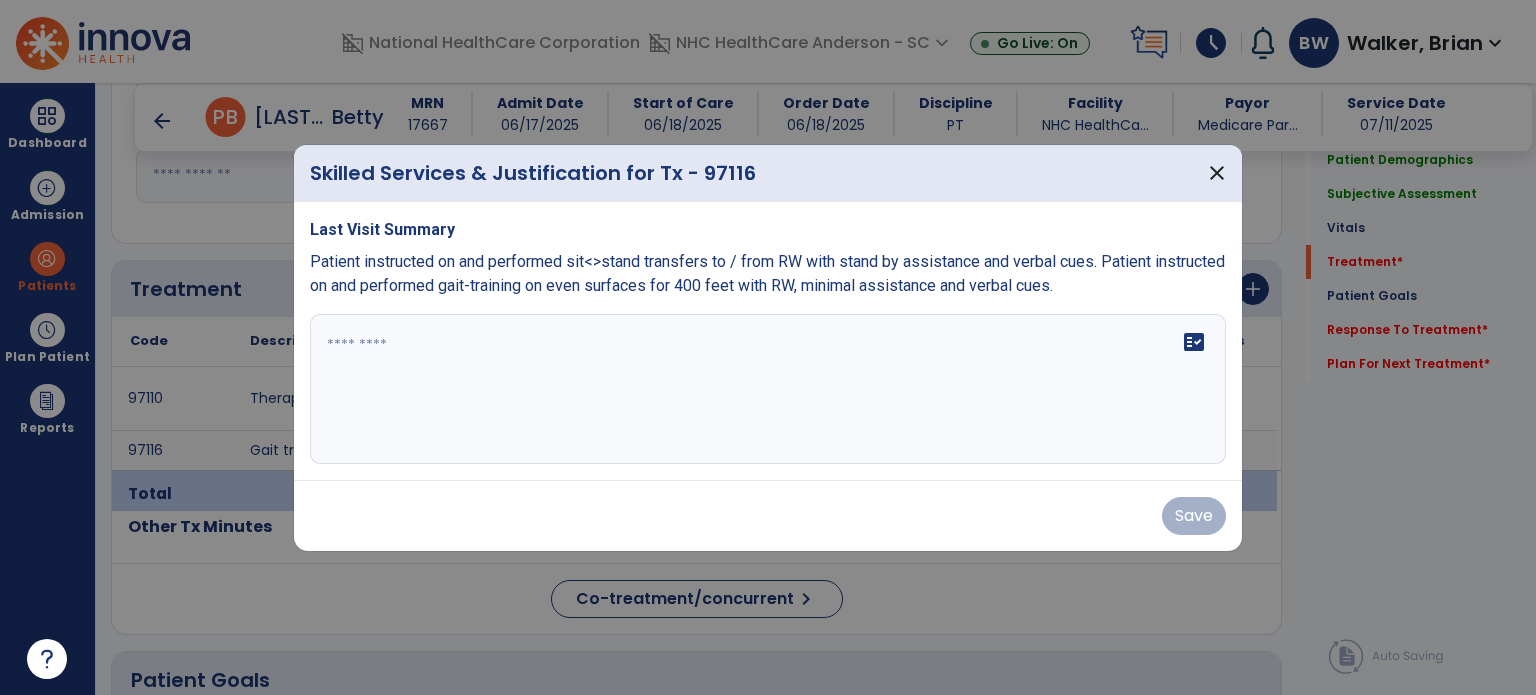 click on "Last Visit Summary Patient instructed on and performed sit<>stand transfers to / from RW with stand by assistance and verbal cues. Patient instructed on and performed gait-training on even surfaces for 400 feet with RW, minimal assistance and verbal cues.   fact_check" at bounding box center (768, 341) 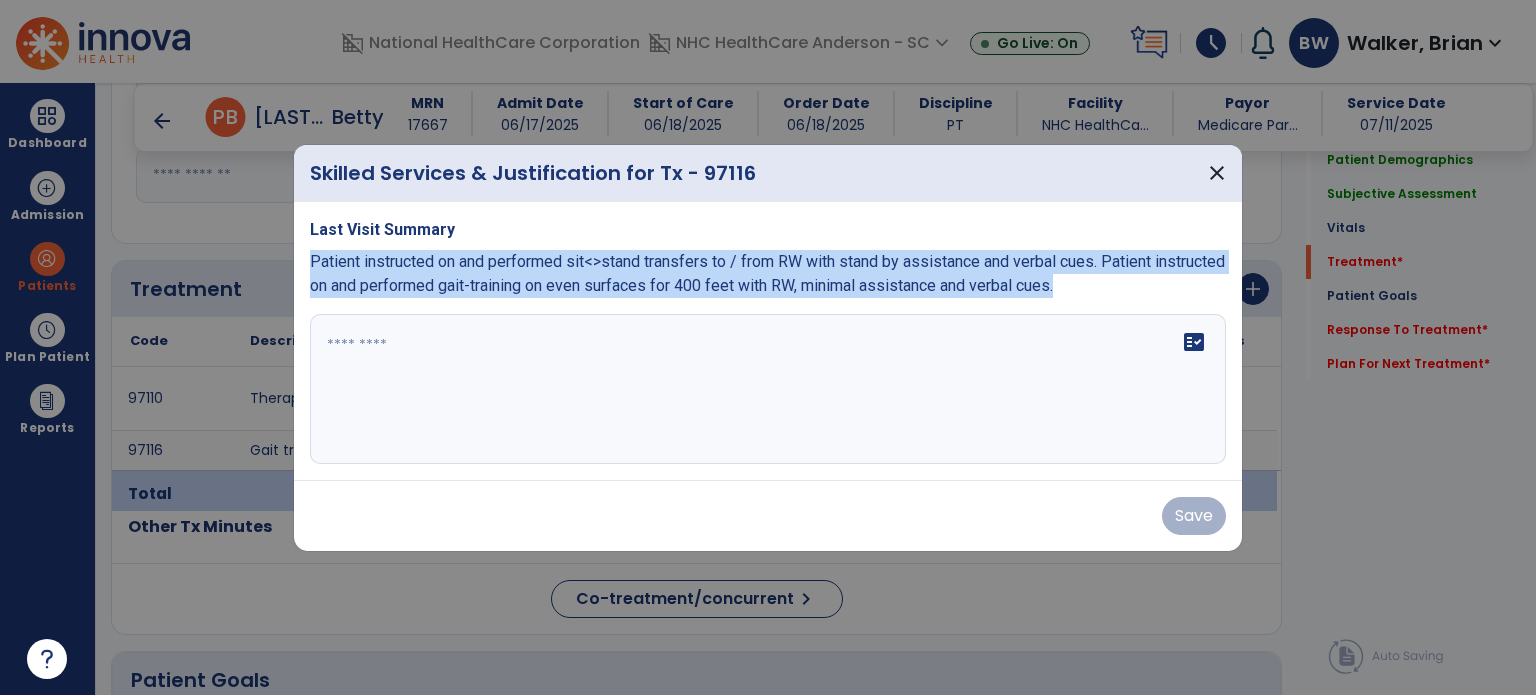 drag, startPoint x: 308, startPoint y: 268, endPoint x: 1228, endPoint y: 315, distance: 921.19977 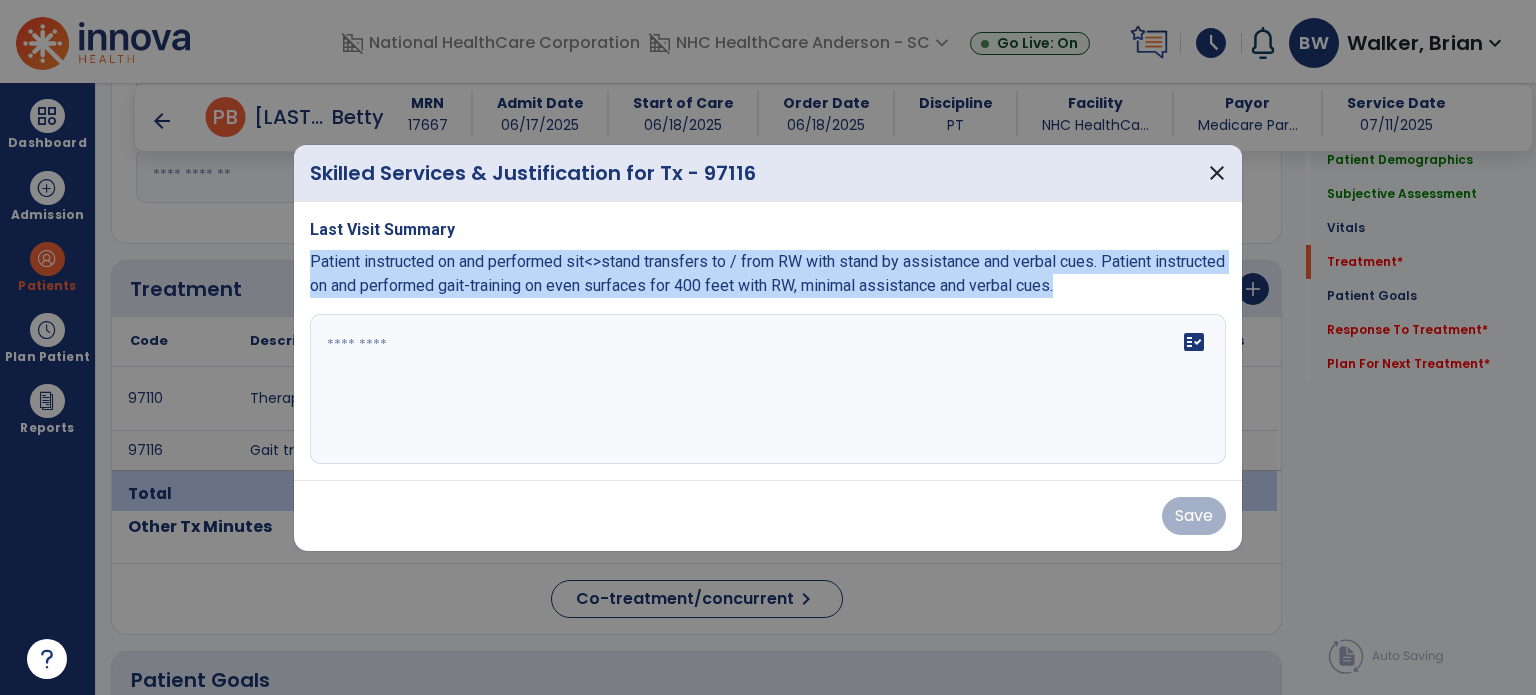 click on "Last Visit Summary Patient instructed on and performed sit<>stand transfers to / from RW with stand by assistance and verbal cues. Patient instructed on and performed gait-training on even surfaces for 400 feet with RW, minimal assistance and verbal cues.   fact_check" at bounding box center [768, 341] 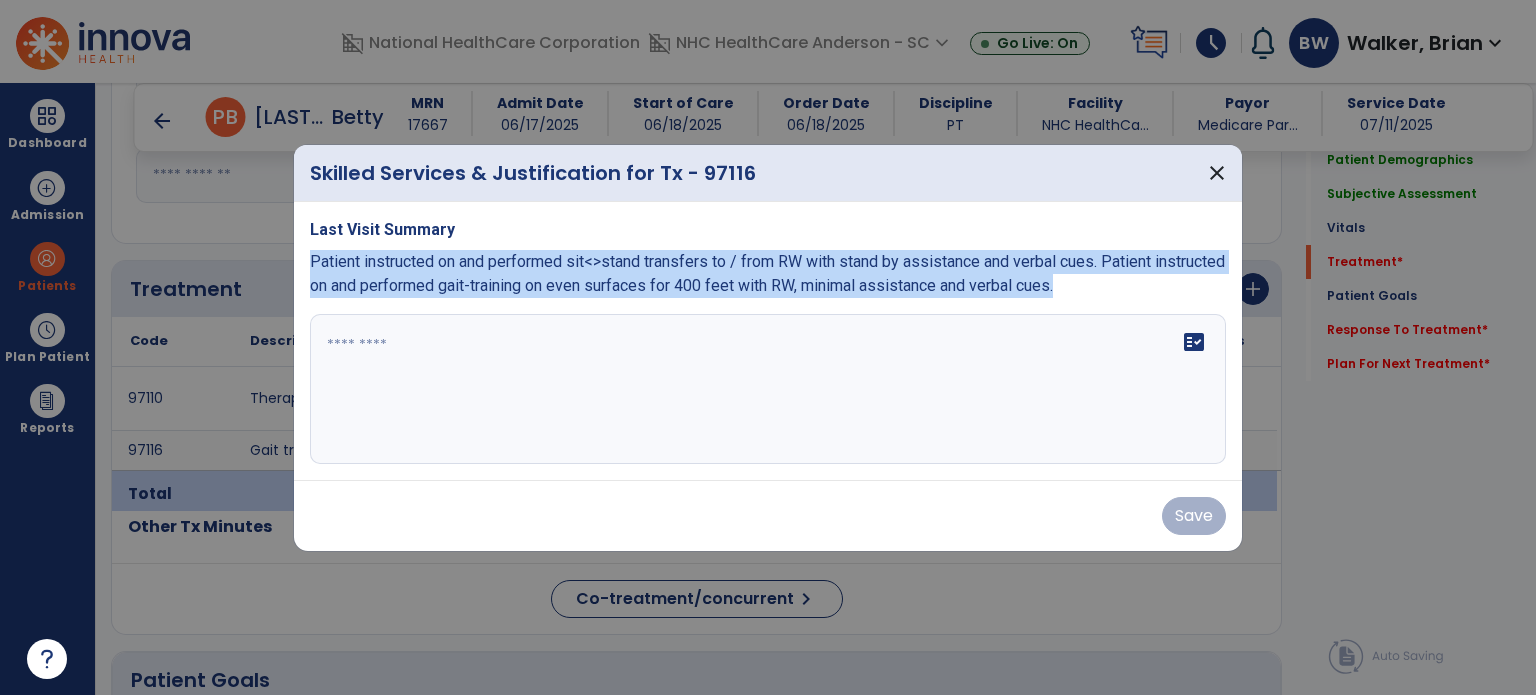 copy on "Patient instructed on and performed sit<>stand transfers to / from RW with stand by assistance and verbal cues. Patient instructed on and performed gait-training on even surfaces for 400 feet with RW, minimal assistance and verbal cues." 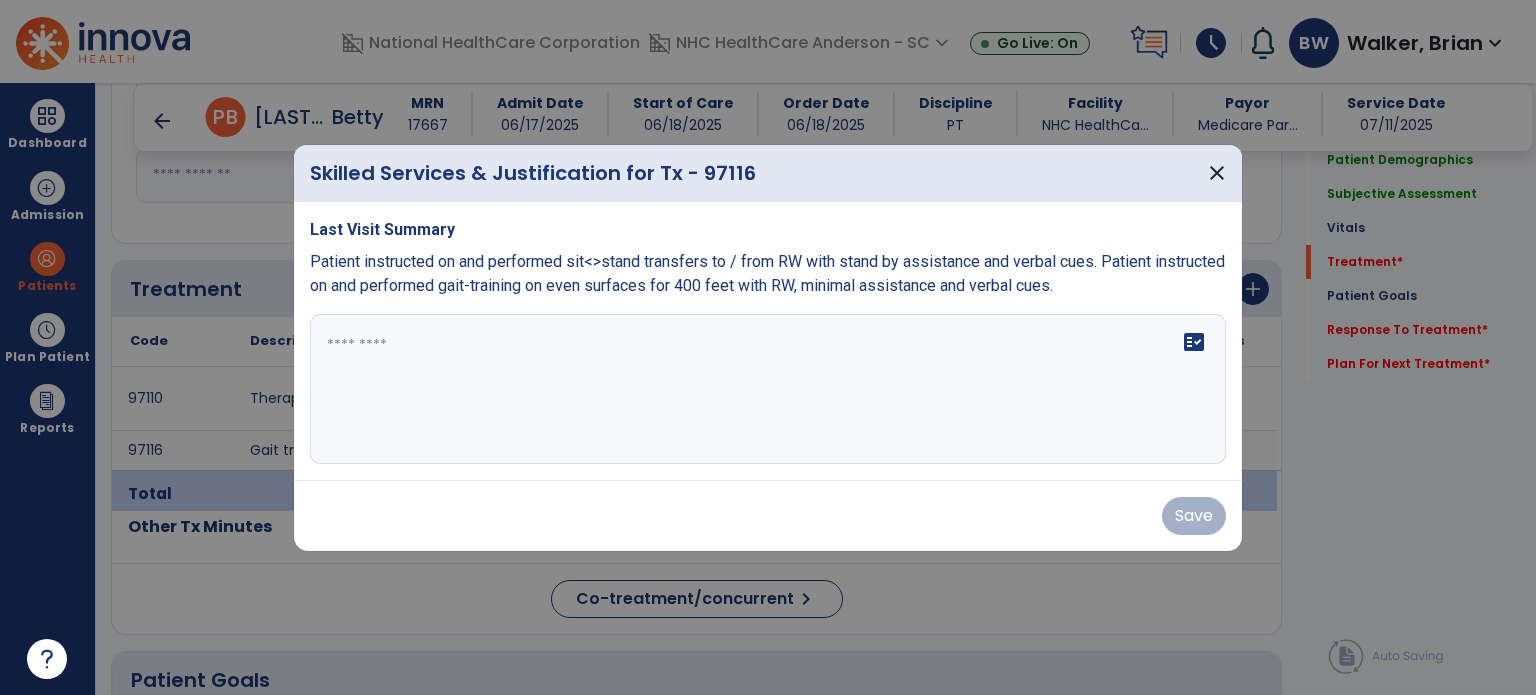 click at bounding box center [768, 389] 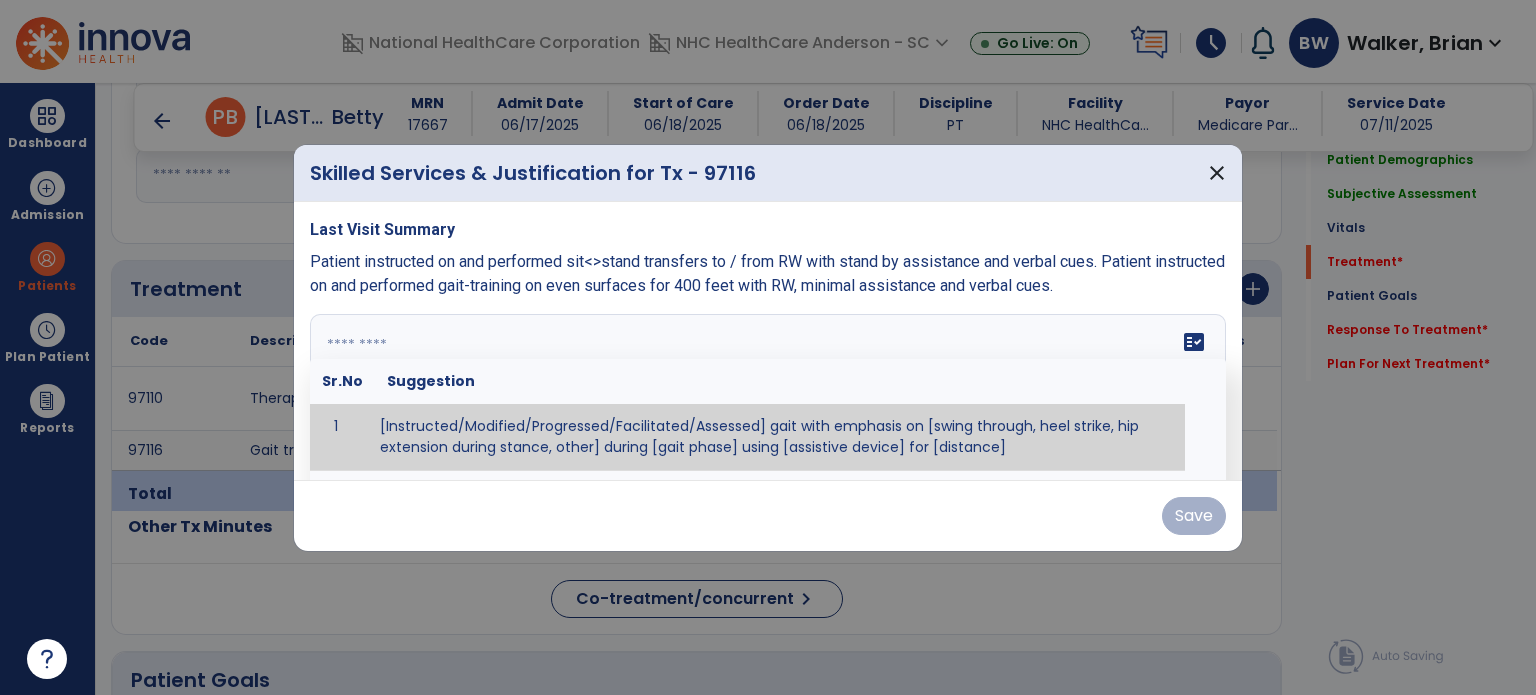 paste on "**********" 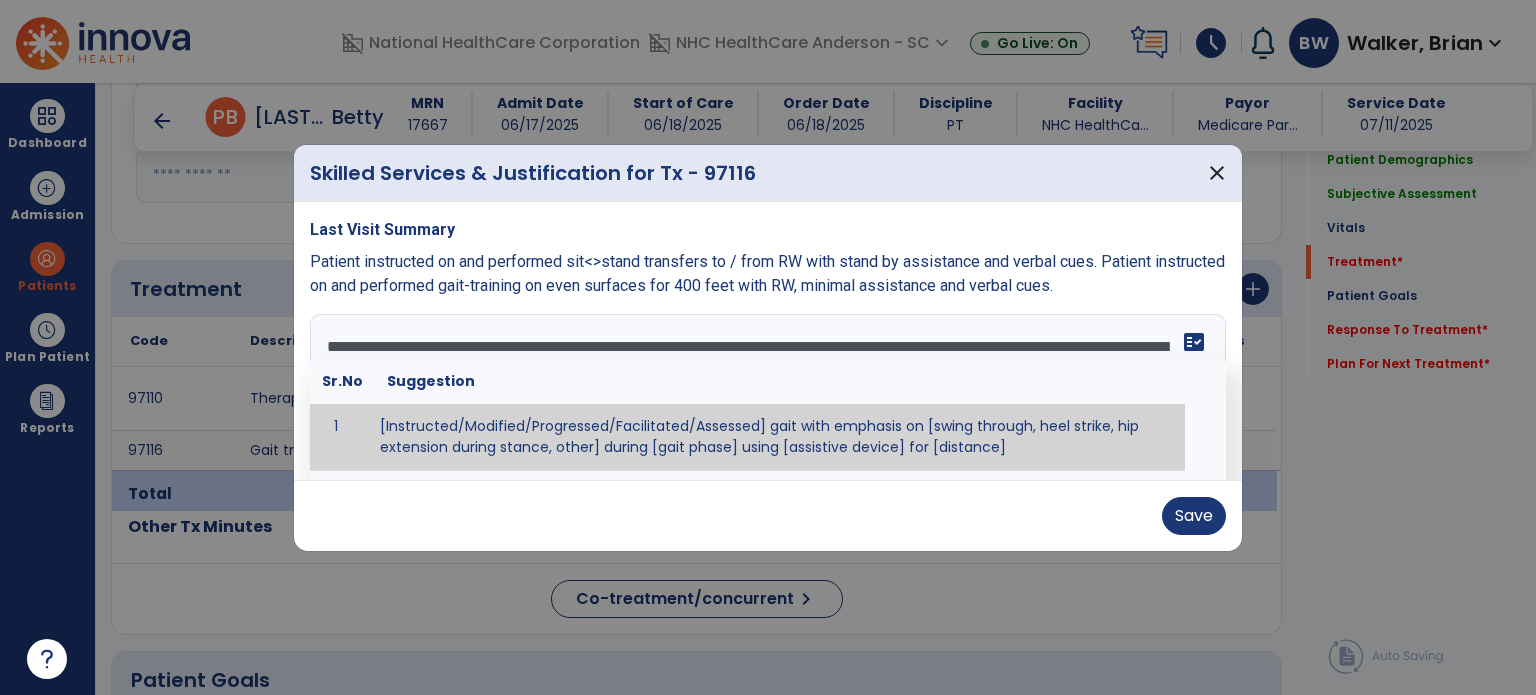 type on "**********" 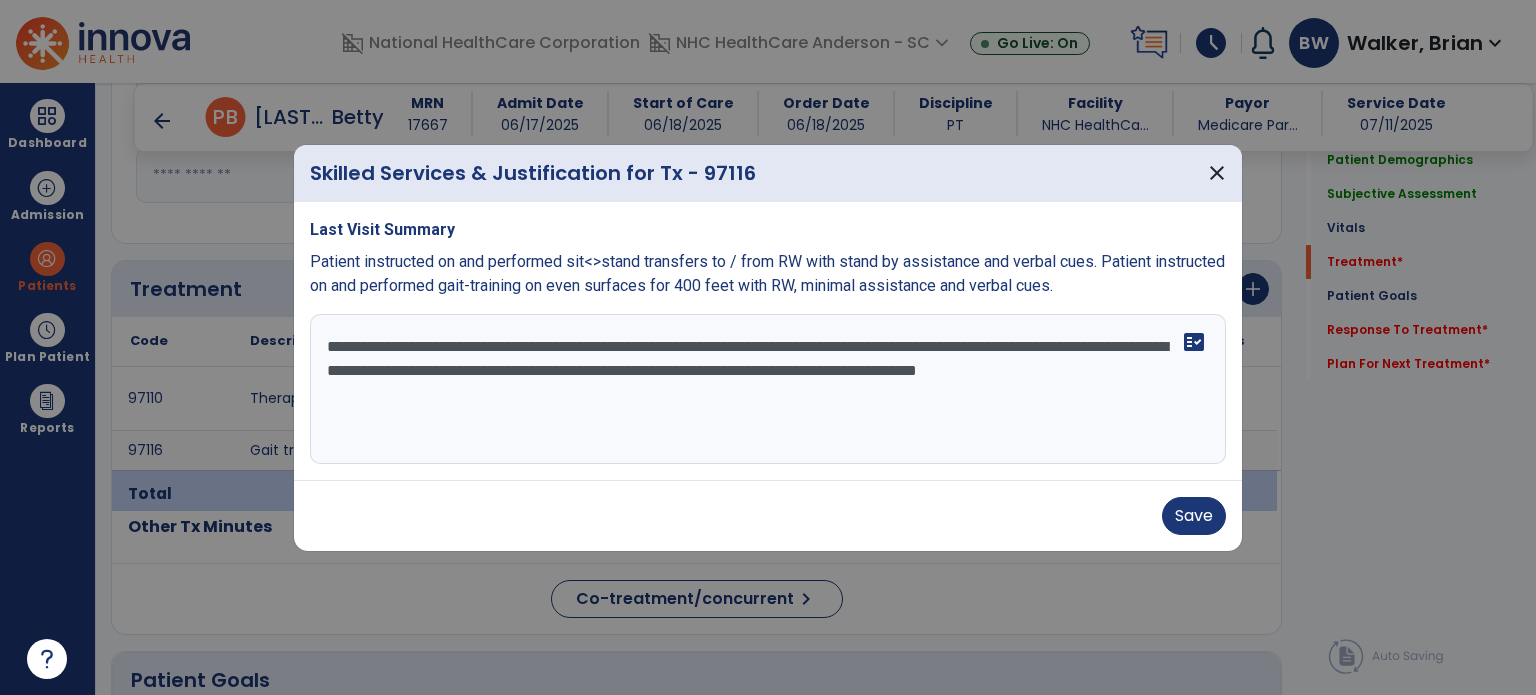 click at bounding box center (768, 347) 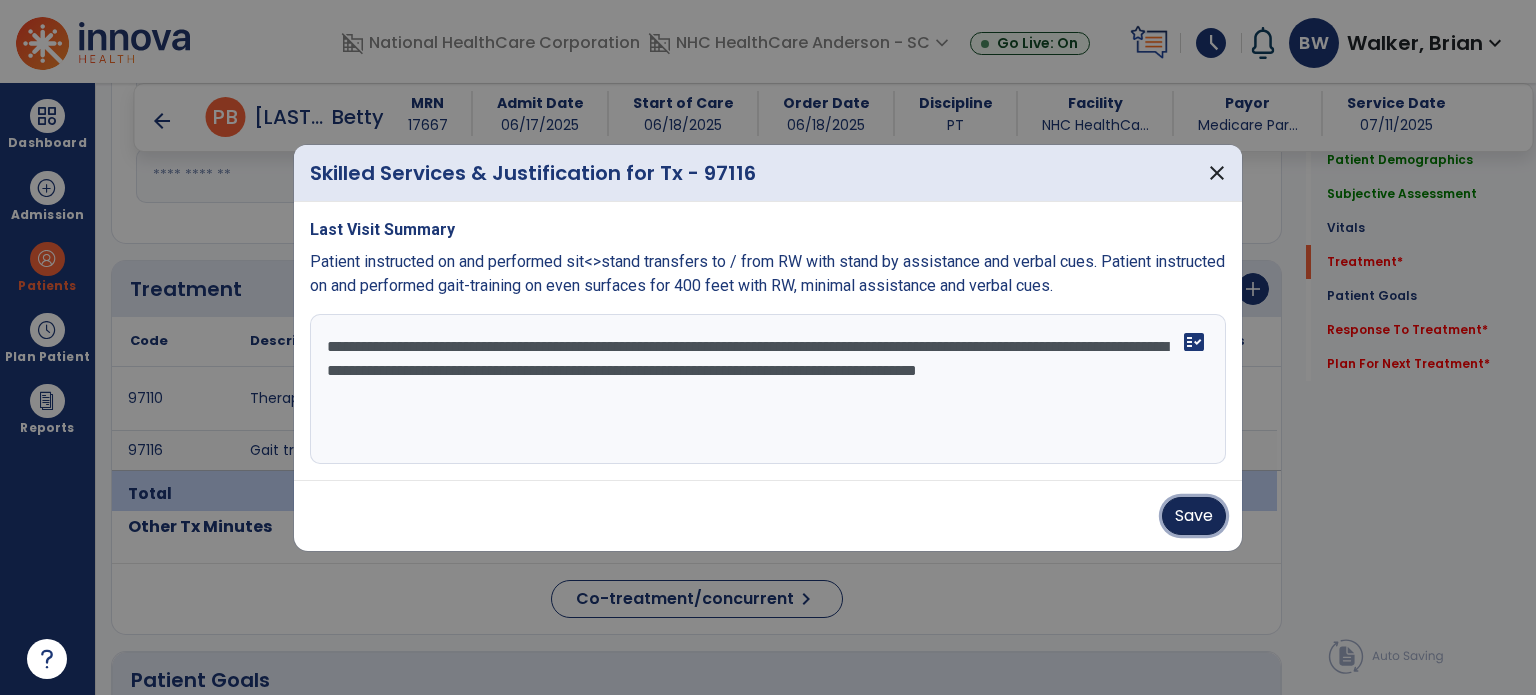 click on "Save" at bounding box center (1194, 516) 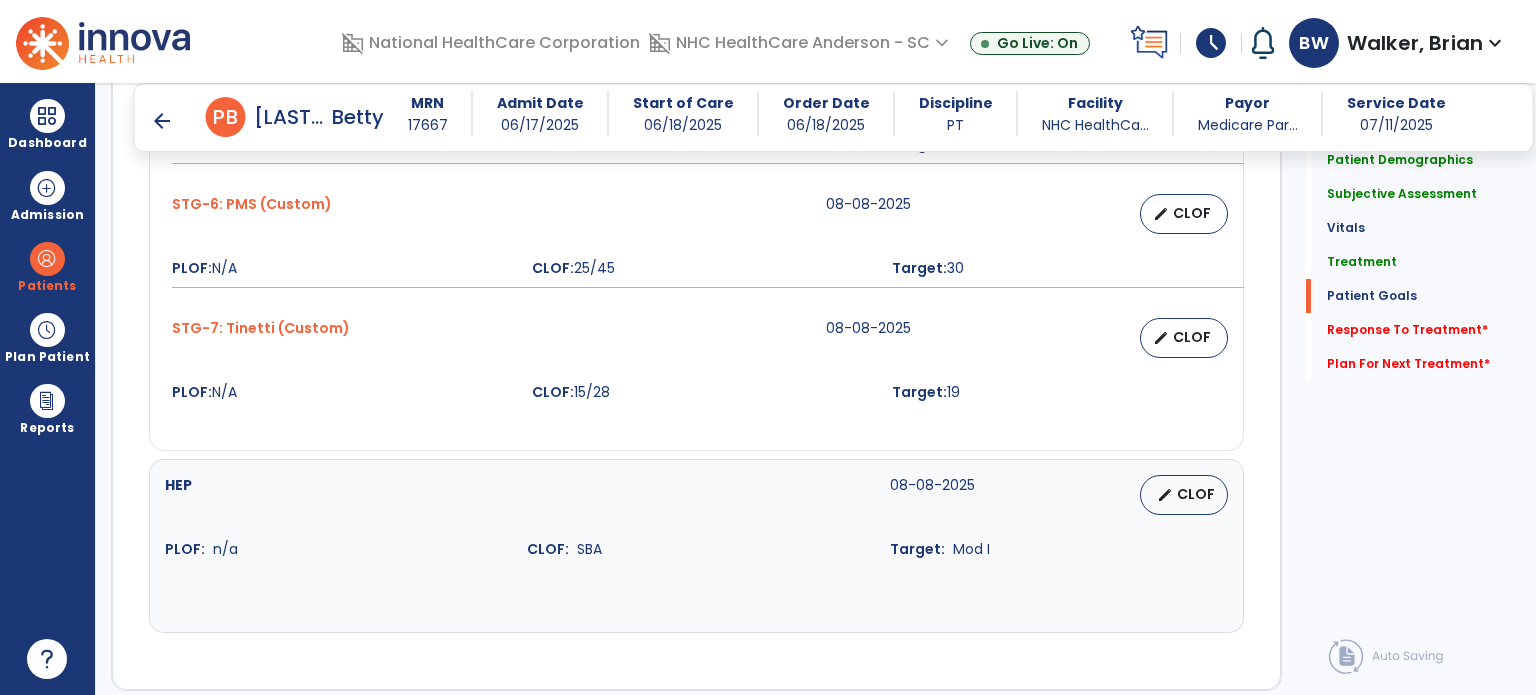 scroll, scrollTop: 2940, scrollLeft: 0, axis: vertical 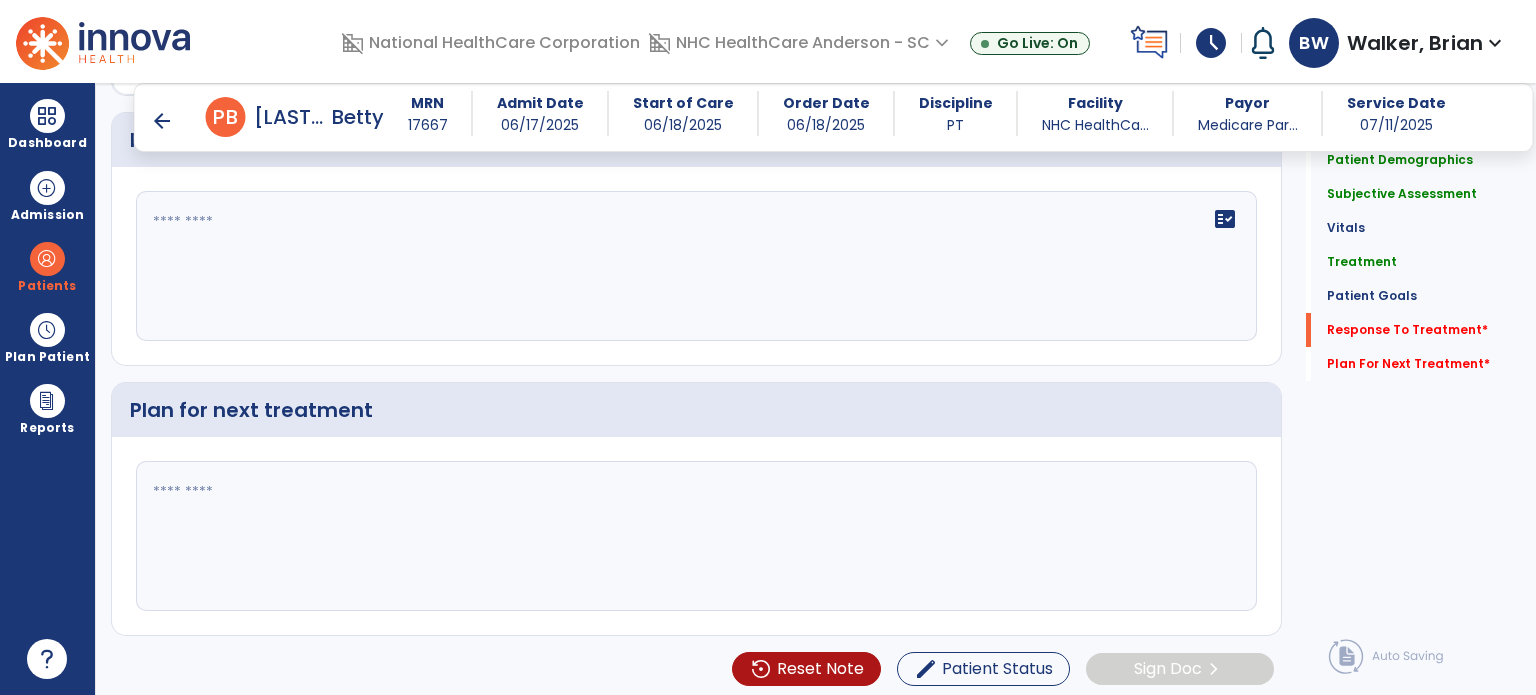 click 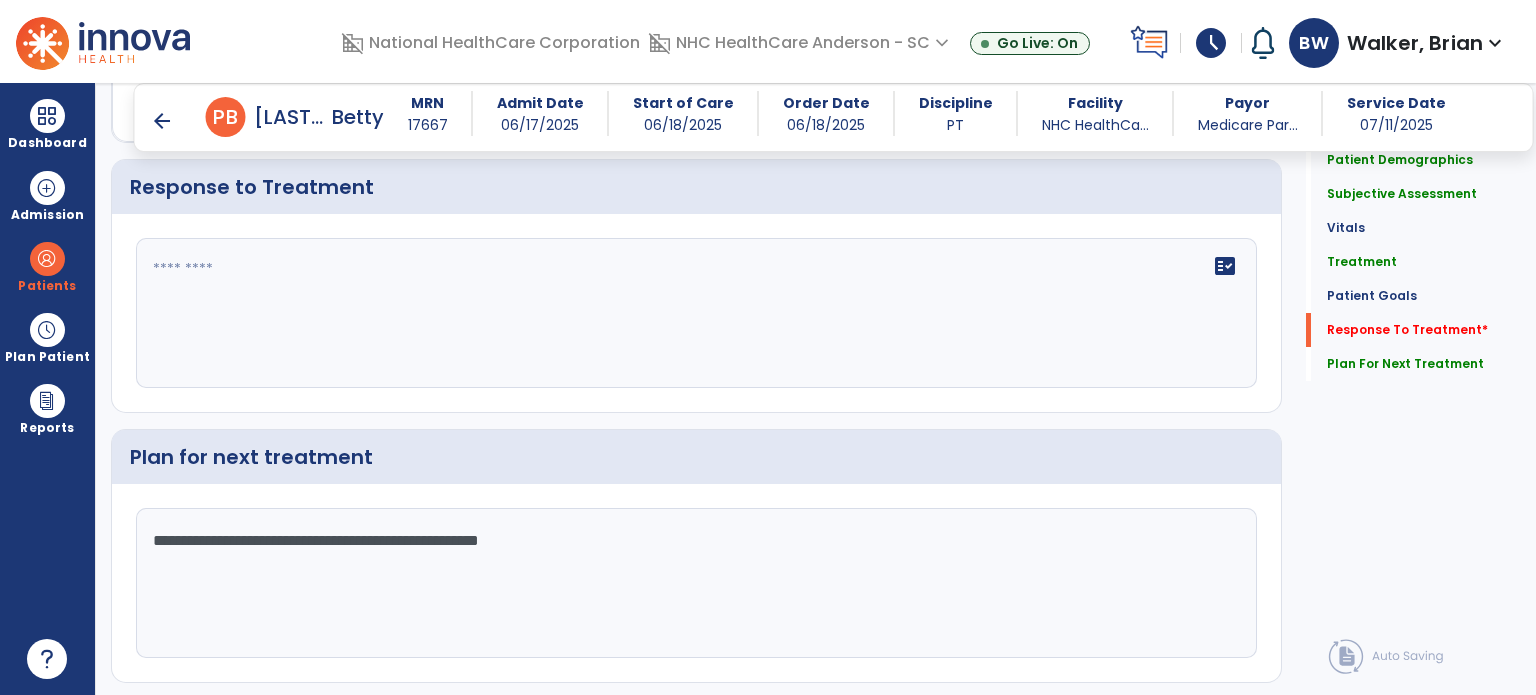 scroll, scrollTop: 2940, scrollLeft: 0, axis: vertical 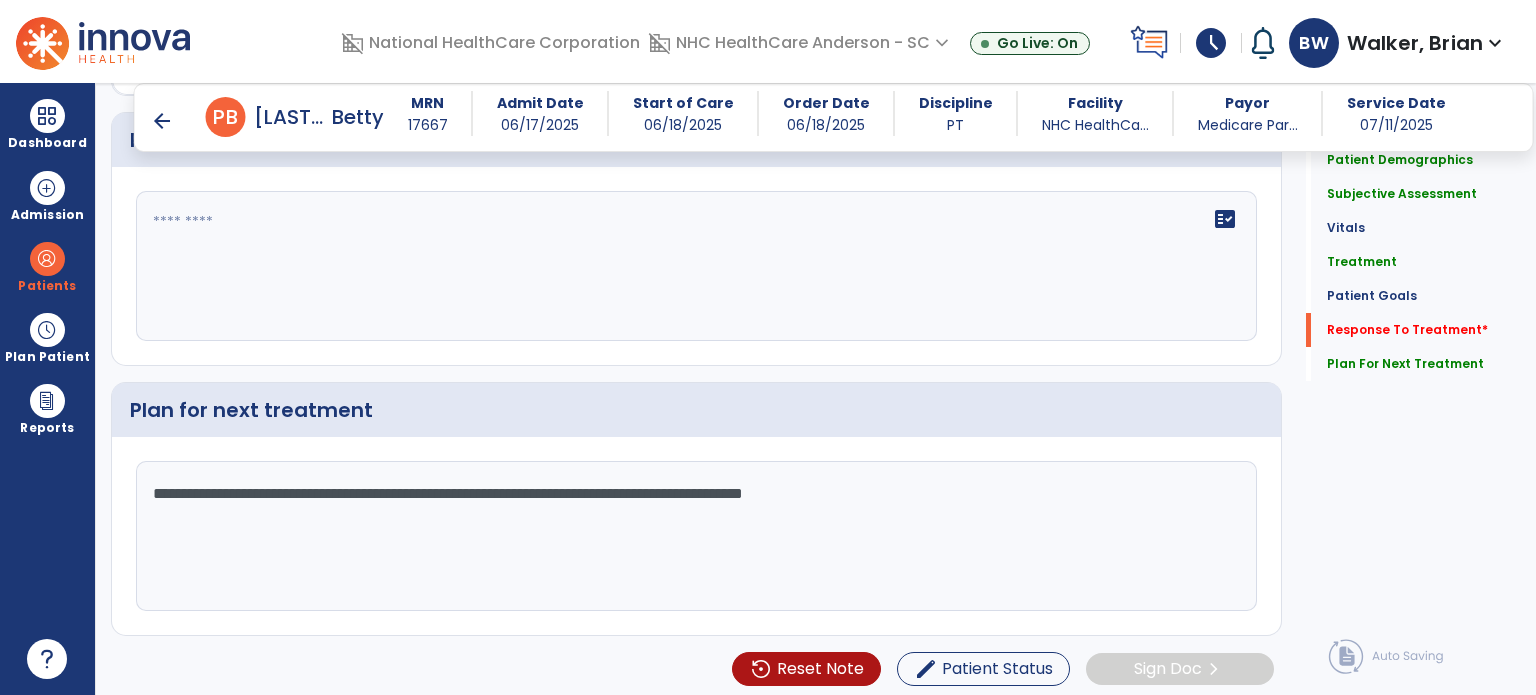 type on "**********" 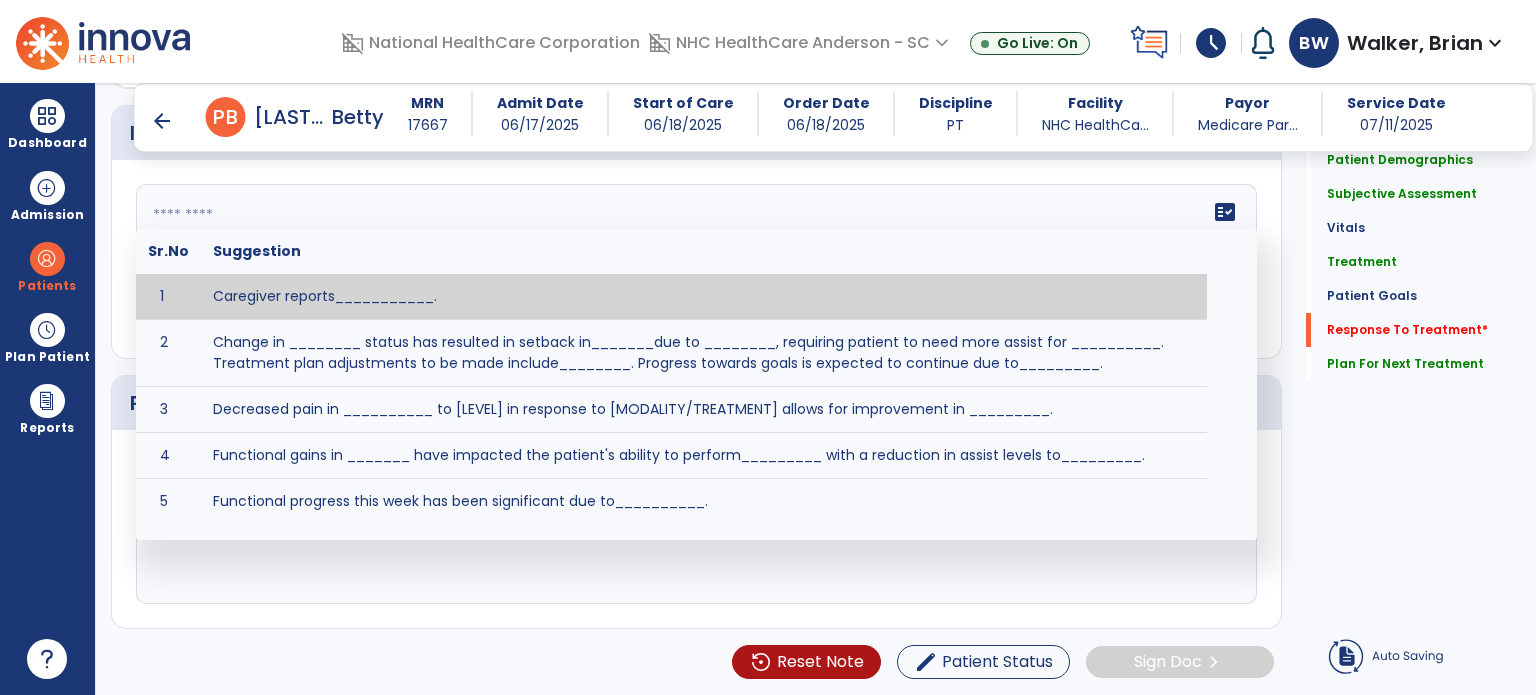 click on "fact_check  Sr.No Suggestion 1 Caregiver reports___________. 2 Change in ________ status has resulted in setback in_______due to ________, requiring patient to need more assist for __________.   Treatment plan adjustments to be made include________.  Progress towards goals is expected to continue due to_________. 3 Decreased pain in __________ to [LEVEL] in response to [MODALITY/TREATMENT] allows for improvement in _________. 4 Functional gains in _______ have impacted the patient's ability to perform_________ with a reduction in assist levels to_________. 5 Functional progress this week has been significant due to__________. 6 Gains in ________ have improved the patient's ability to perform ______with decreased levels of assist to___________. 7 Improvement in ________allows patient to tolerate higher levels of challenges in_________. 8 Pain in [AREA] has decreased to [LEVEL] in response to [TREATMENT/MODALITY], allowing fore ease in completing__________. 9 10 11 12 13 14 15 16 17 18 19 20 21" 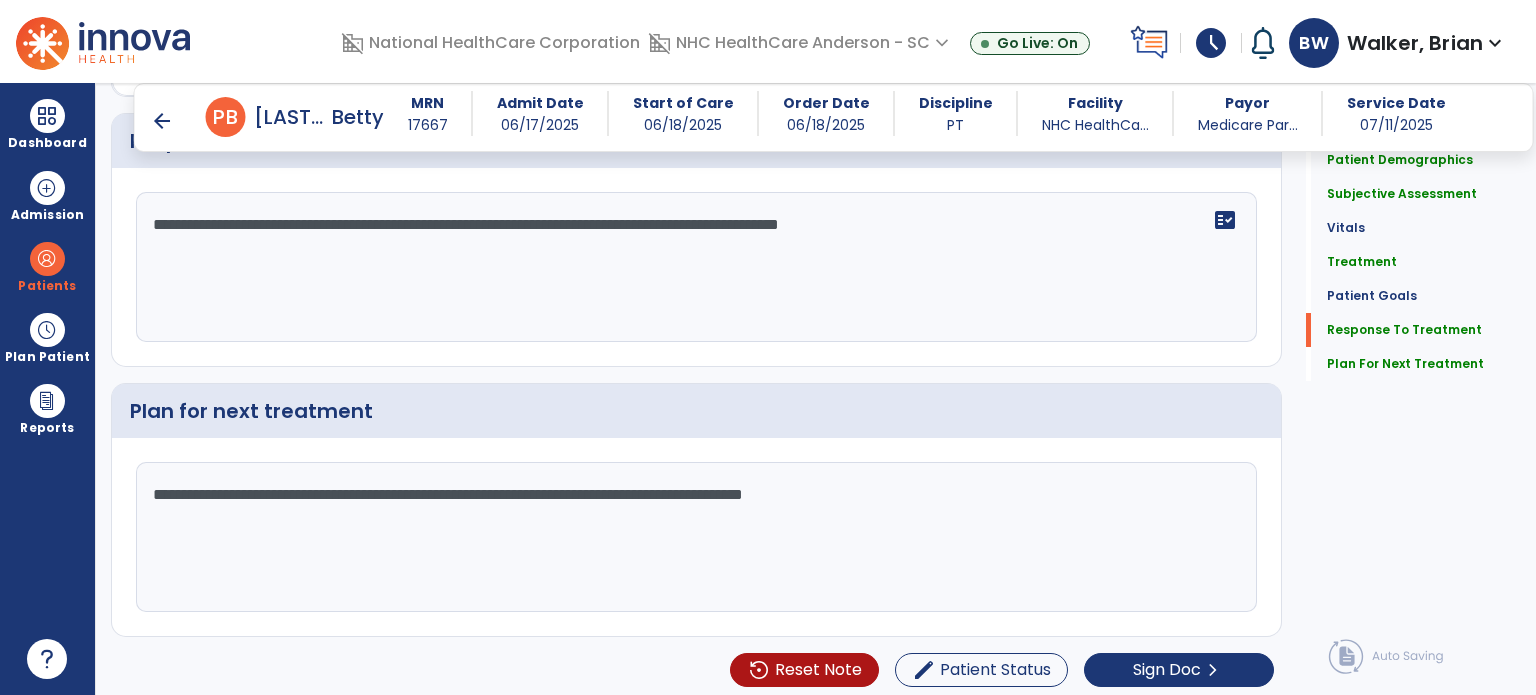 scroll, scrollTop: 2940, scrollLeft: 0, axis: vertical 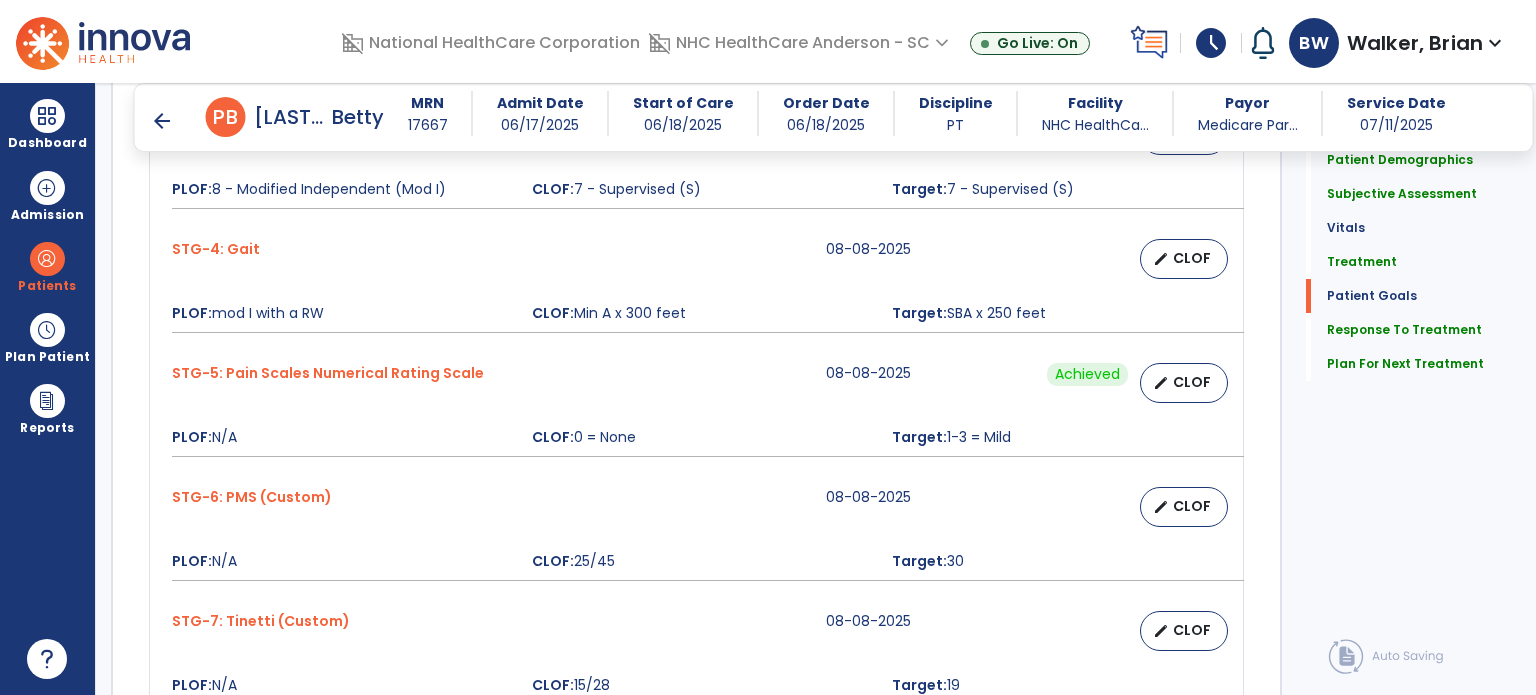 type on "**********" 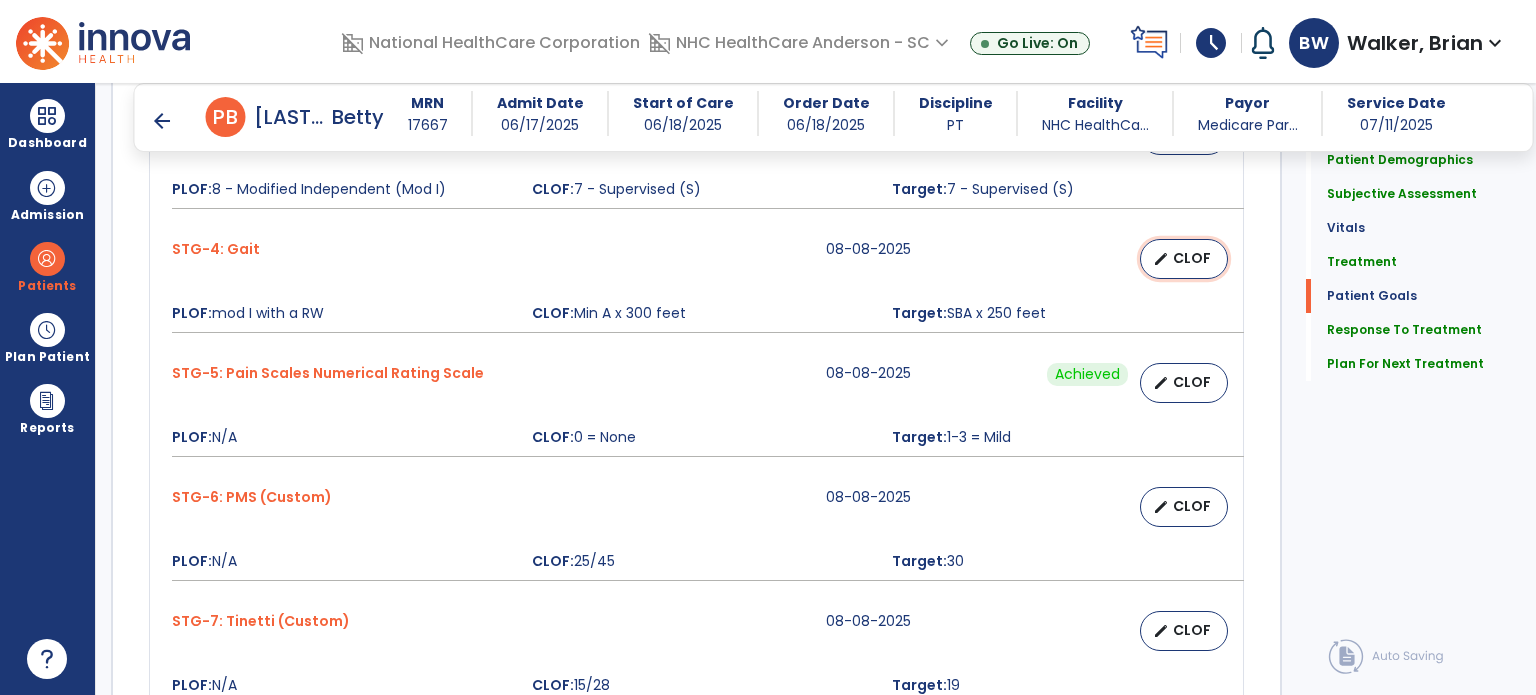 click on "CLOF" at bounding box center [1192, 258] 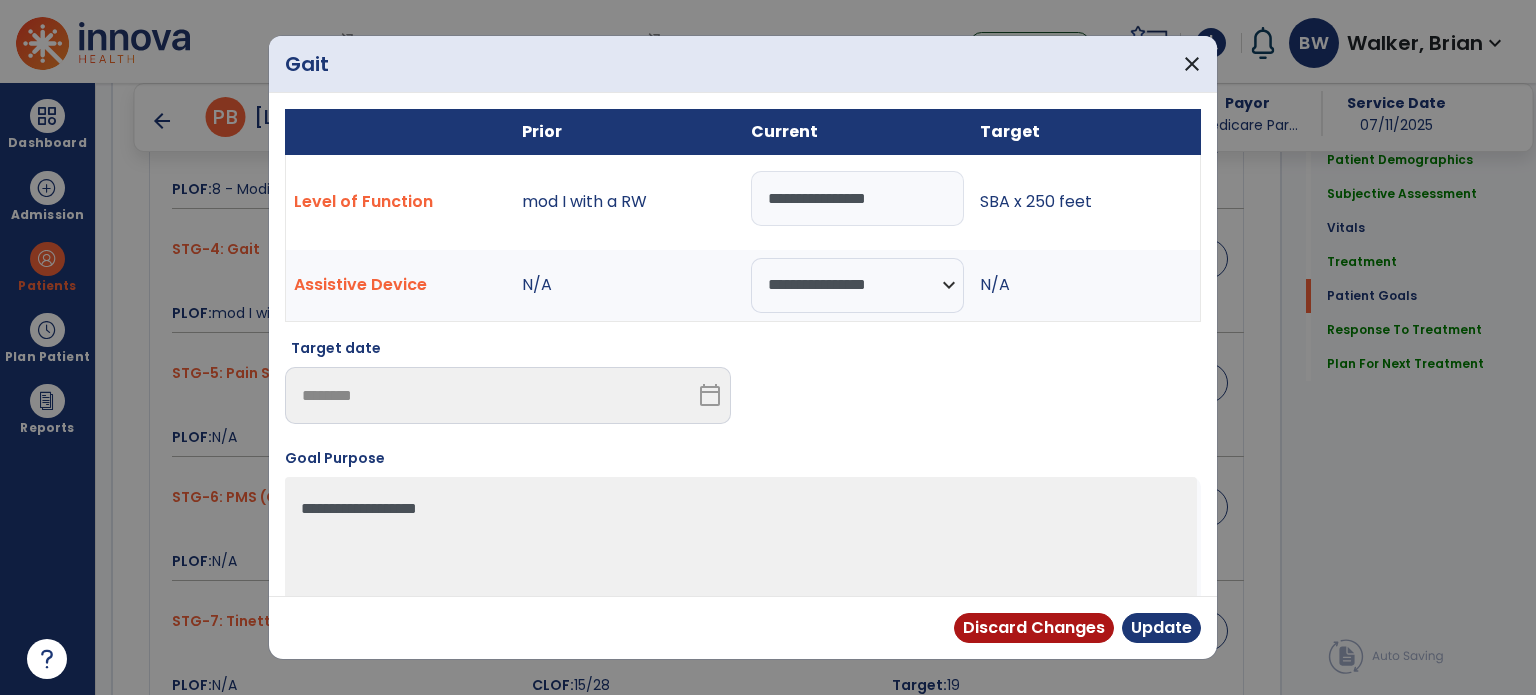 click on "**********" at bounding box center (857, 198) 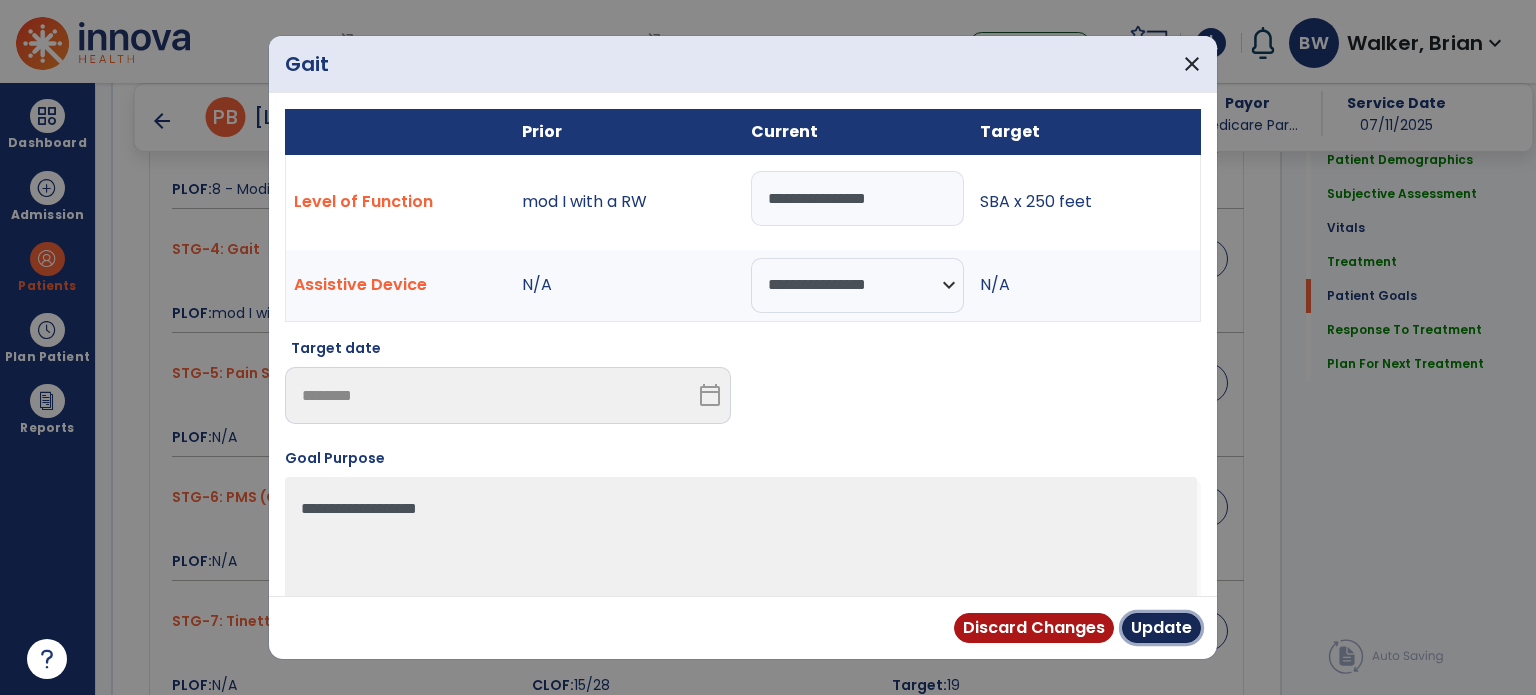 click on "Update" at bounding box center [1161, 628] 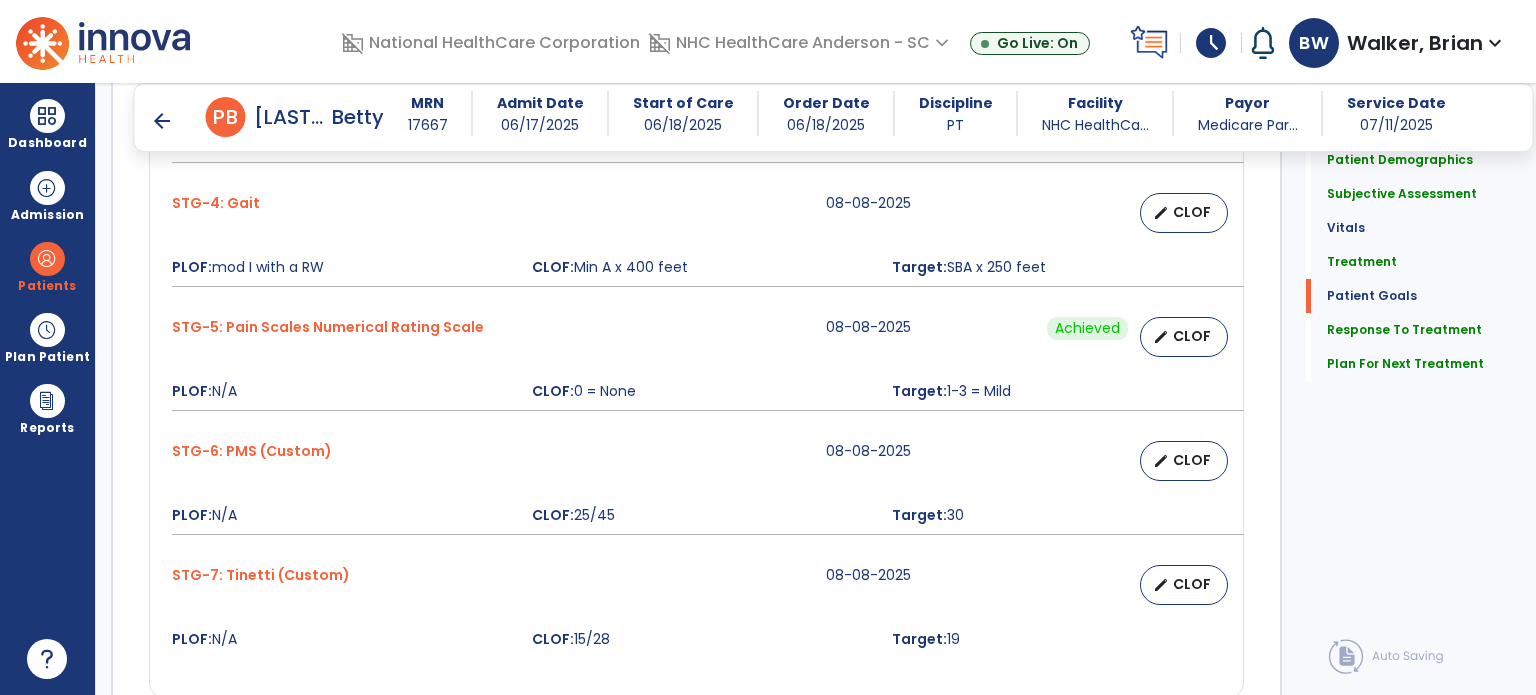 scroll, scrollTop: 2052, scrollLeft: 0, axis: vertical 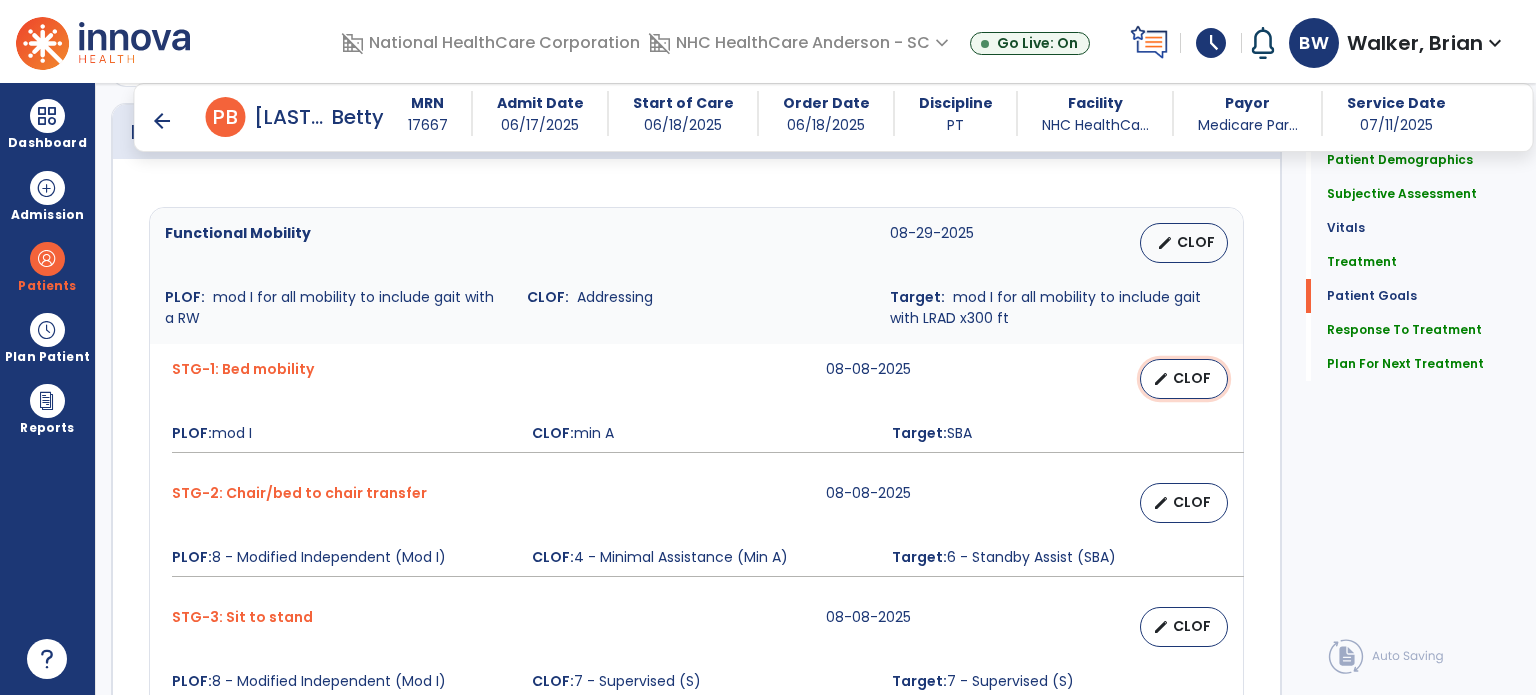 click on "CLOF" at bounding box center (1192, 378) 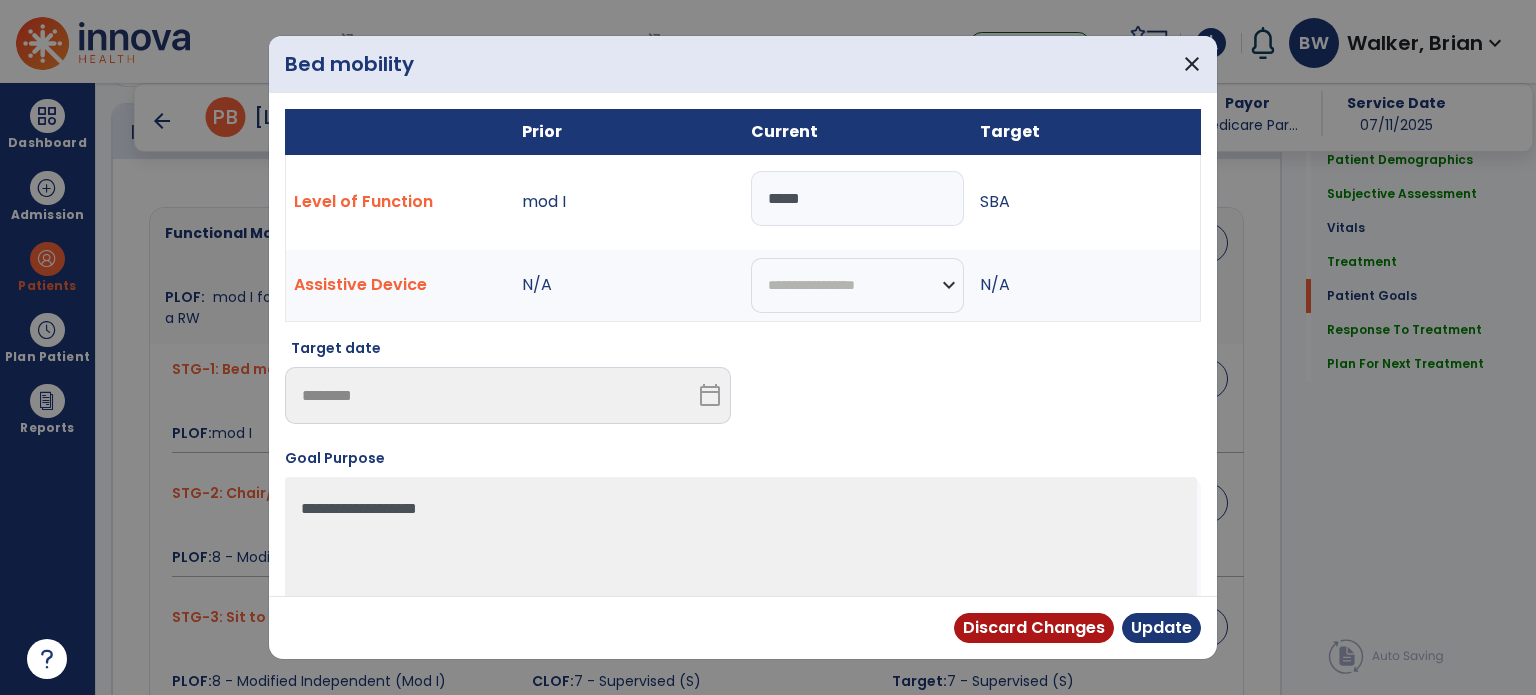 click on "*****" at bounding box center [857, 198] 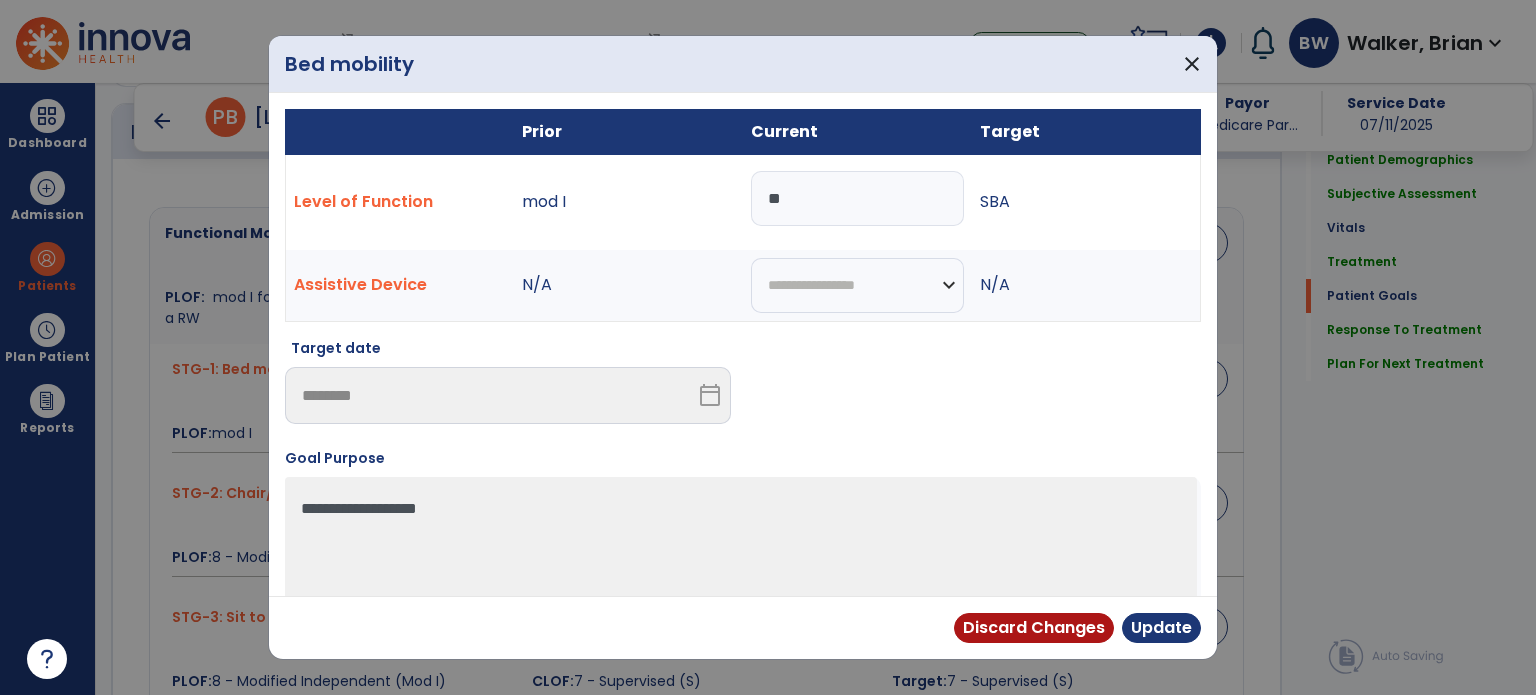 click on "**" at bounding box center [857, 198] 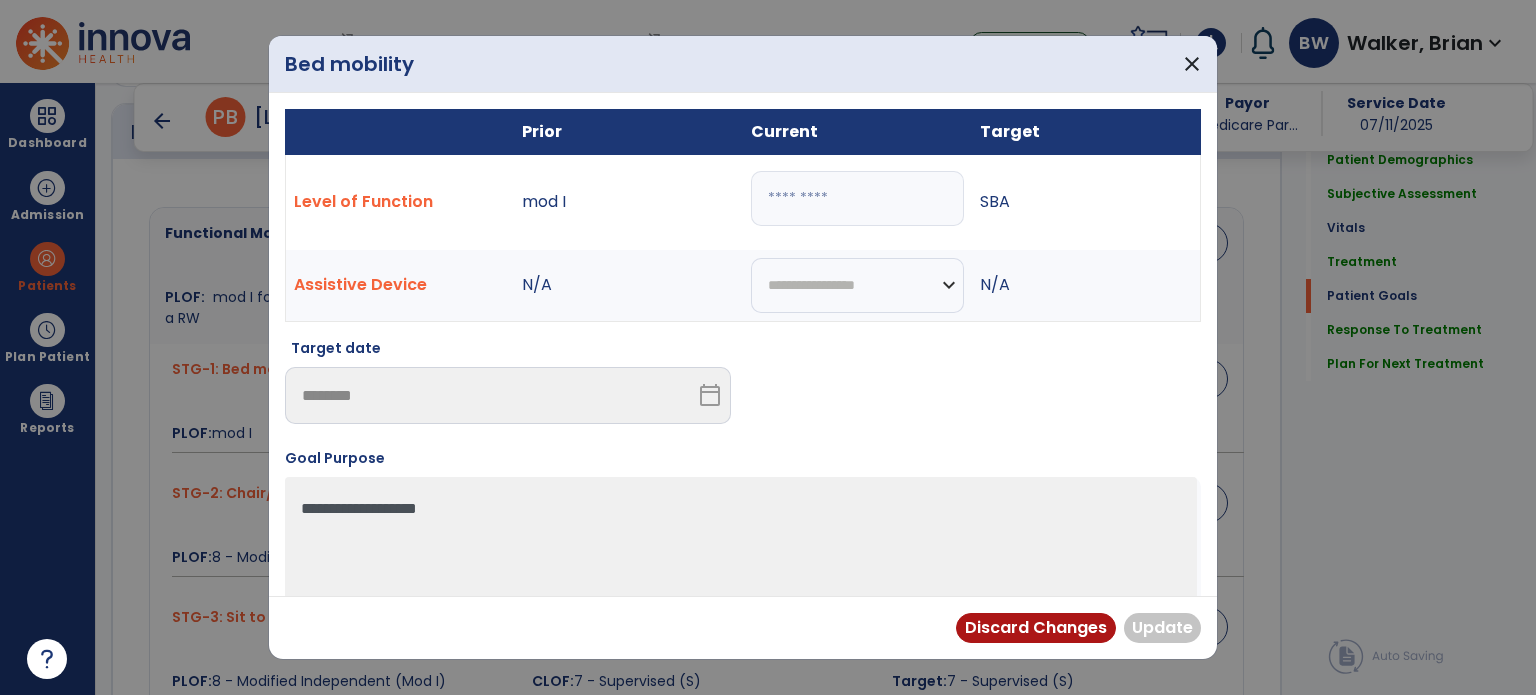 type on "*" 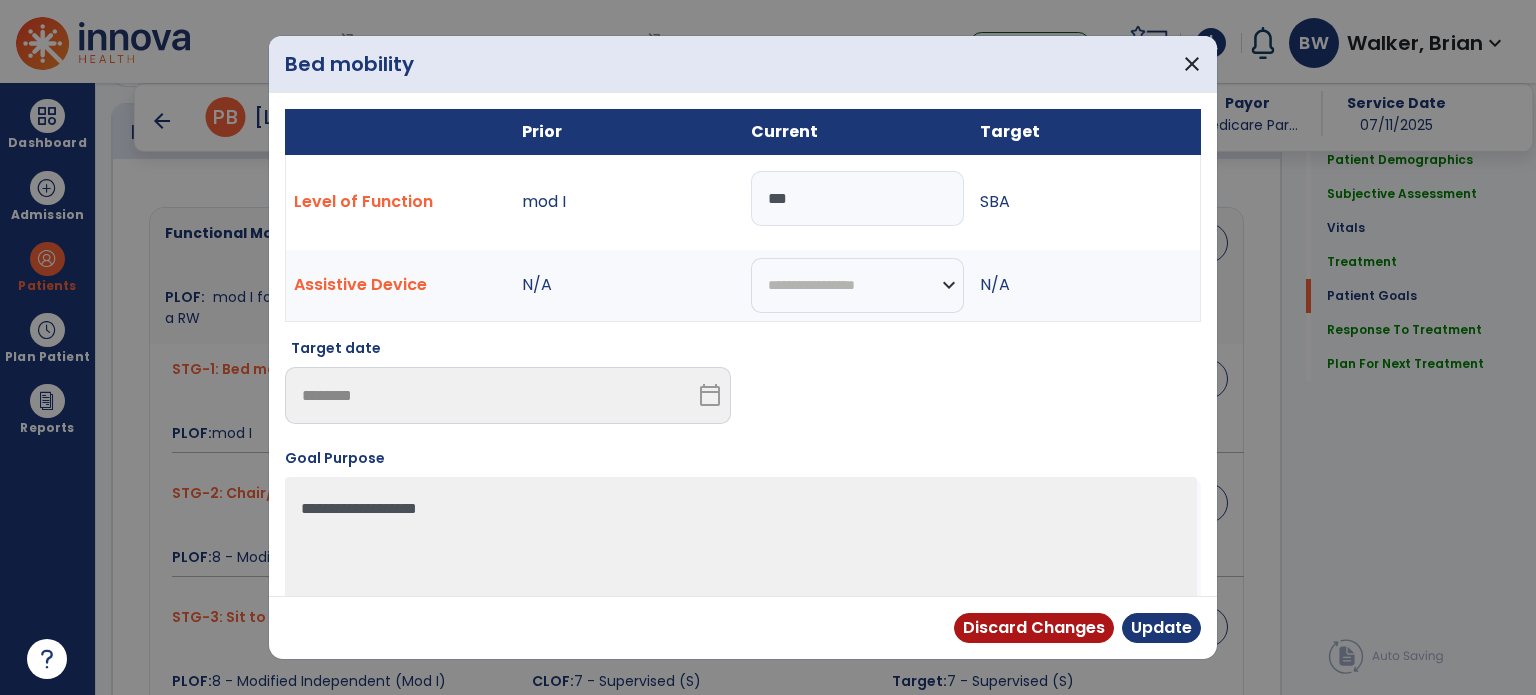 type on "***" 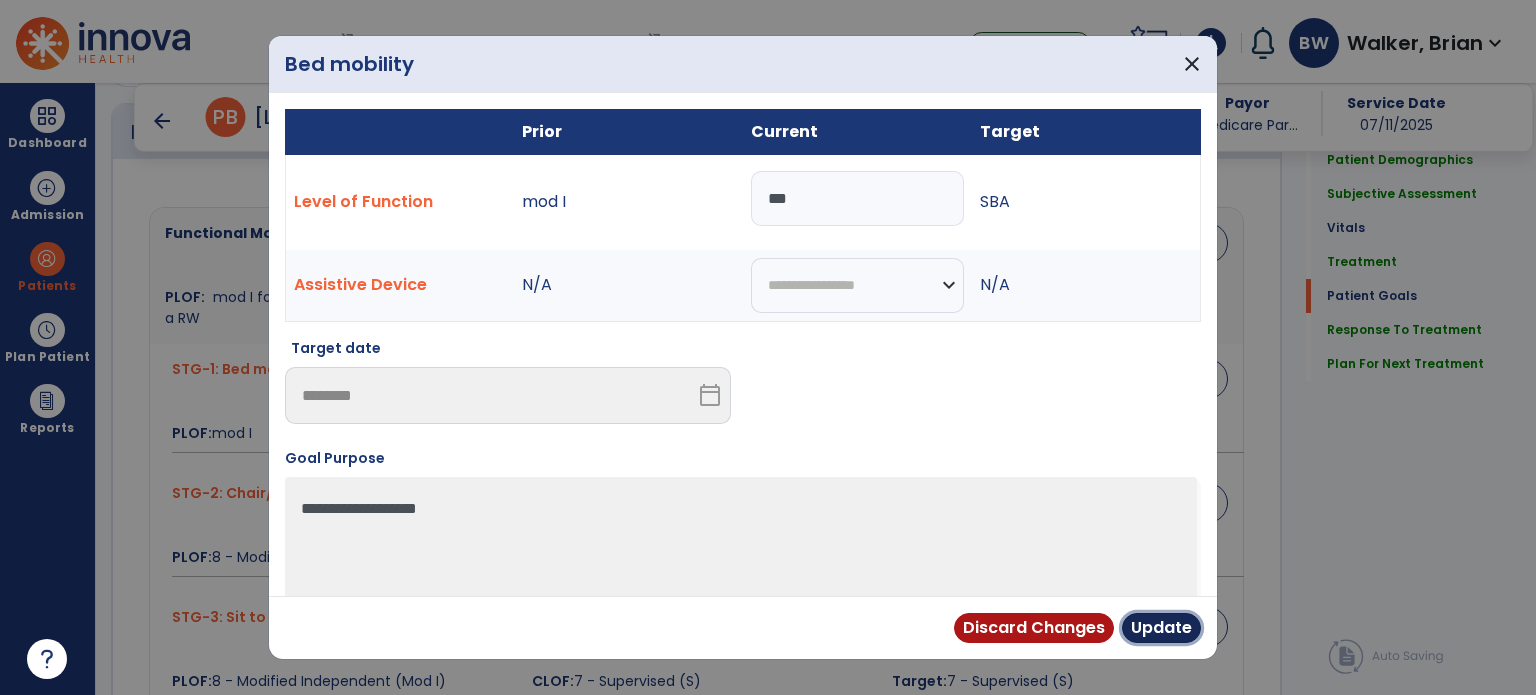 click on "Update" at bounding box center [1161, 628] 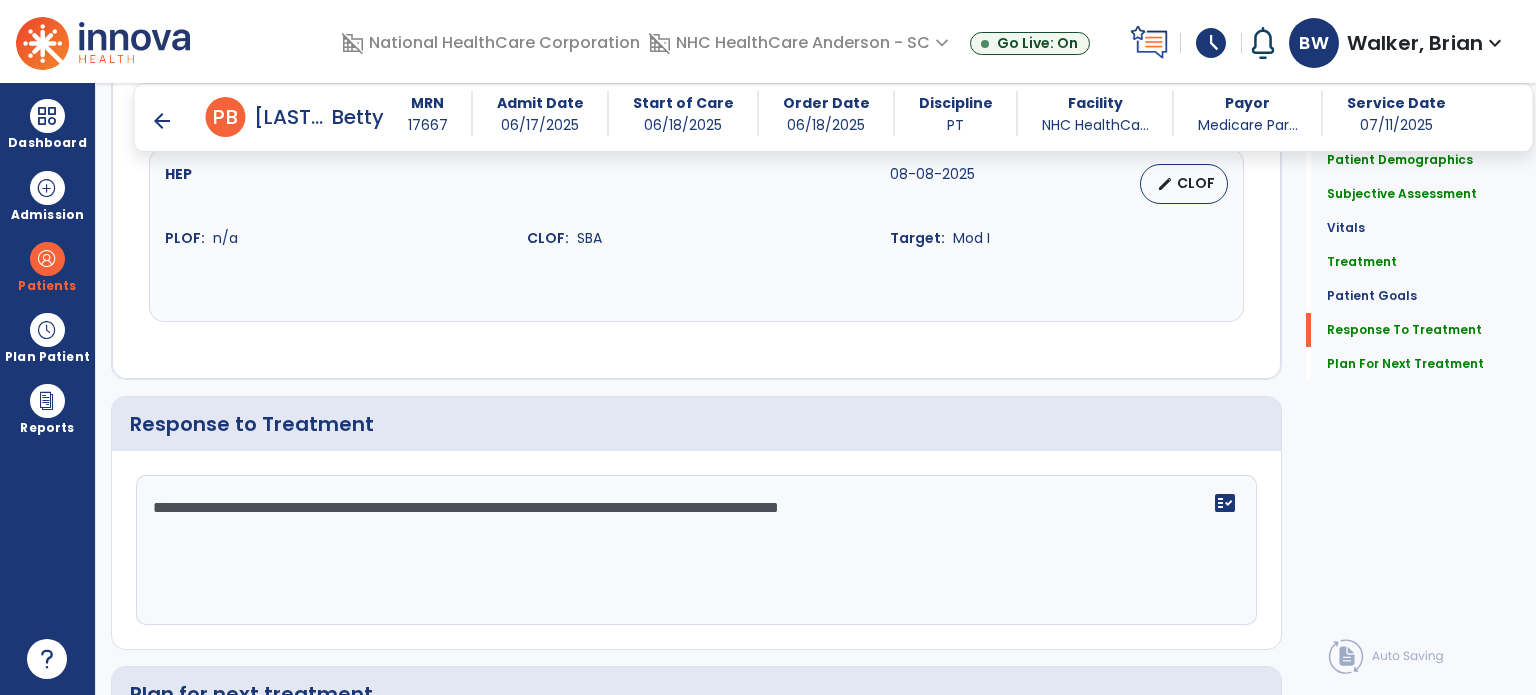 scroll, scrollTop: 2940, scrollLeft: 0, axis: vertical 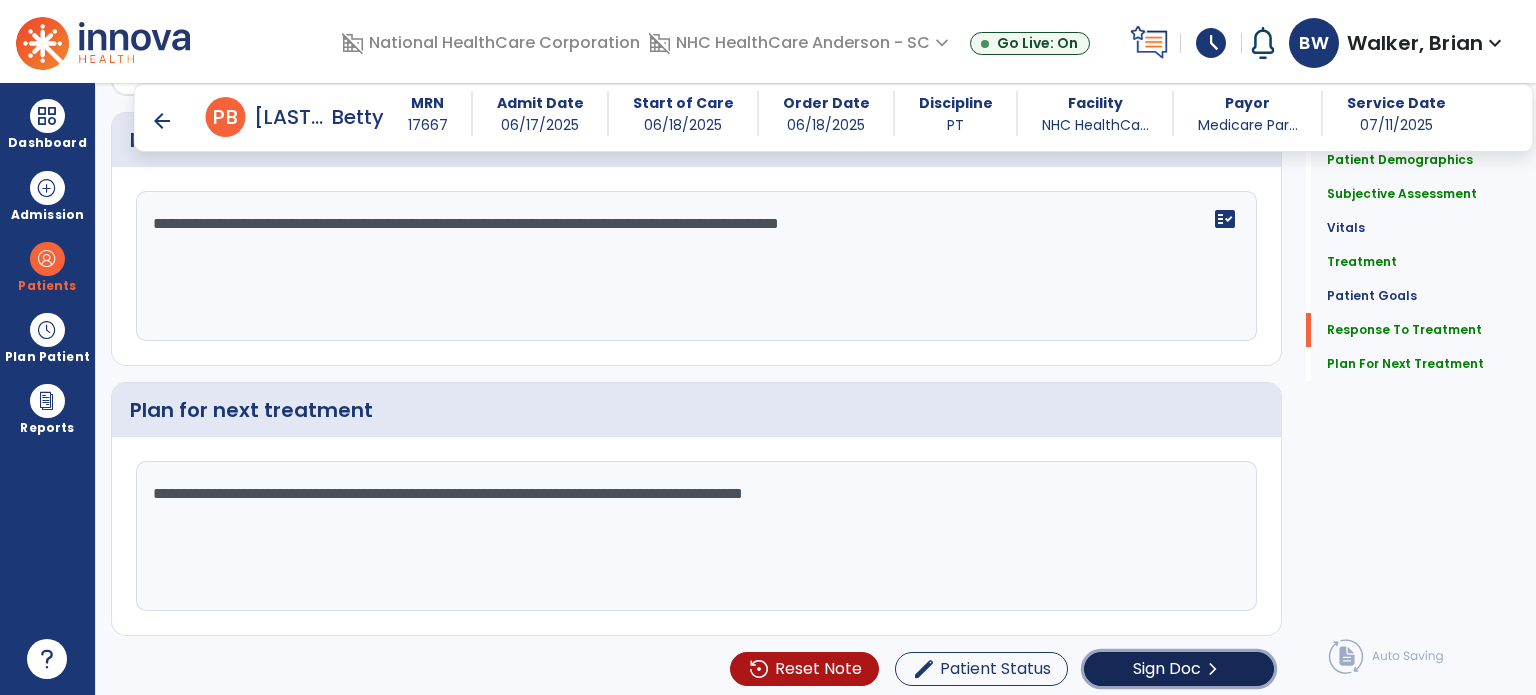 click on "Sign Doc" 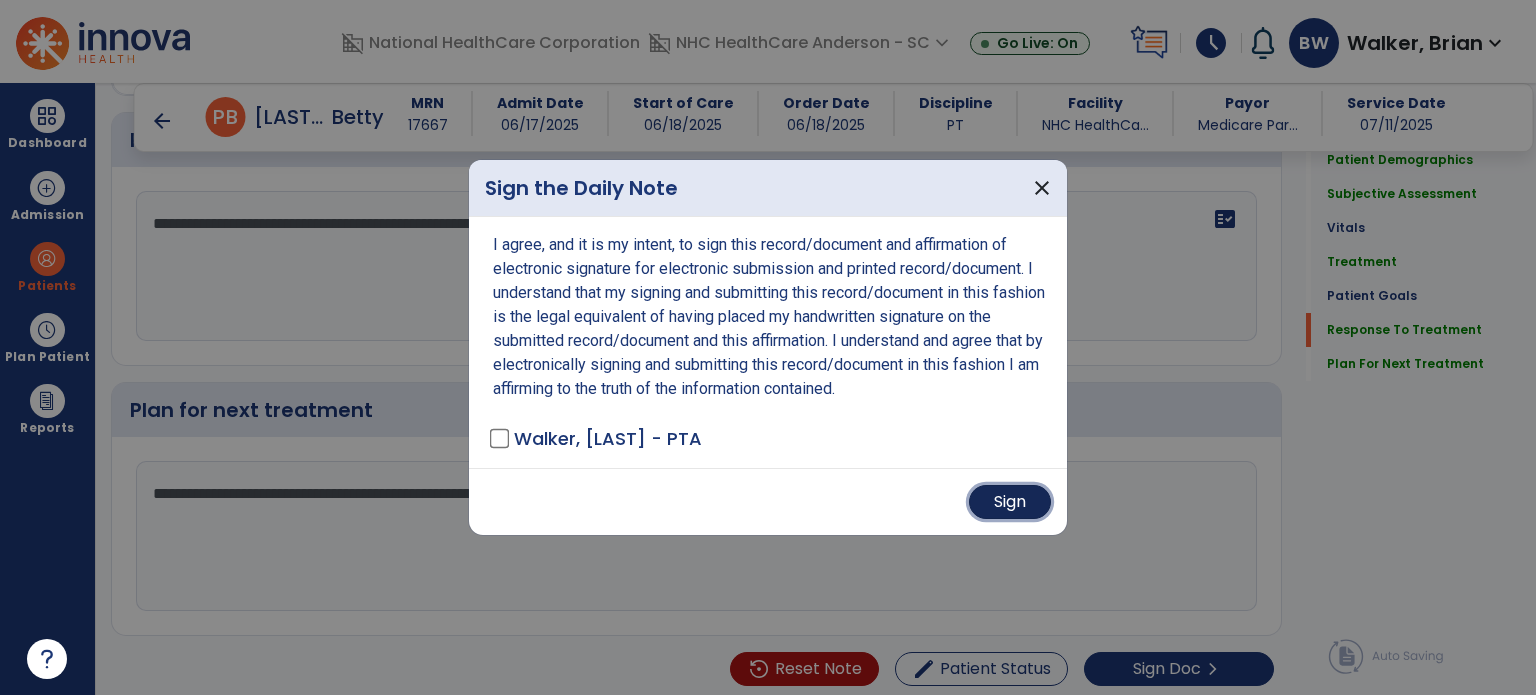click on "Sign" at bounding box center [1010, 502] 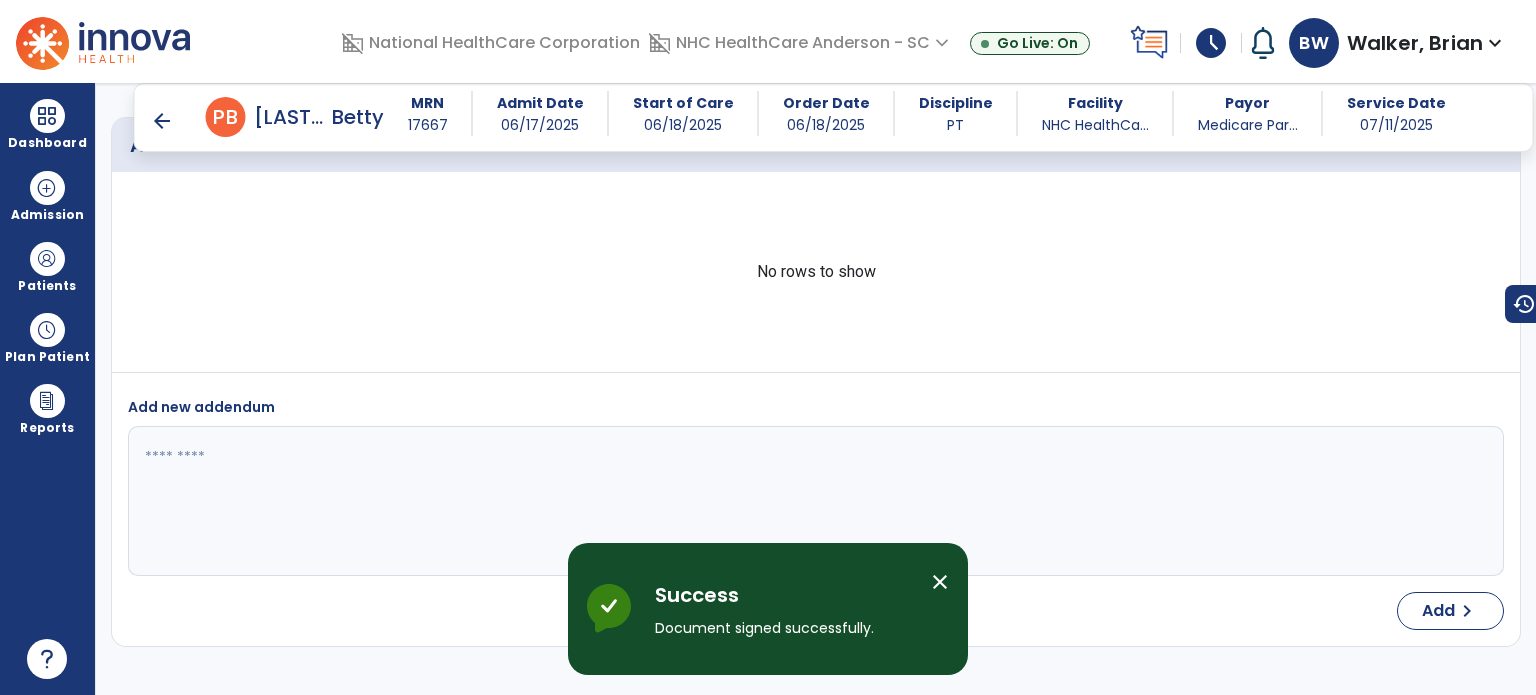 scroll, scrollTop: 4062, scrollLeft: 0, axis: vertical 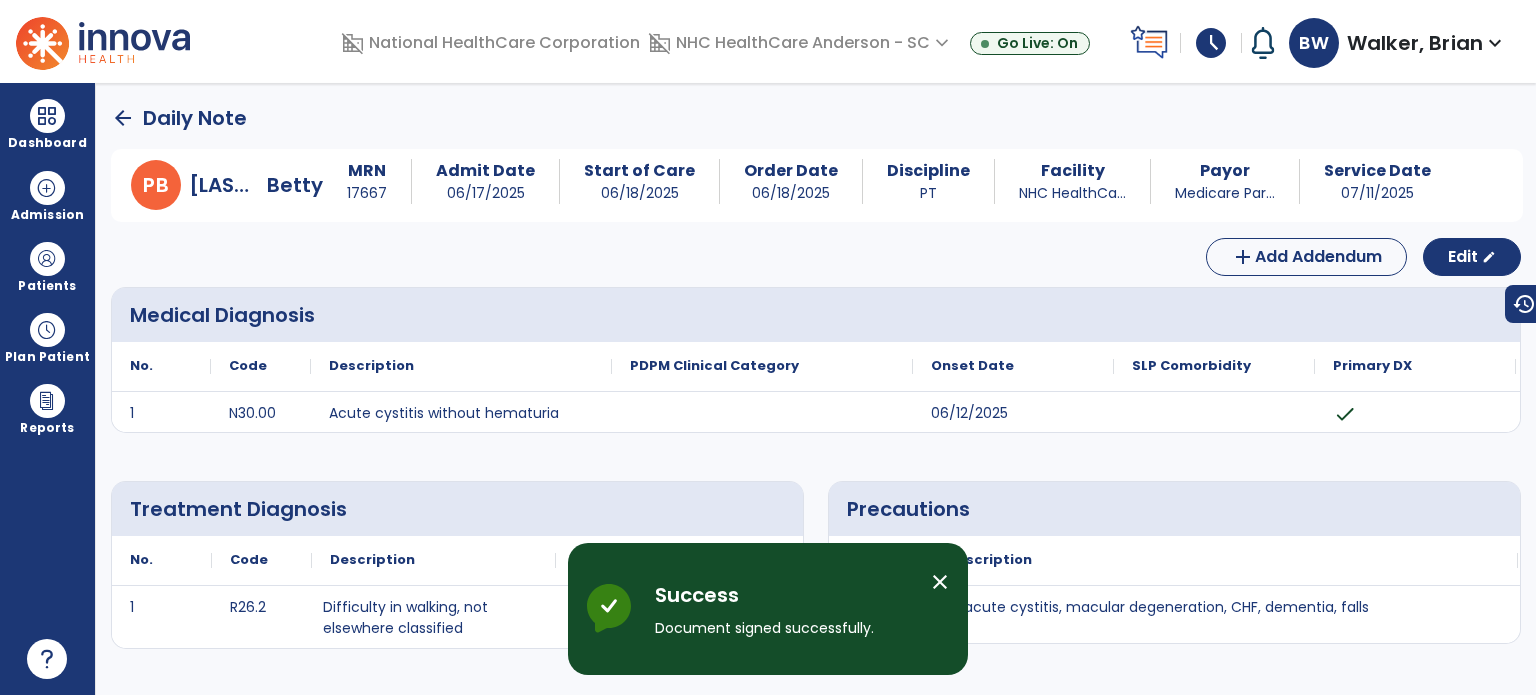 click on "Dashboard" at bounding box center [47, 143] 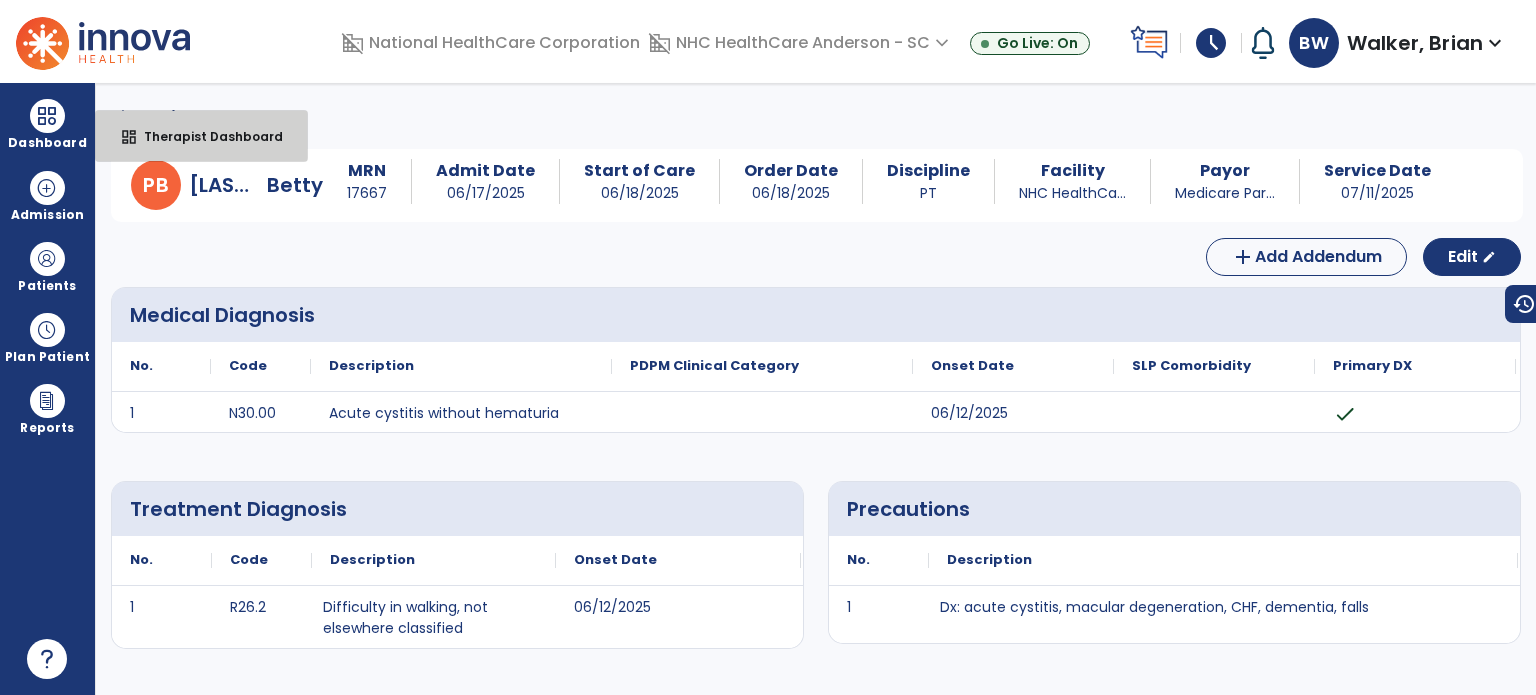 click on "Therapist Dashboard" at bounding box center (205, 136) 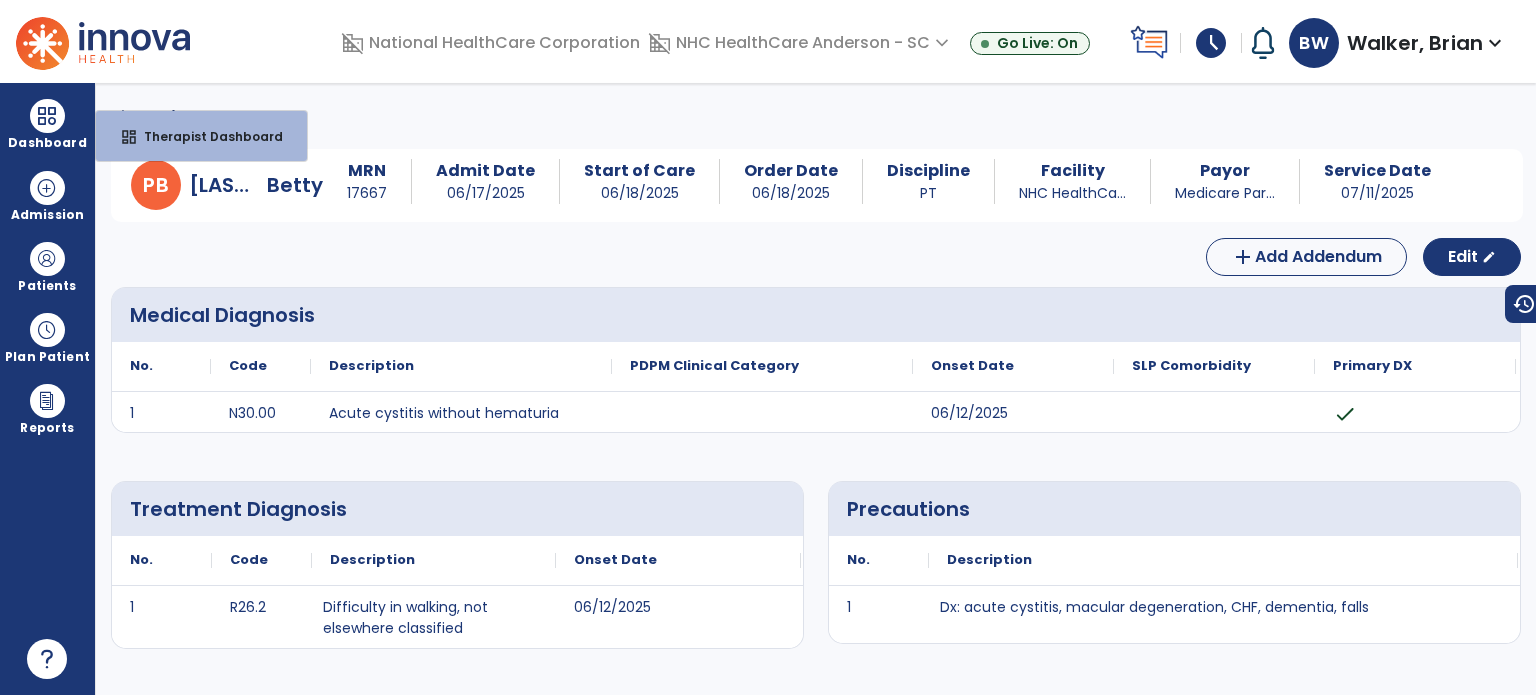 select on "****" 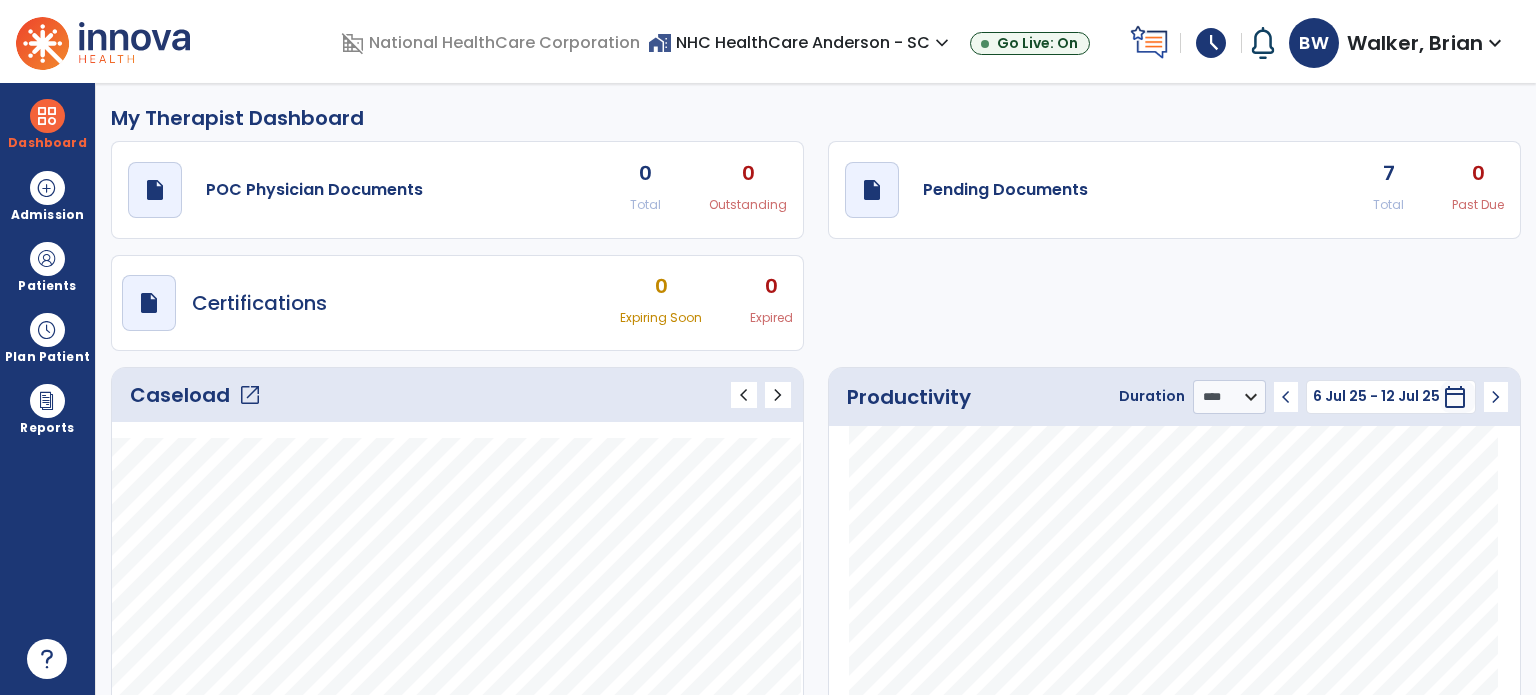 click on "open_in_new" 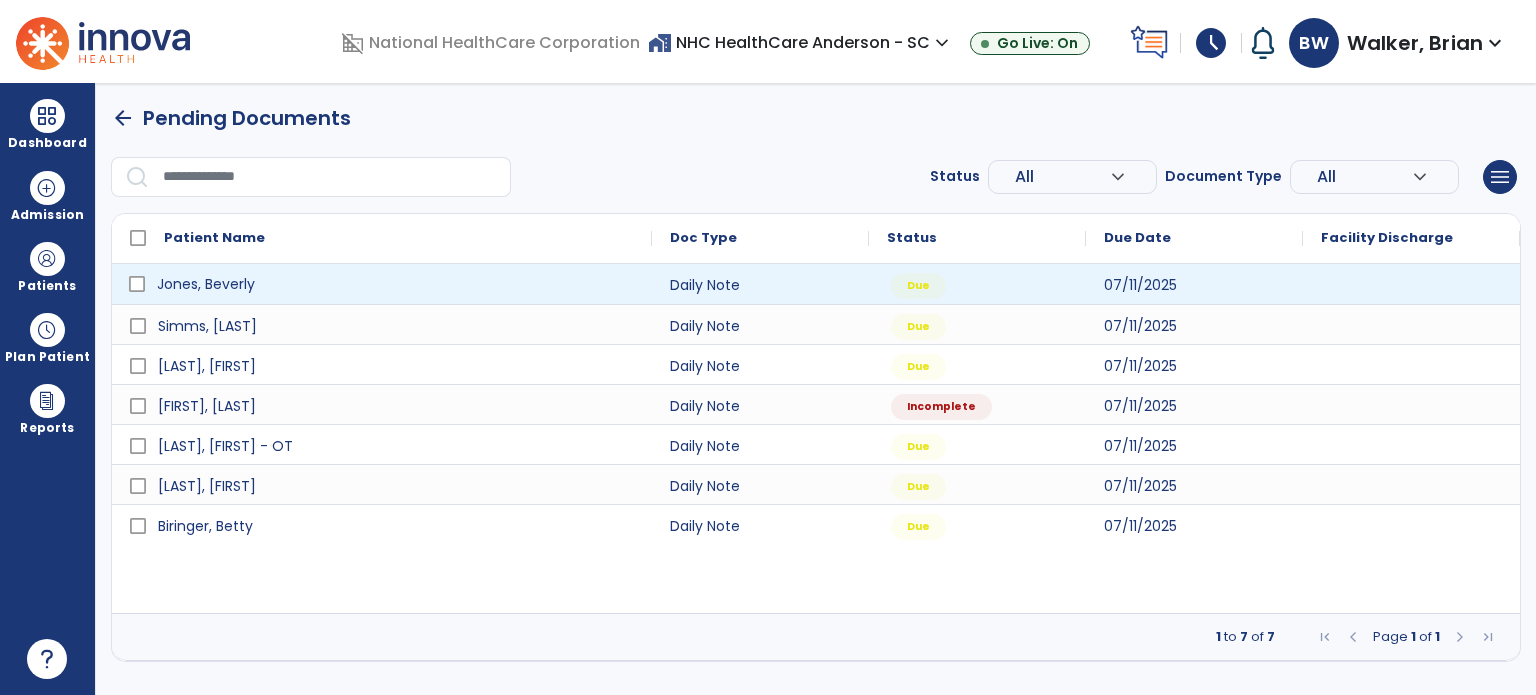 click on "Jones, Beverly" at bounding box center (396, 284) 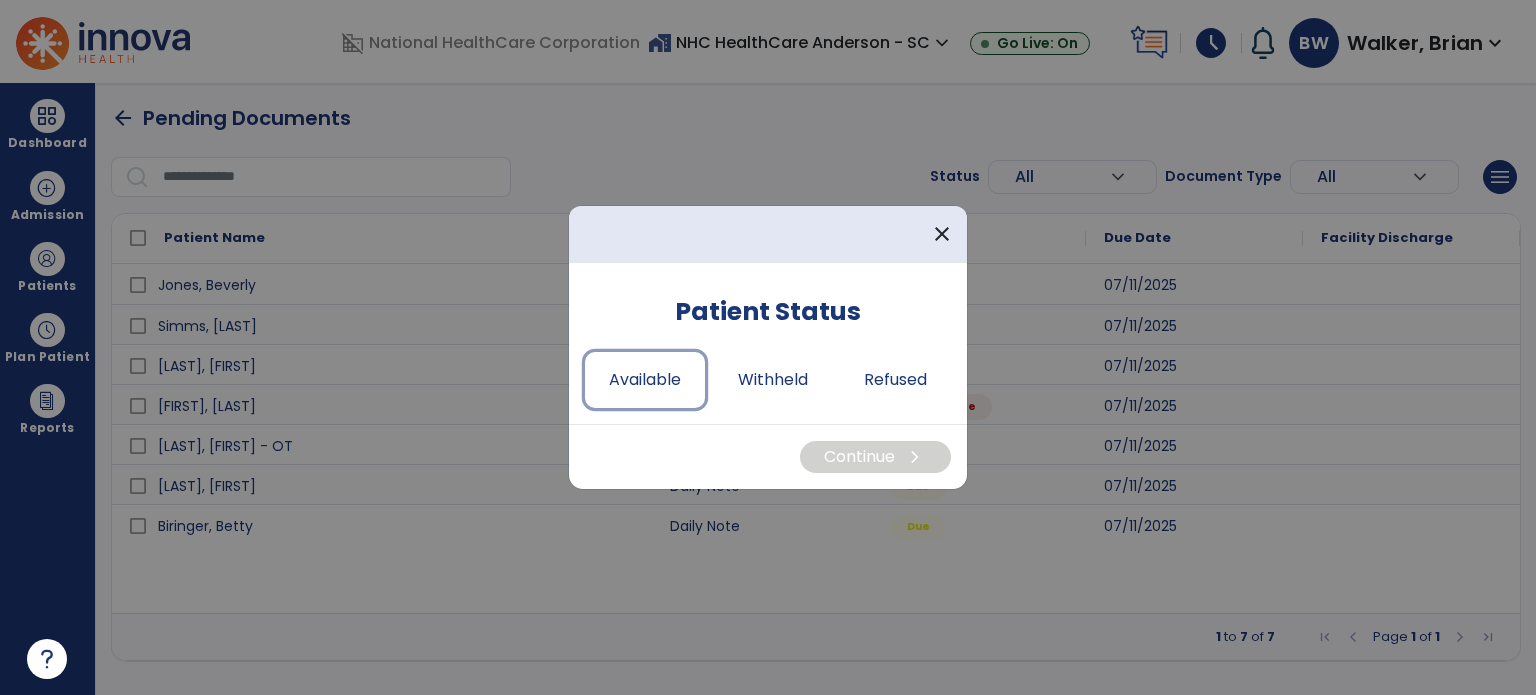 click on "Available" at bounding box center (645, 380) 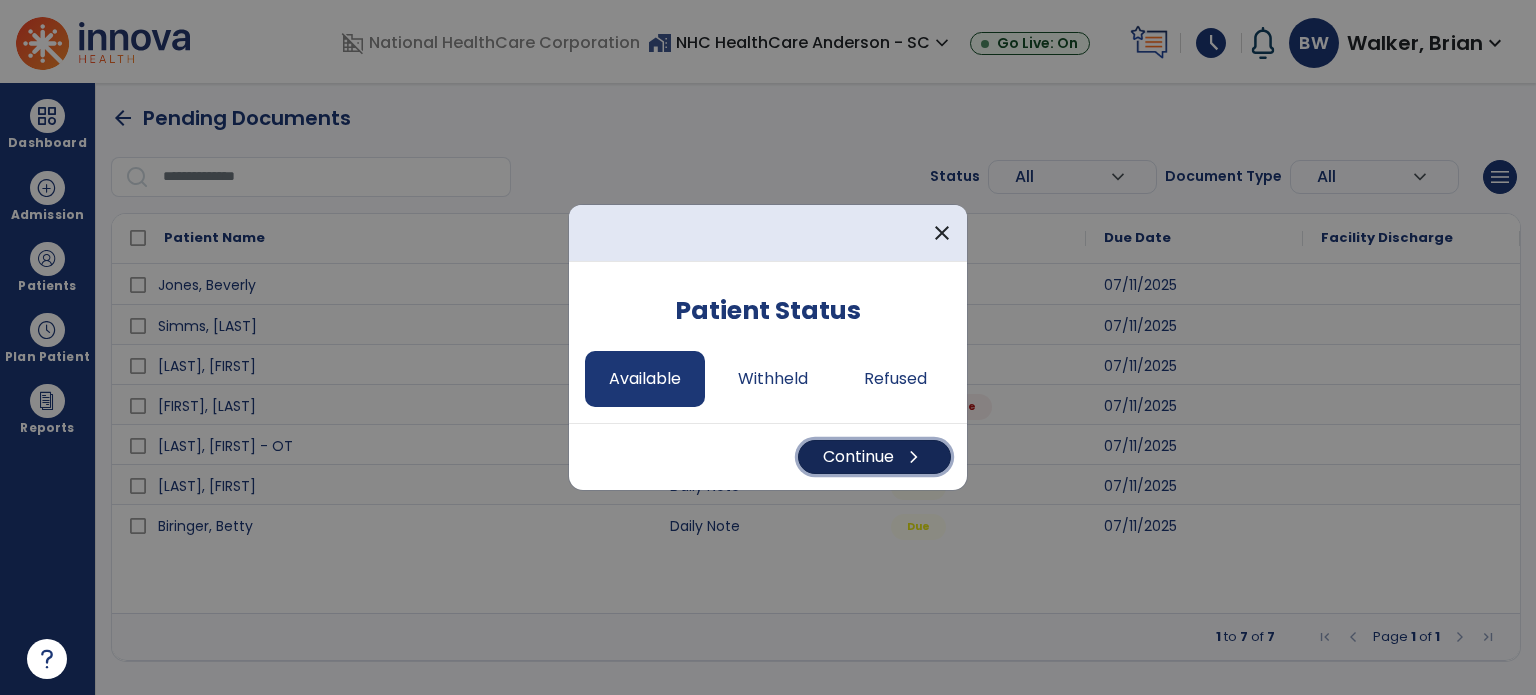 click on "Continue   chevron_right" at bounding box center [874, 457] 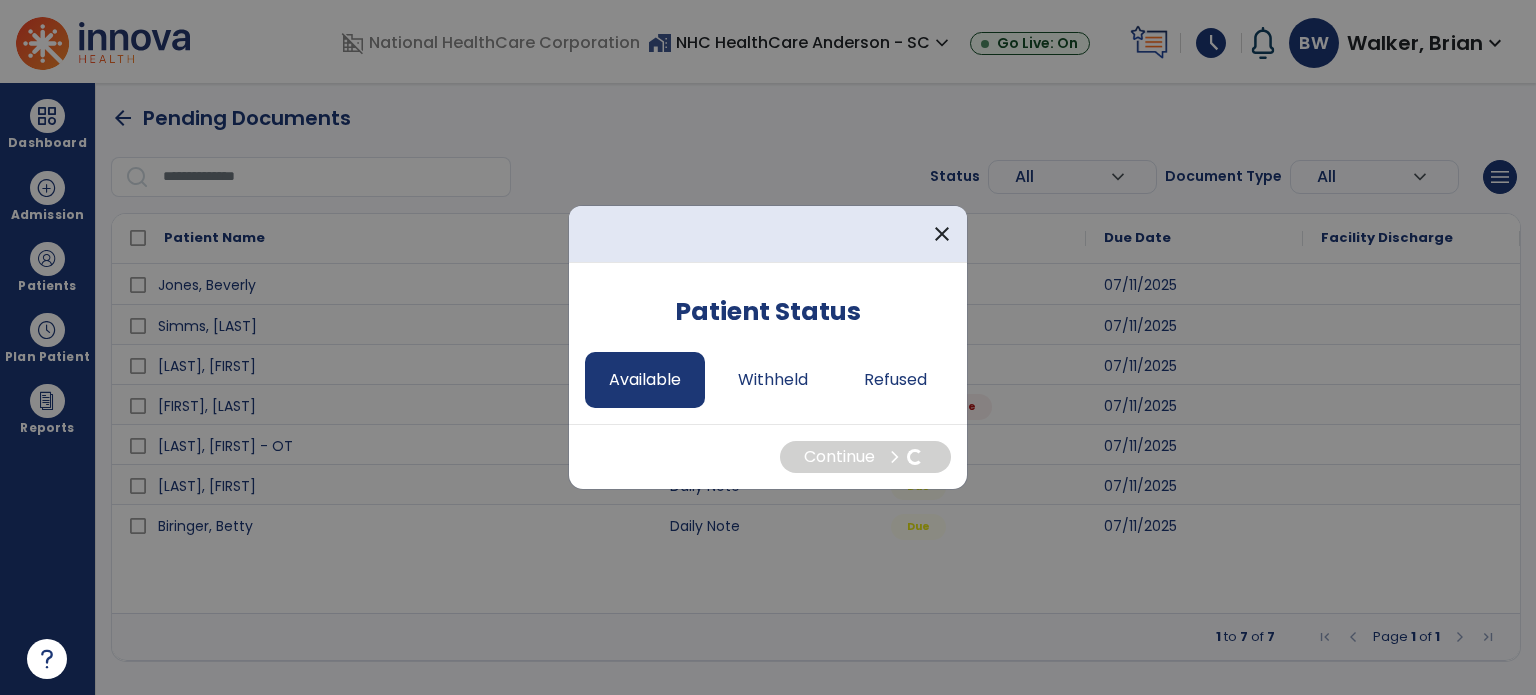 select on "*" 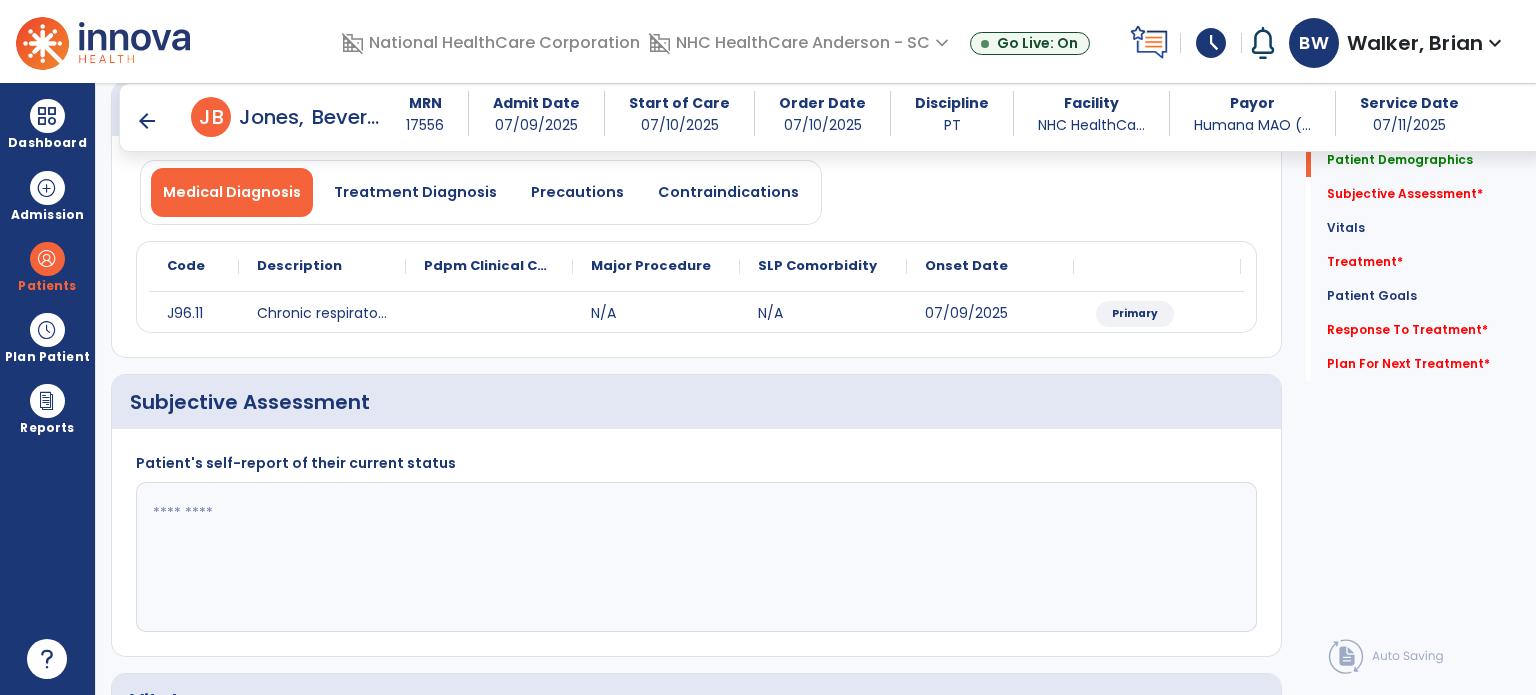 scroll, scrollTop: 198, scrollLeft: 0, axis: vertical 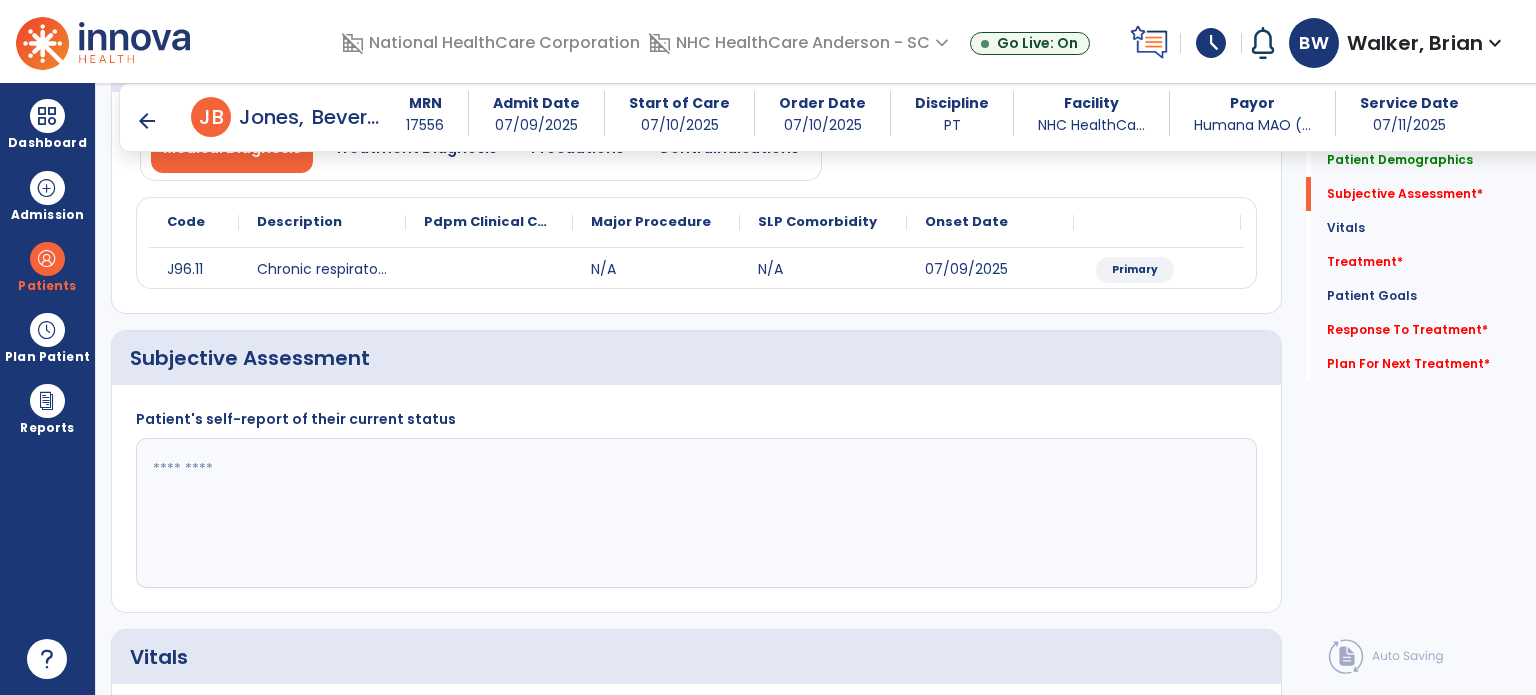 click 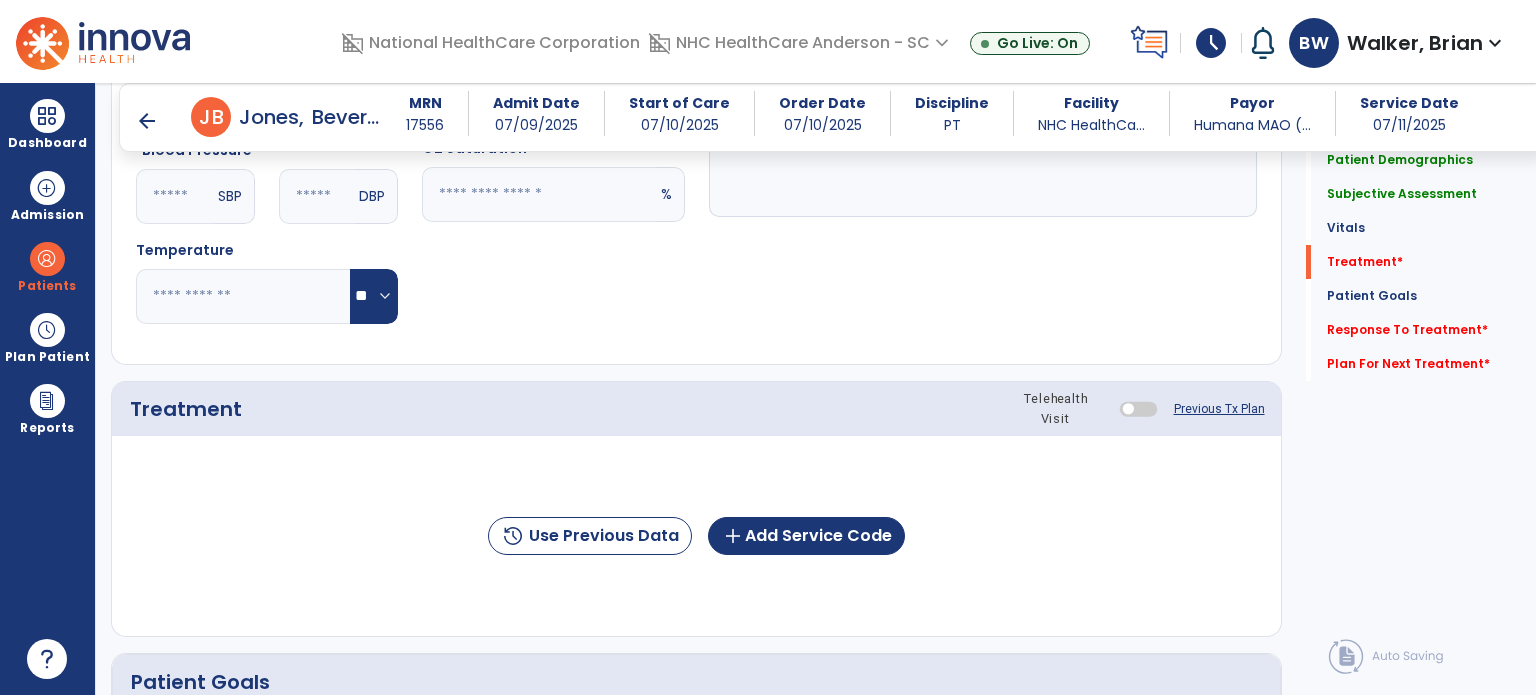 scroll, scrollTop: 928, scrollLeft: 0, axis: vertical 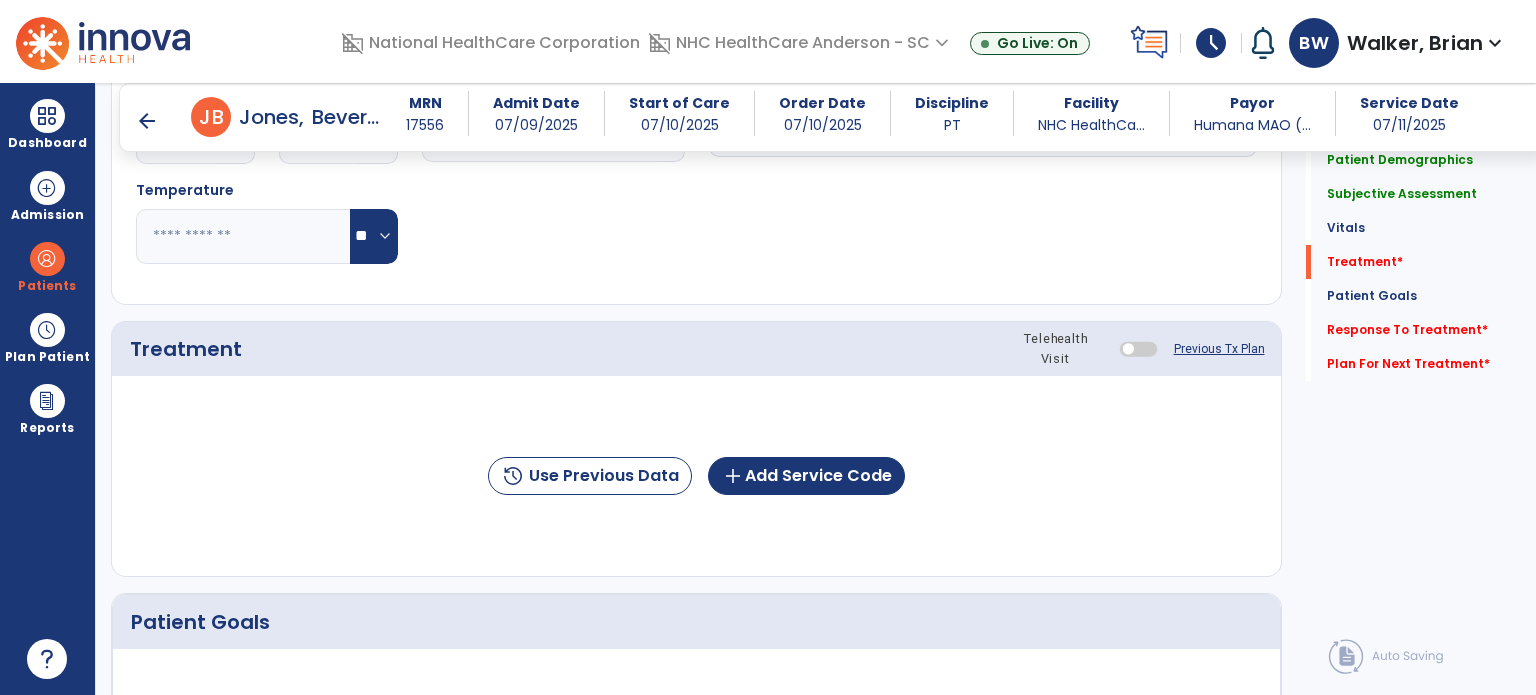 type on "**********" 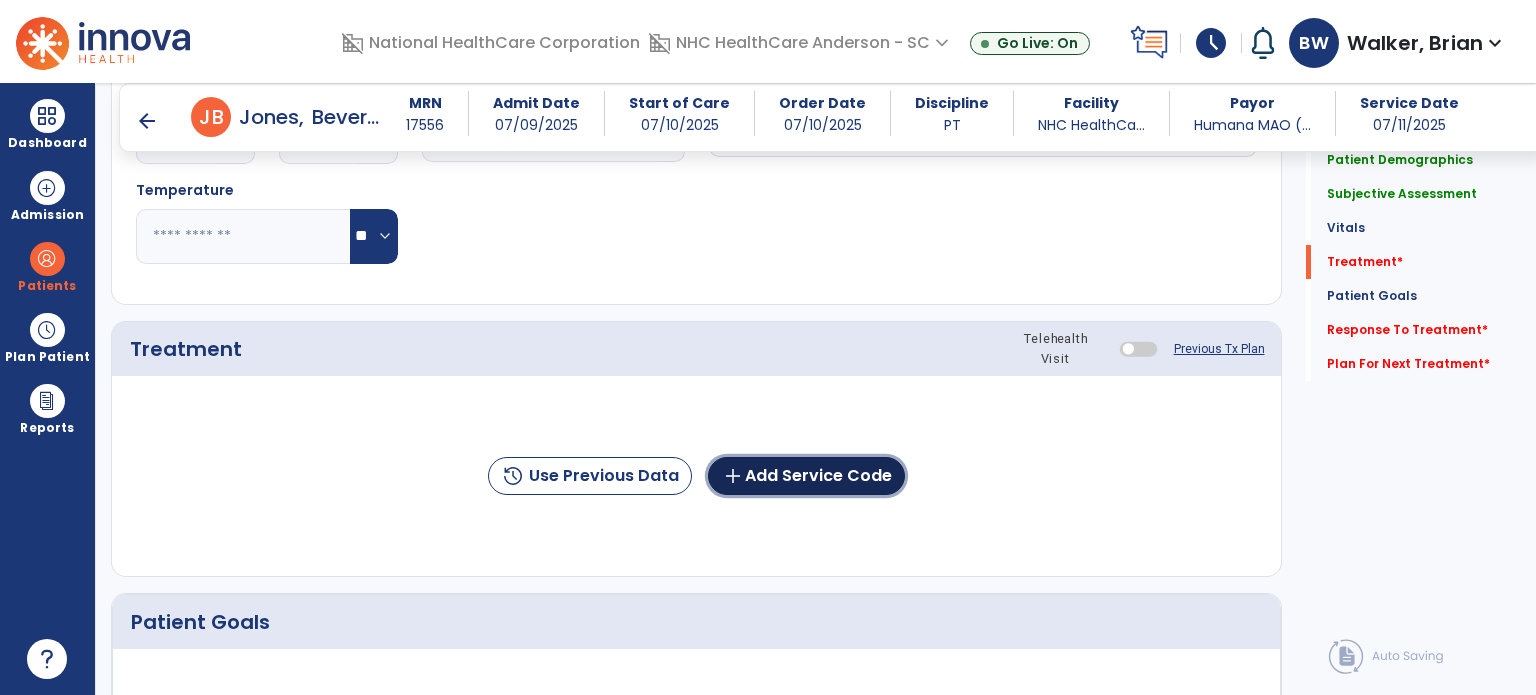 click on "add  Add Service Code" 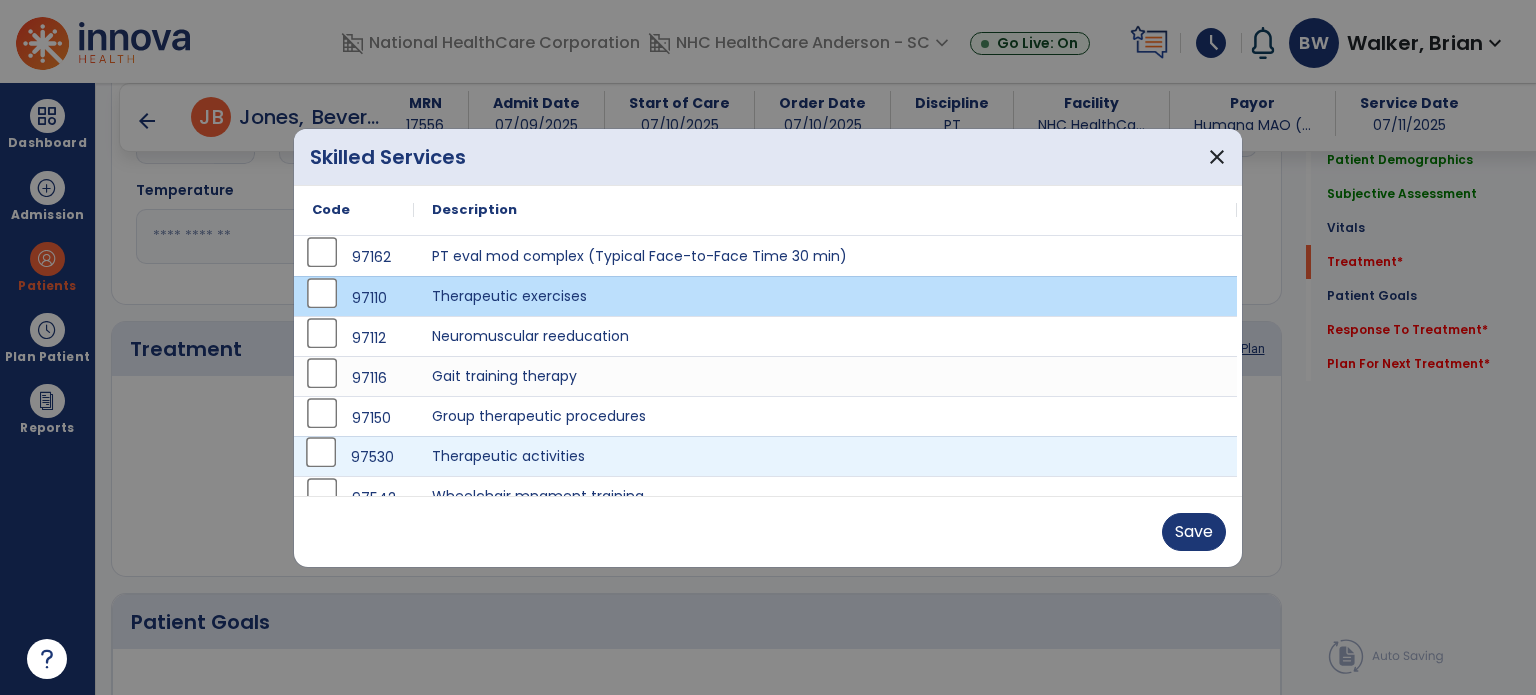click on "97530" at bounding box center (354, 457) 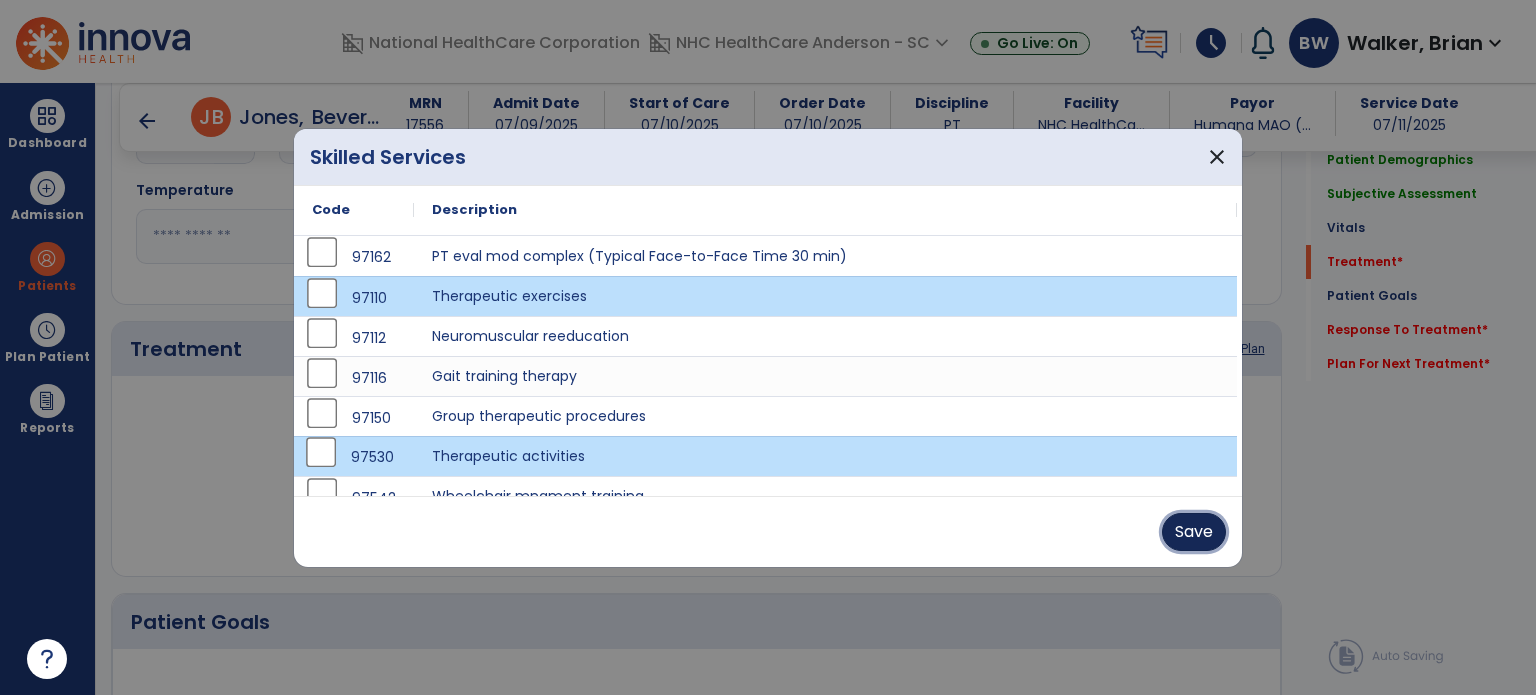 click on "Save" at bounding box center [1194, 532] 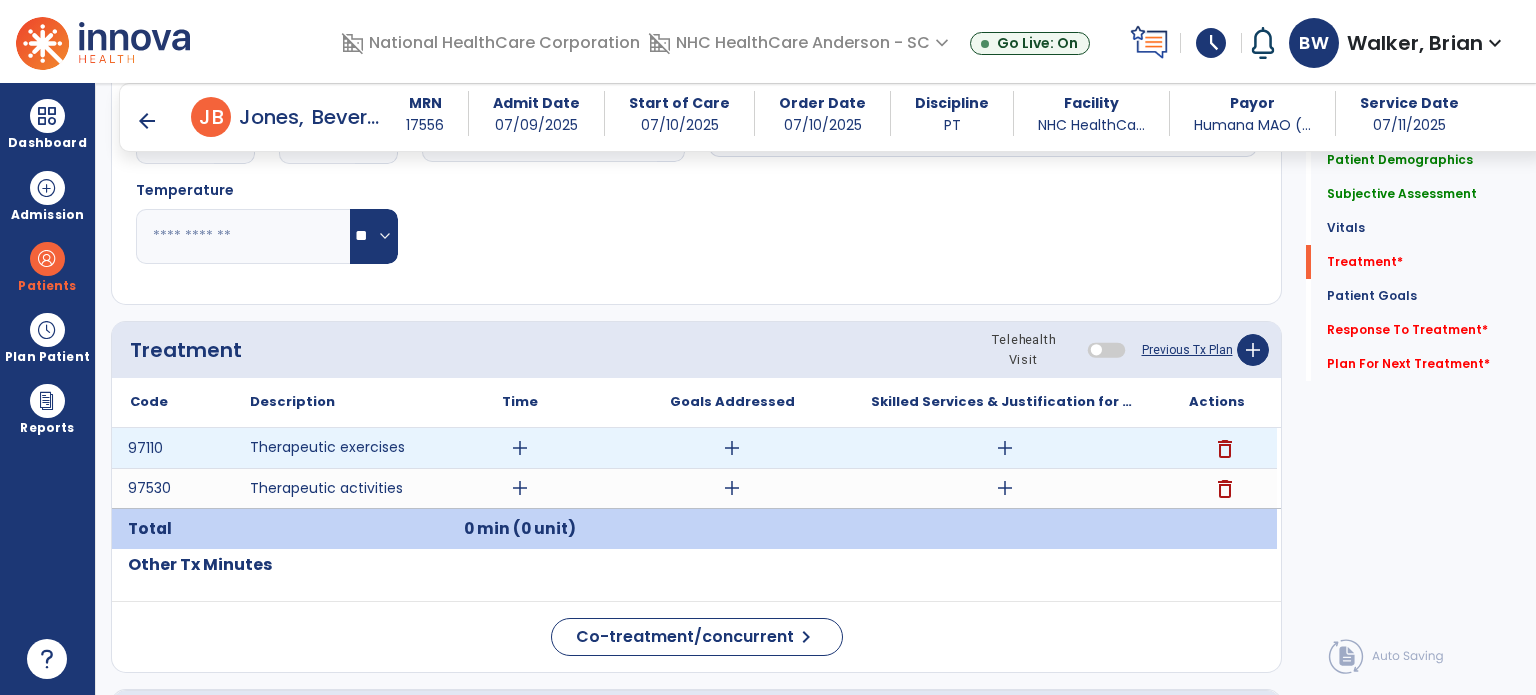 click on "add" at bounding box center [520, 448] 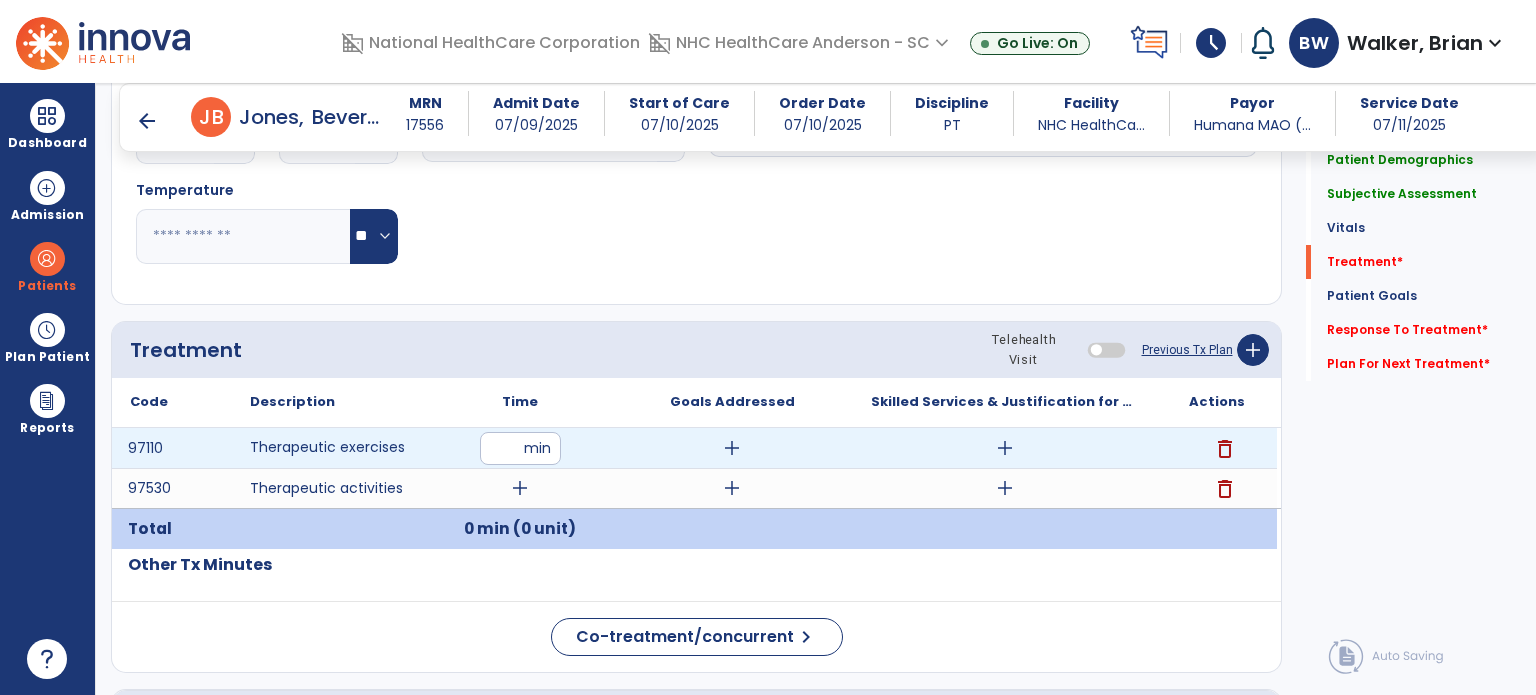 type on "**" 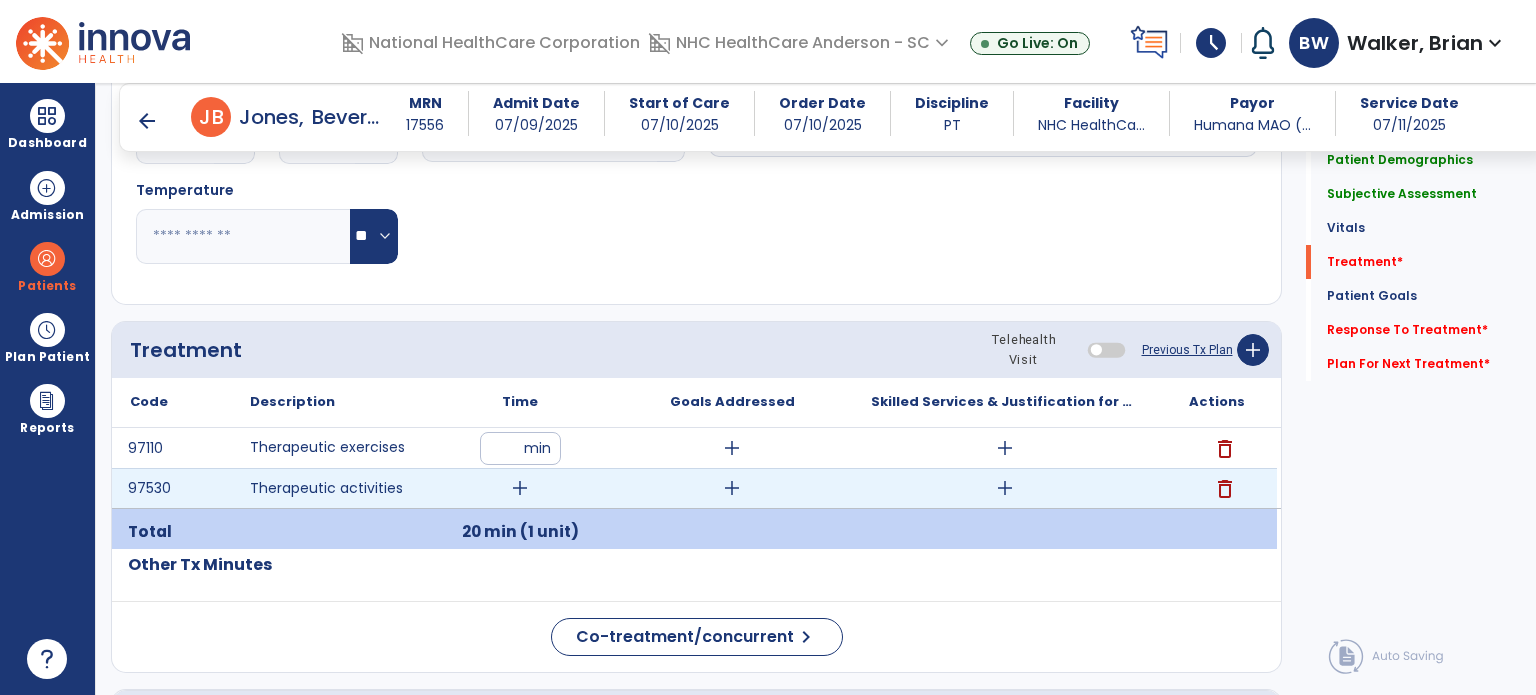 click on "add" at bounding box center (520, 488) 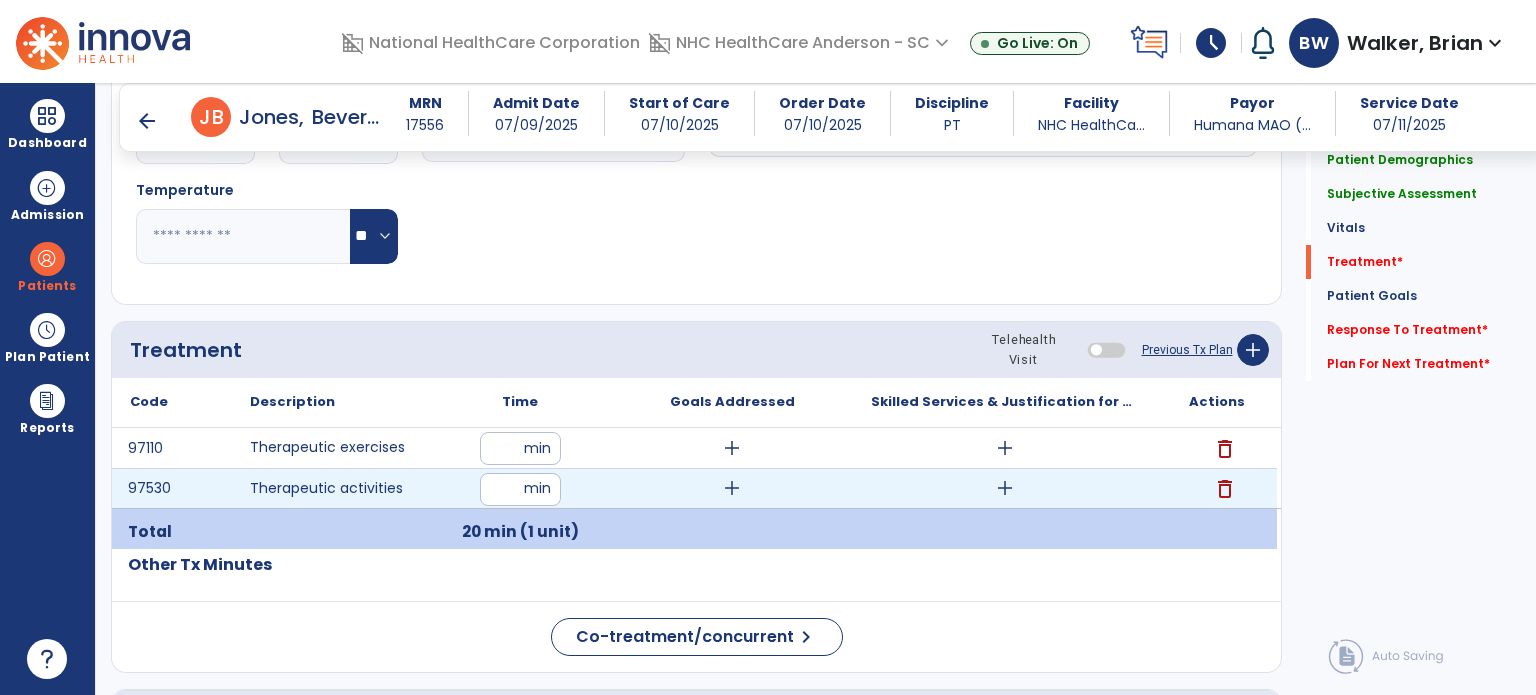 type on "**" 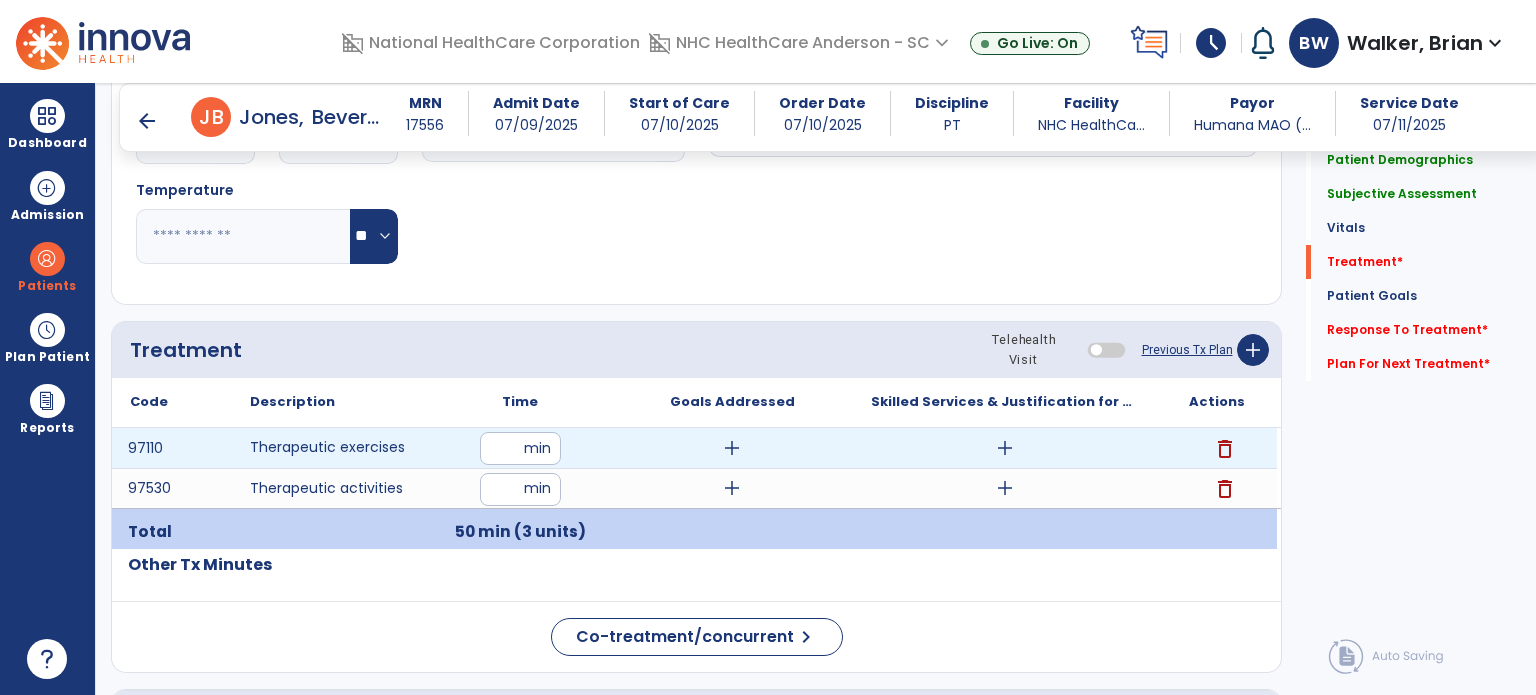 click on "add" at bounding box center [732, 448] 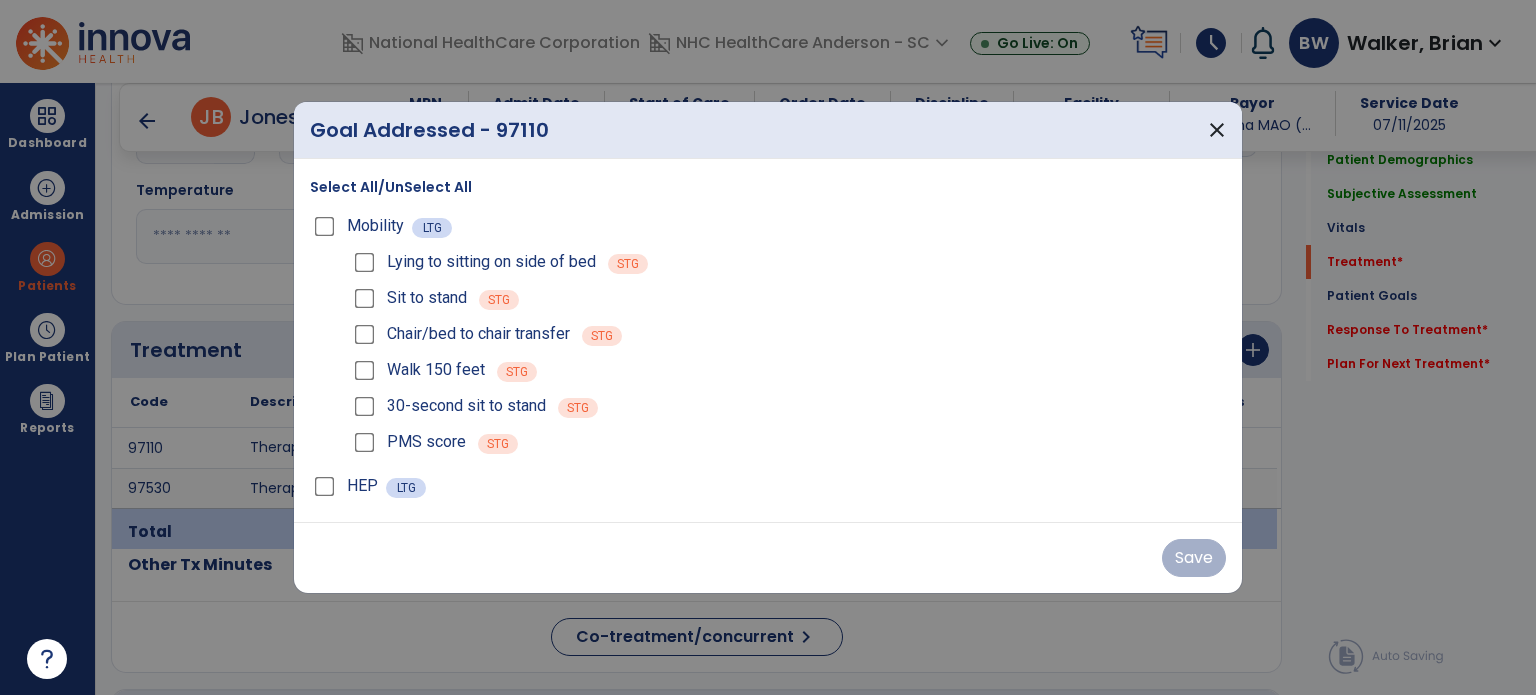 click on "Select All/UnSelect All" at bounding box center [391, 187] 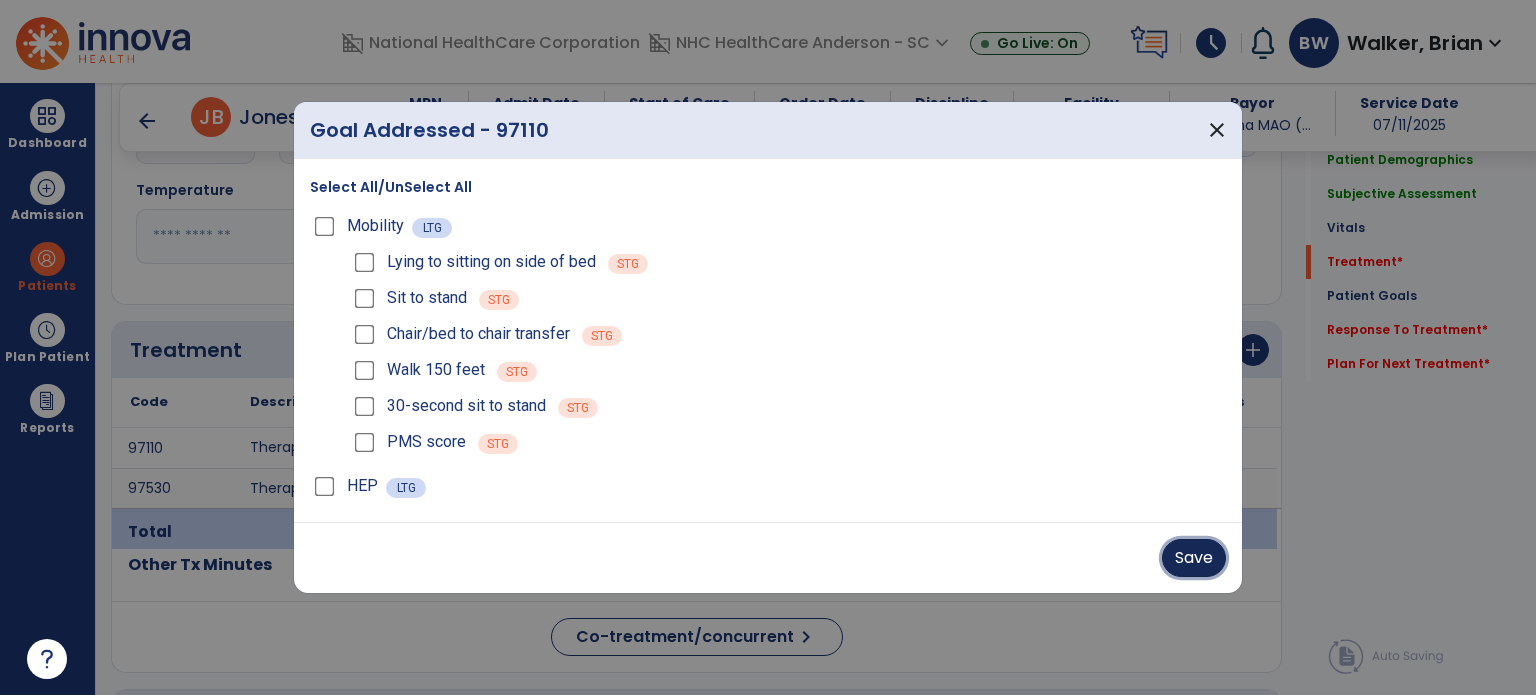 click on "Save" at bounding box center (1194, 558) 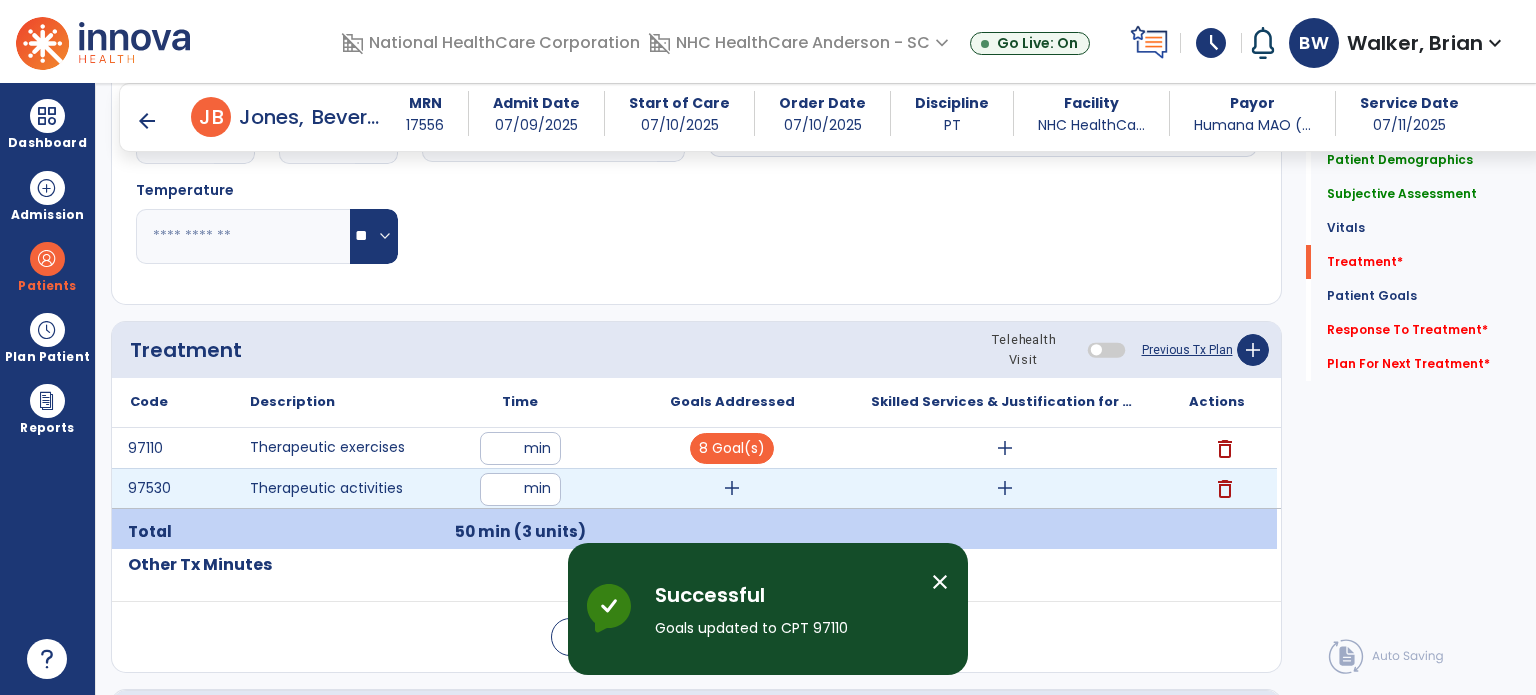 click on "add" at bounding box center [732, 488] 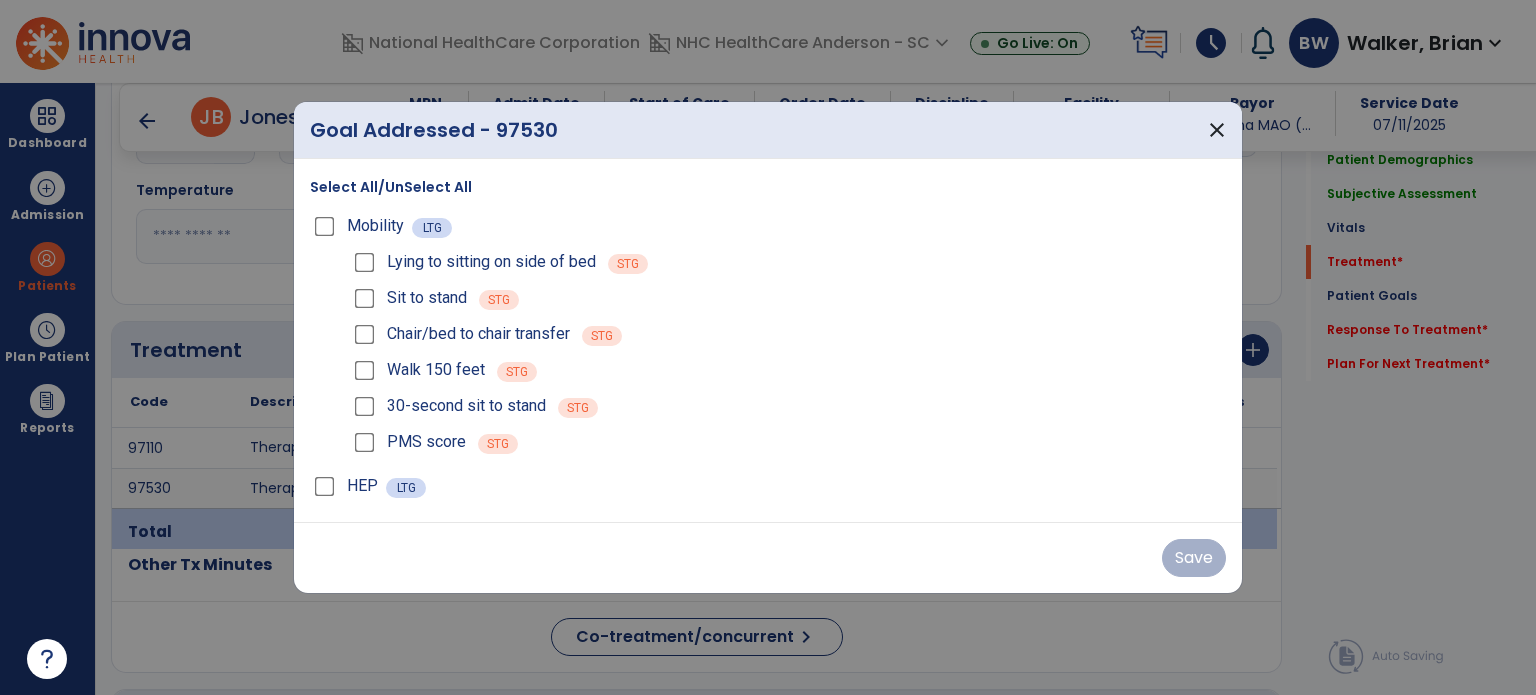 click on "Select All/UnSelect All" at bounding box center [391, 187] 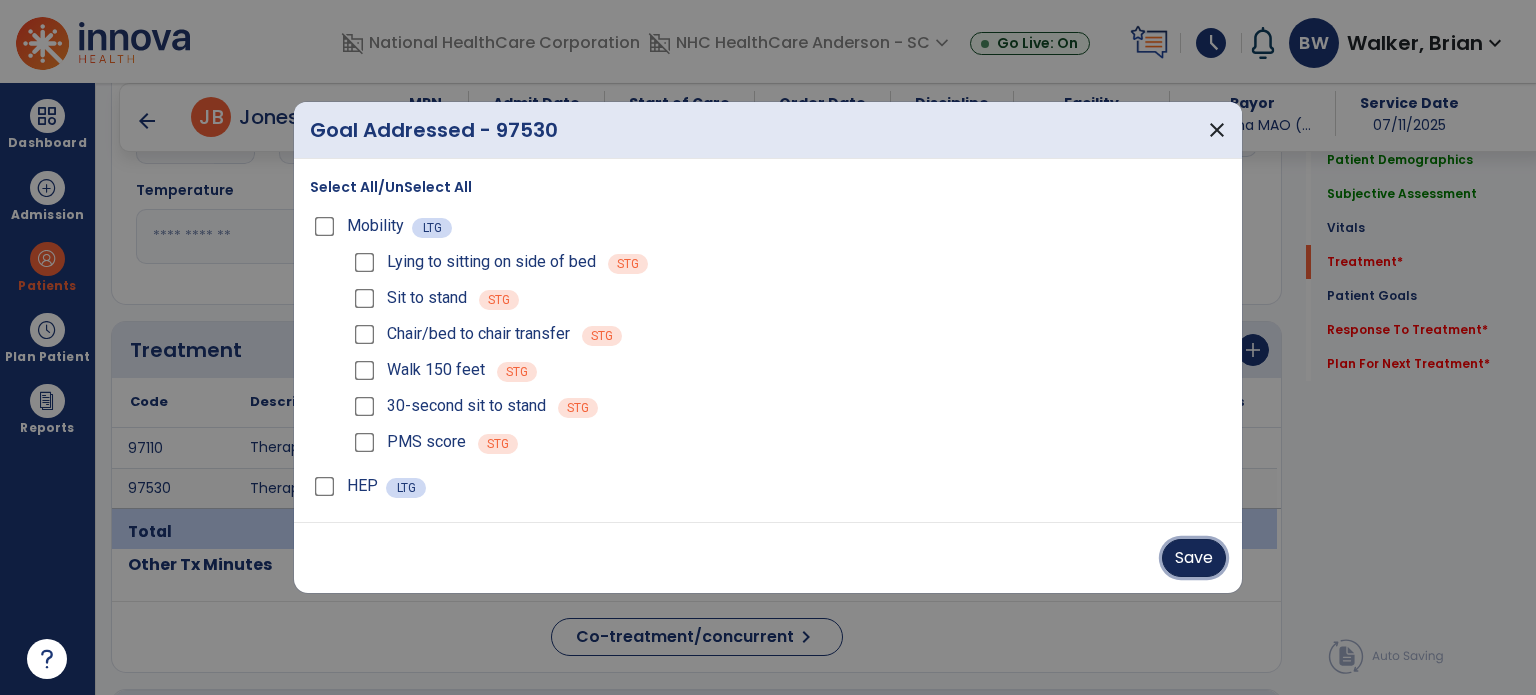 click on "Save" at bounding box center [1194, 558] 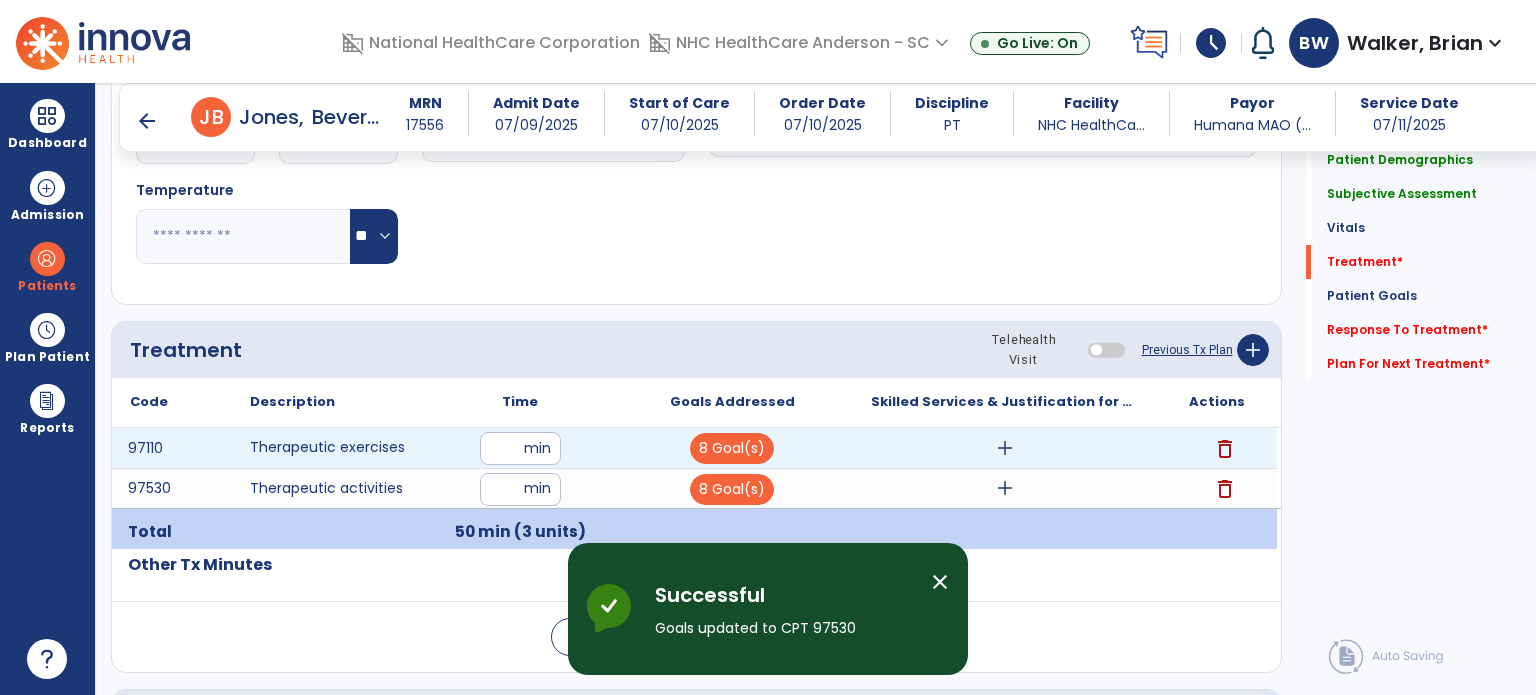 click on "add" at bounding box center [1005, 448] 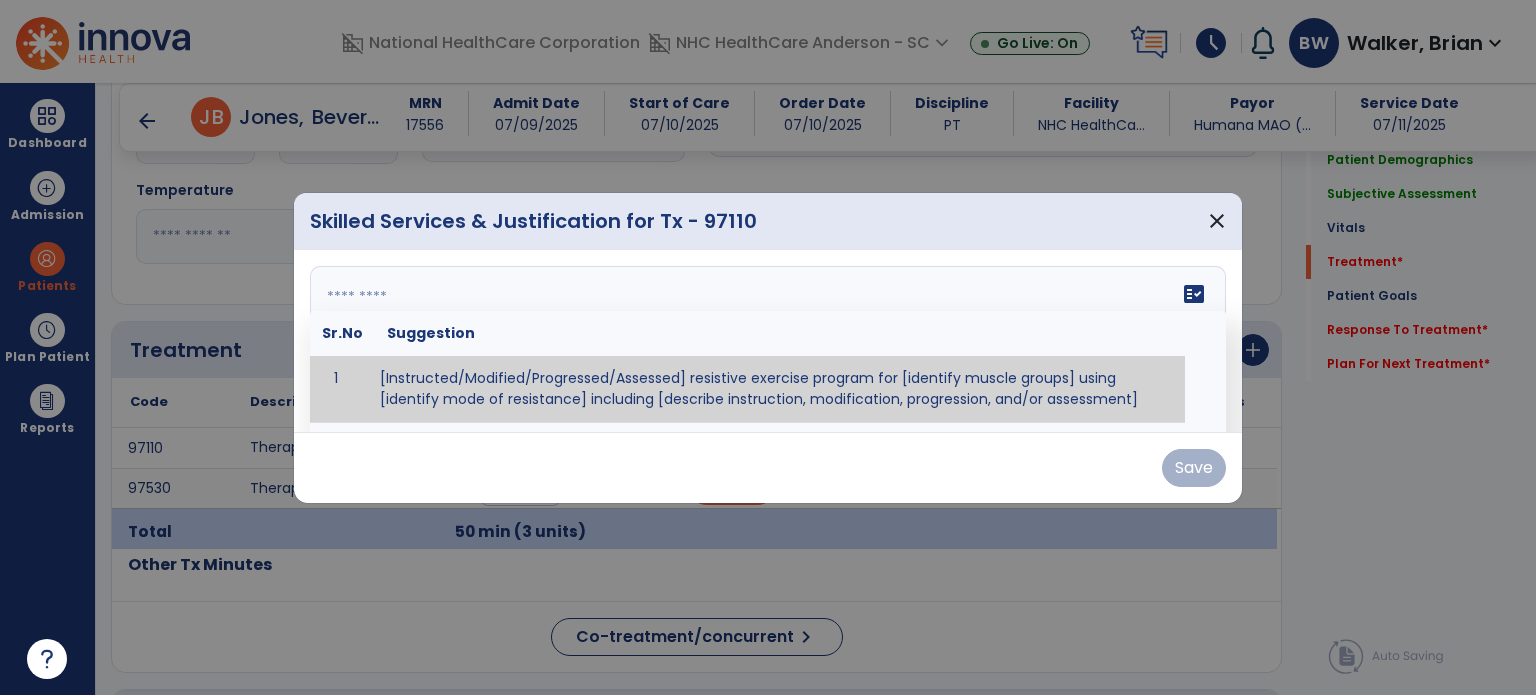 click on "fact_check  Sr.No Suggestion 1 [Instructed/Modified/Progressed/Assessed] resistive exercise program for [identify muscle groups] using [identify mode of resistance] including [describe instruction, modification, progression, and/or assessment] 2 [Instructed/Modified/Progressed/Assessed] aerobic exercise program using [identify equipment/mode] including [describe instruction, modification,progression, and/or assessment] 3 [Instructed/Modified/Progressed/Assessed] [PROM/A/AROM/AROM] program for [identify joint movements] using [contract-relax, over-pressure, inhibitory techniques, other] 4 [Assessed/Tested] aerobic capacity with administration of [aerobic capacity test]" at bounding box center [768, 341] 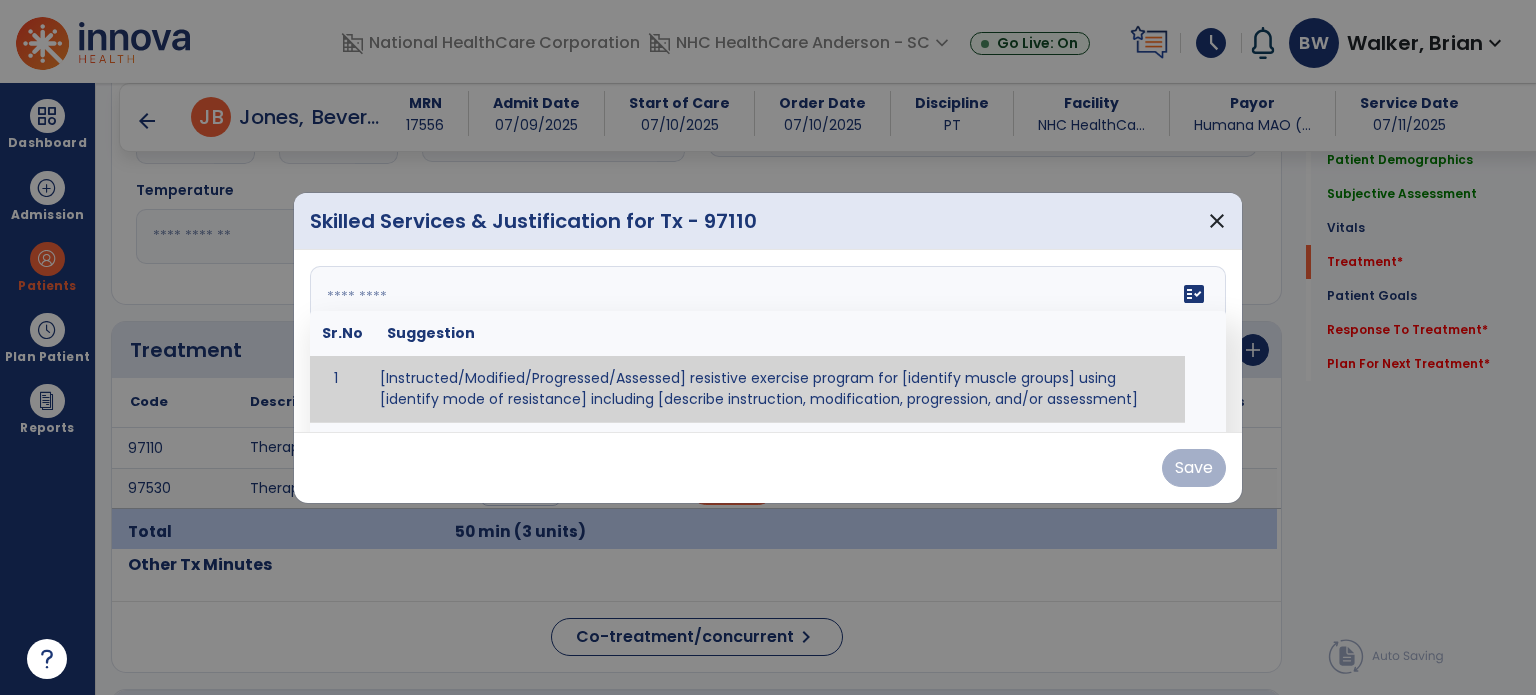click on "fact_check  Sr.No Suggestion 1 [Instructed/Modified/Progressed/Assessed] resistive exercise program for [identify muscle groups] using [identify mode of resistance] including [describe instruction, modification, progression, and/or assessment] 2 [Instructed/Modified/Progressed/Assessed] aerobic exercise program using [identify equipment/mode] including [describe instruction, modification,progression, and/or assessment] 3 [Instructed/Modified/Progressed/Assessed] [PROM/A/AROM/AROM] program for [identify joint movements] using [contract-relax, over-pressure, inhibitory techniques, other] 4 [Assessed/Tested] aerobic capacity with administration of [aerobic capacity test]" at bounding box center [768, 341] 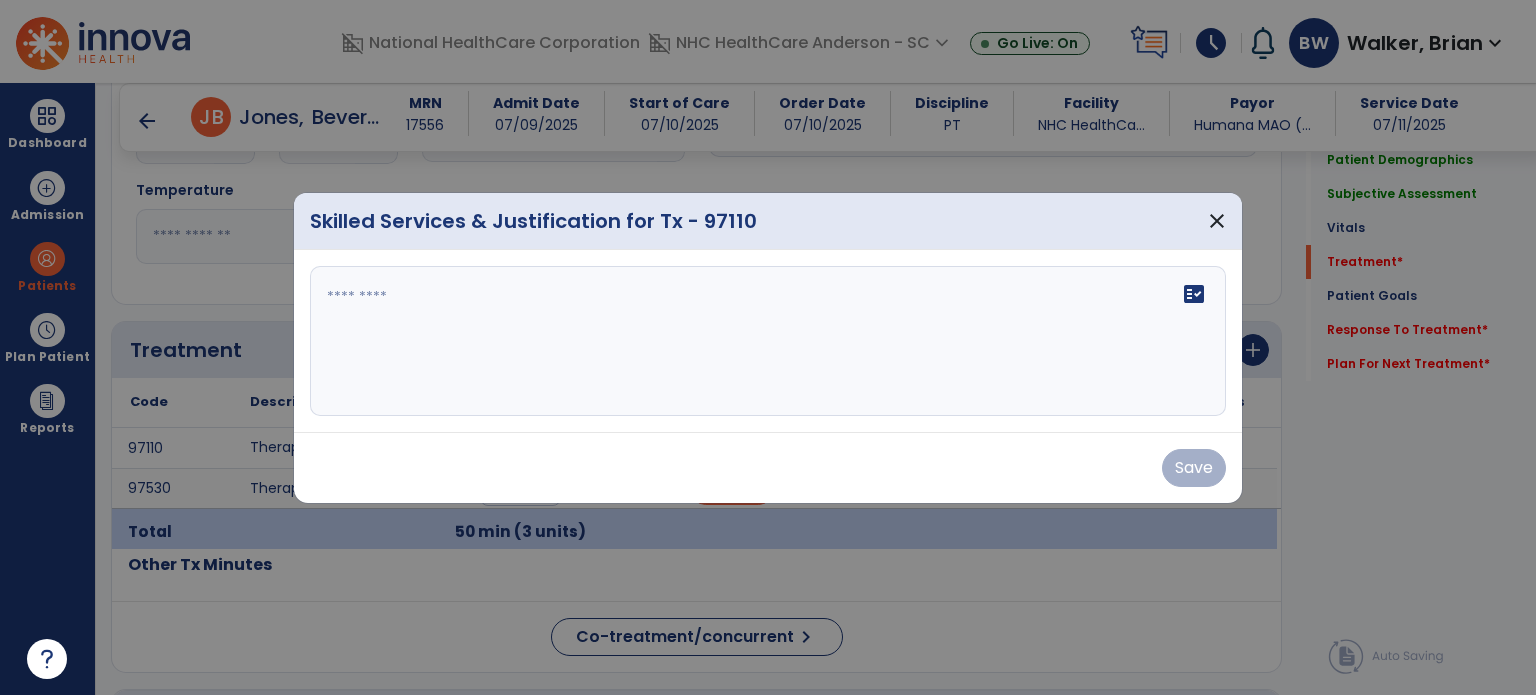 click on "fact_check" at bounding box center (768, 341) 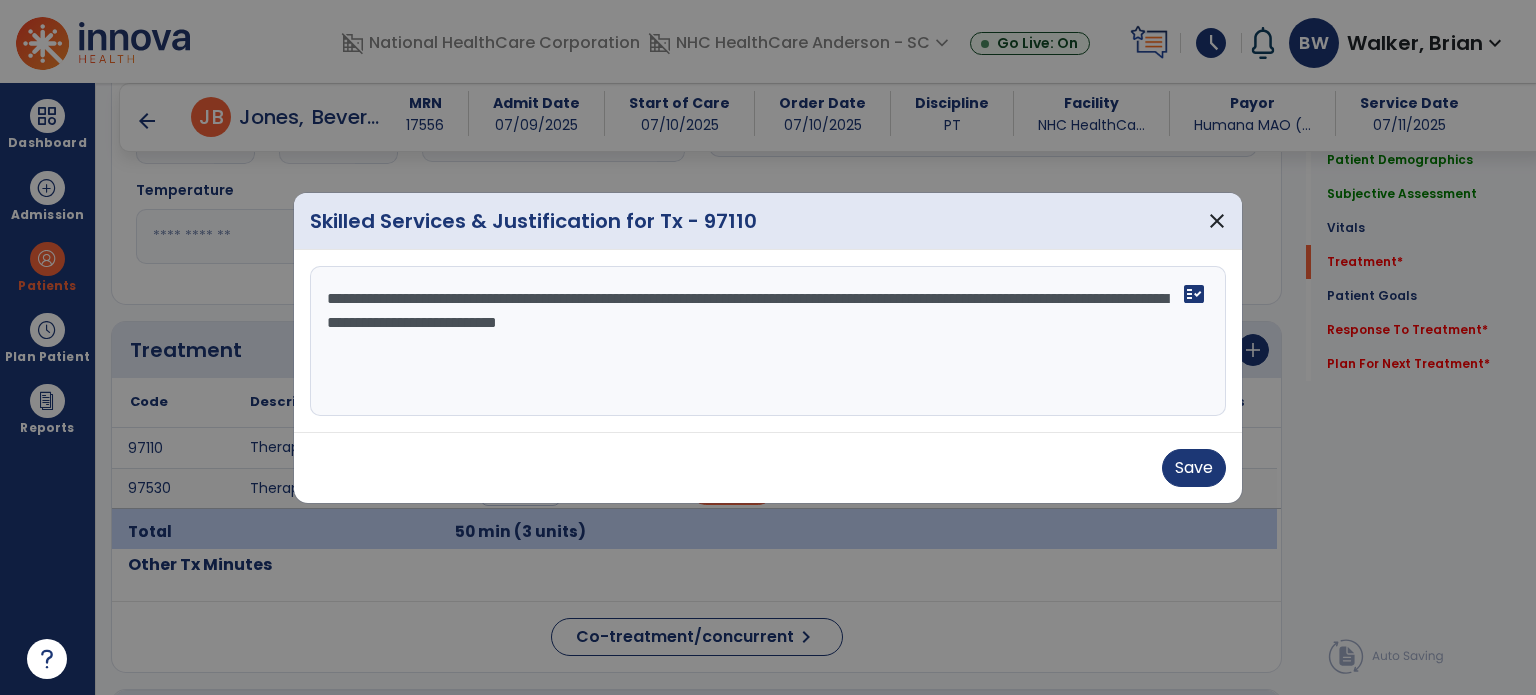 click on "**********" at bounding box center [768, 341] 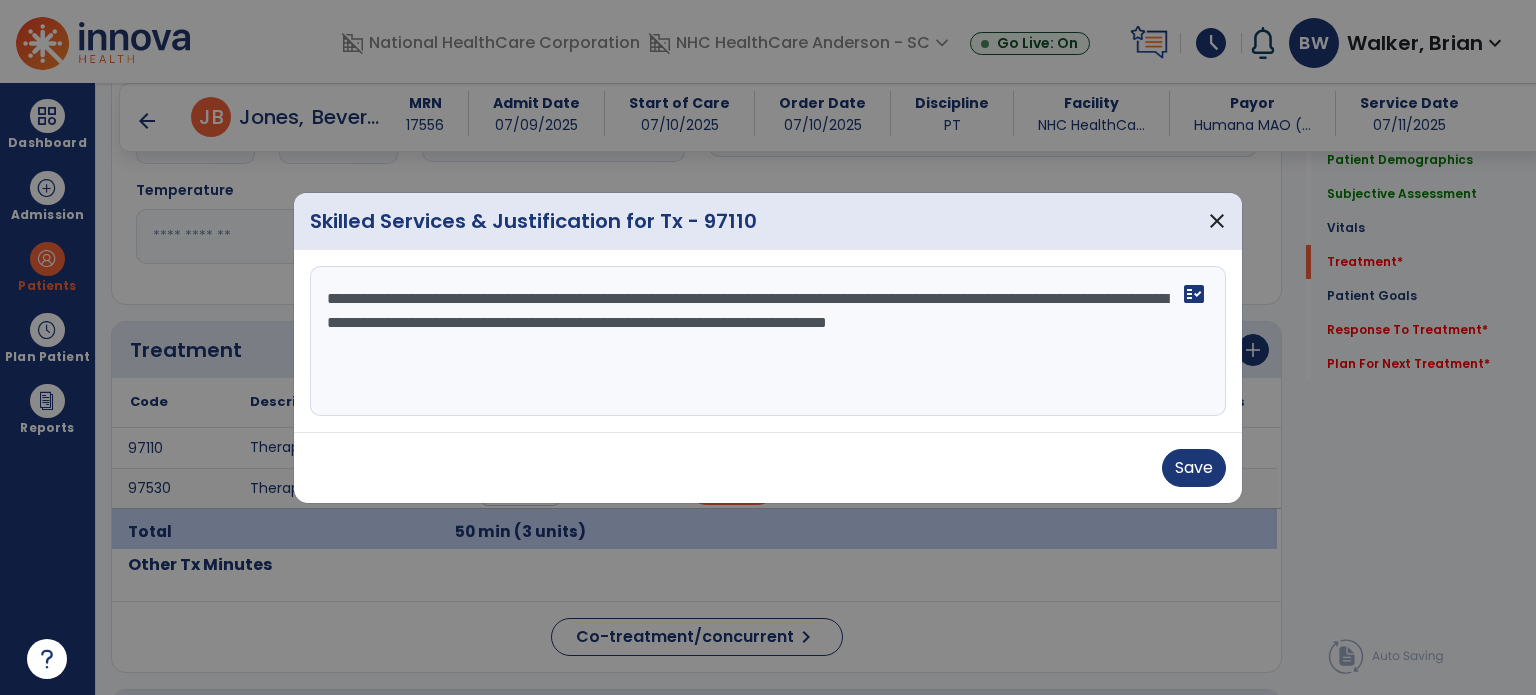 type on "**********" 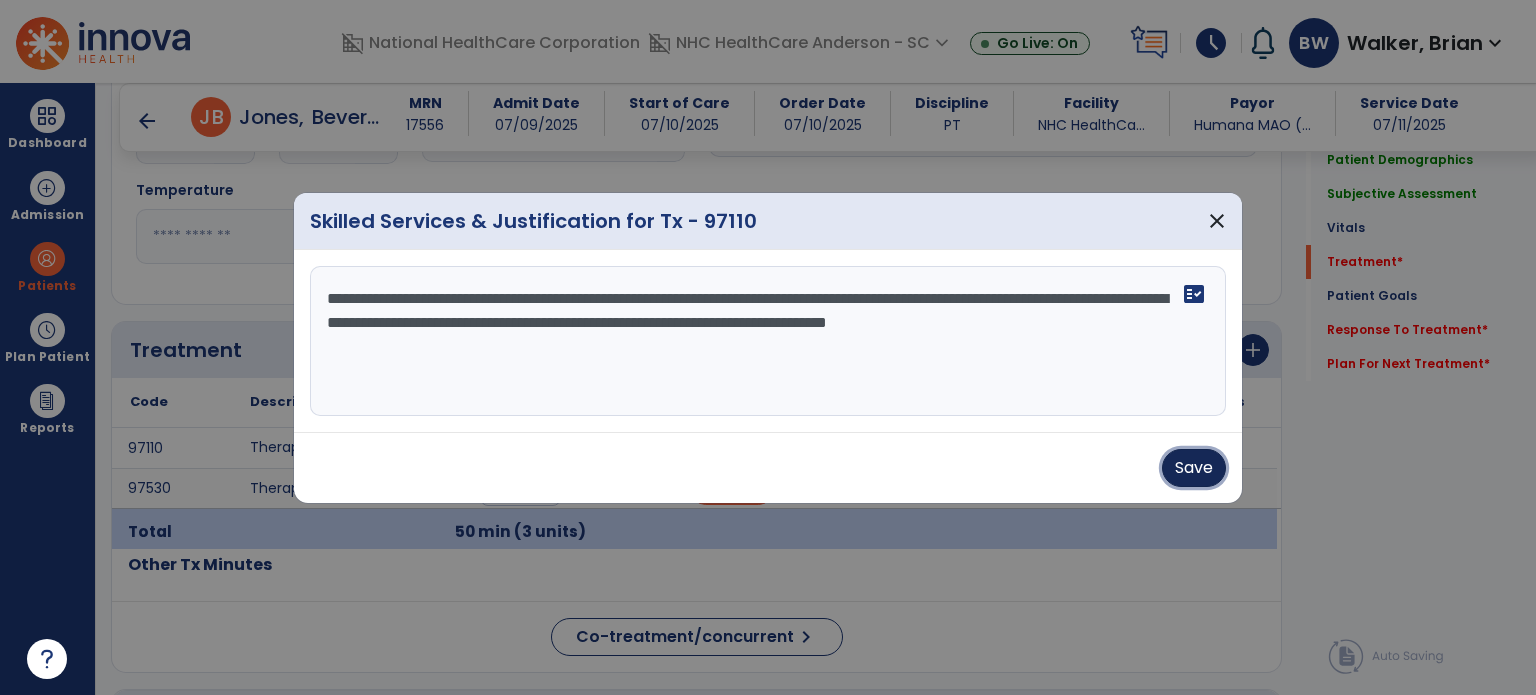 click on "Save" at bounding box center (1194, 468) 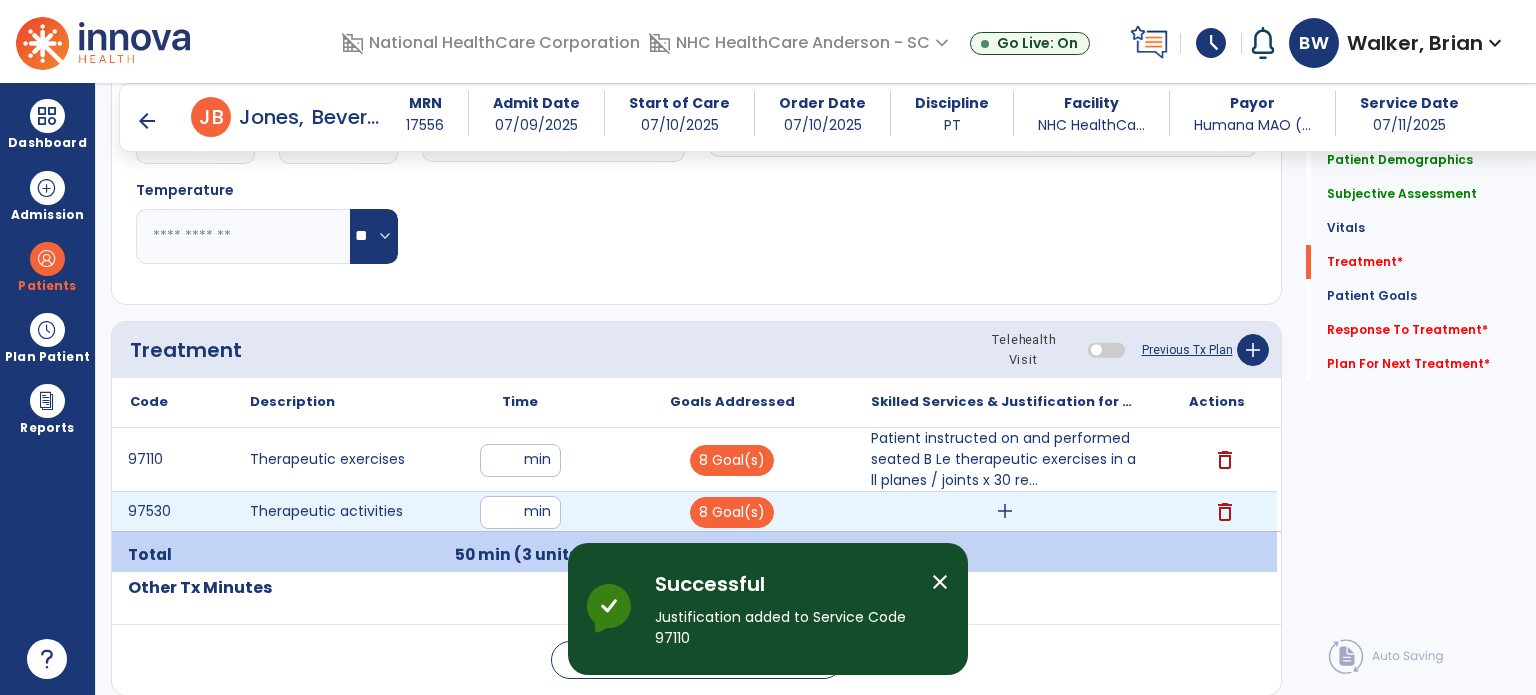click on "add" at bounding box center (1005, 511) 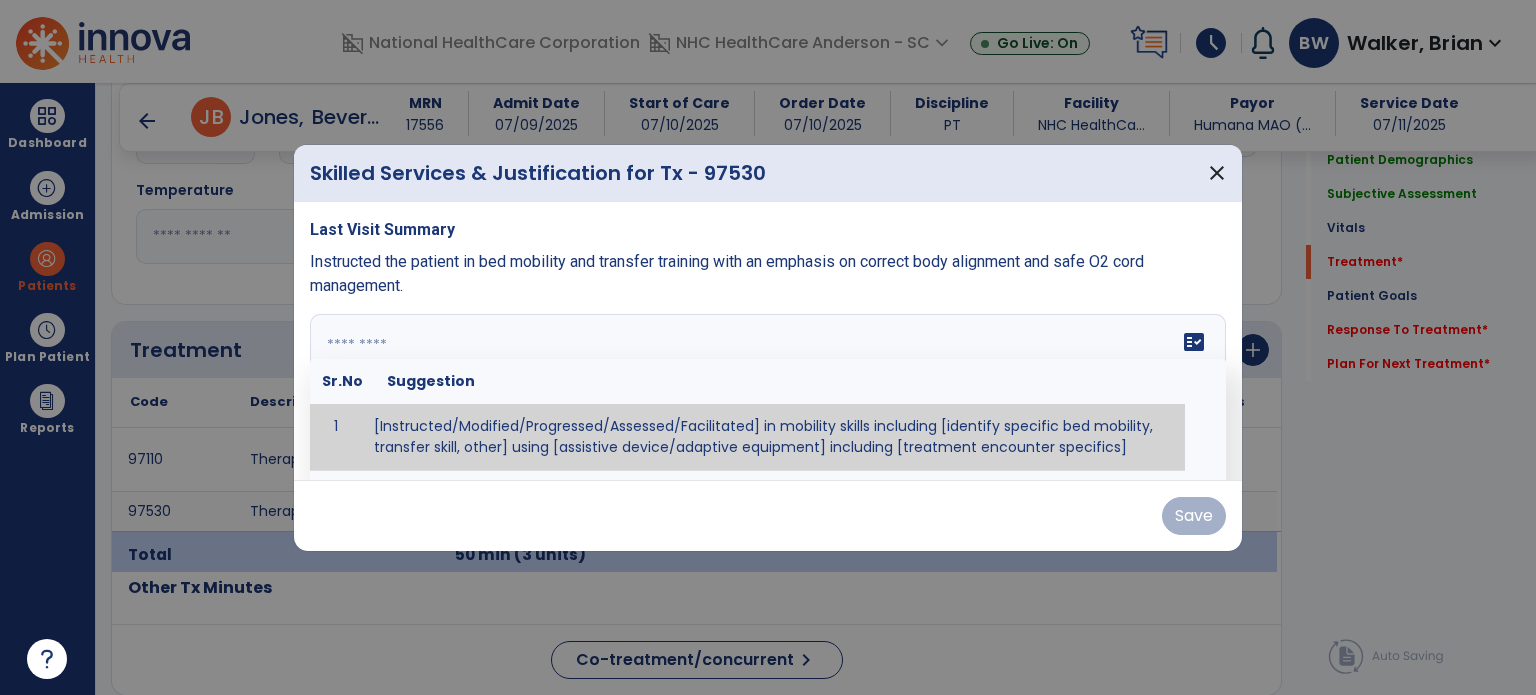click on "fact_check  Sr.No Suggestion 1 [Instructed/Modified/Progressed/Assessed/Facilitated] in mobility skills including [identify specific bed mobility, transfer skill, other] using [assistive device/adaptive equipment] including [treatment encounter specifics]" at bounding box center (768, 389) 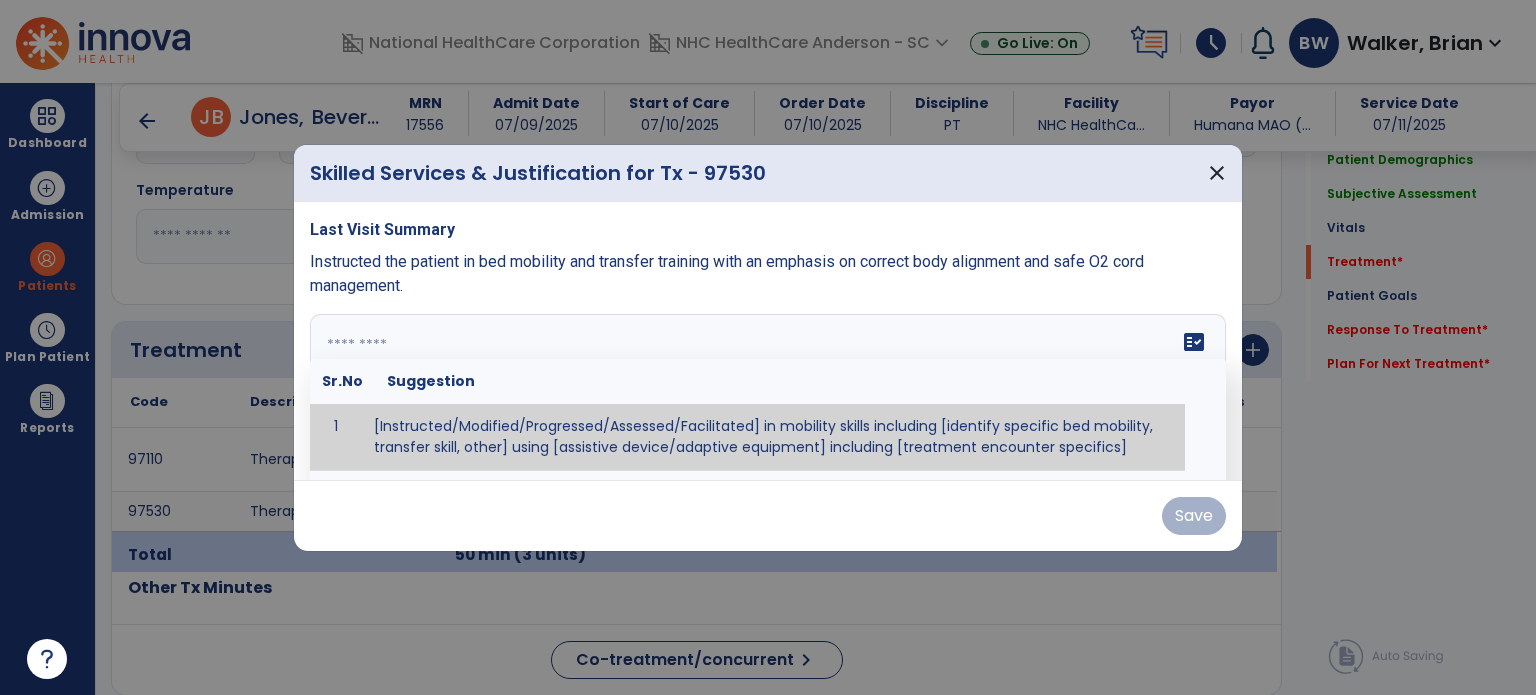 click on "fact_check  Sr.No Suggestion 1 [Instructed/Modified/Progressed/Assessed/Facilitated] in mobility skills including [identify specific bed mobility, transfer skill, other] using [assistive device/adaptive equipment] including [treatment encounter specifics]" at bounding box center (768, 389) 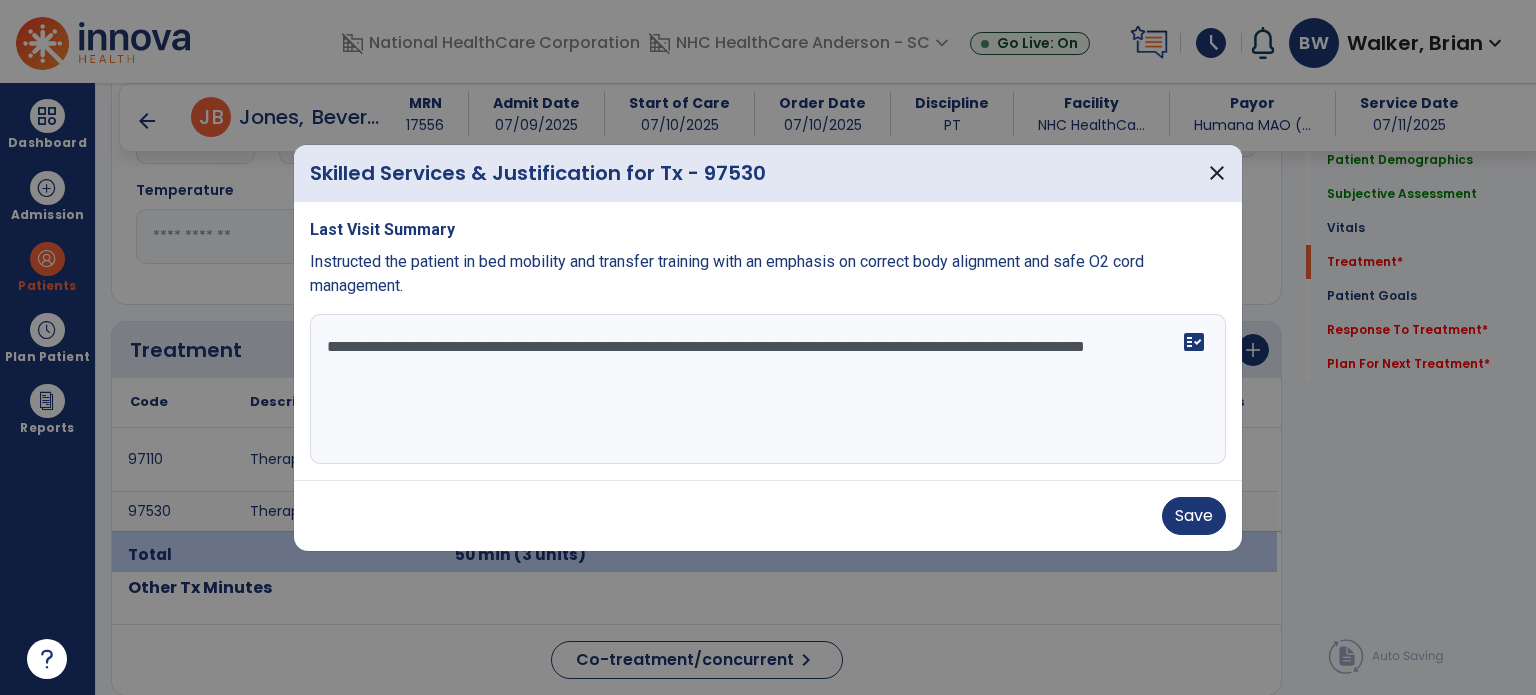 click on "**********" at bounding box center [768, 389] 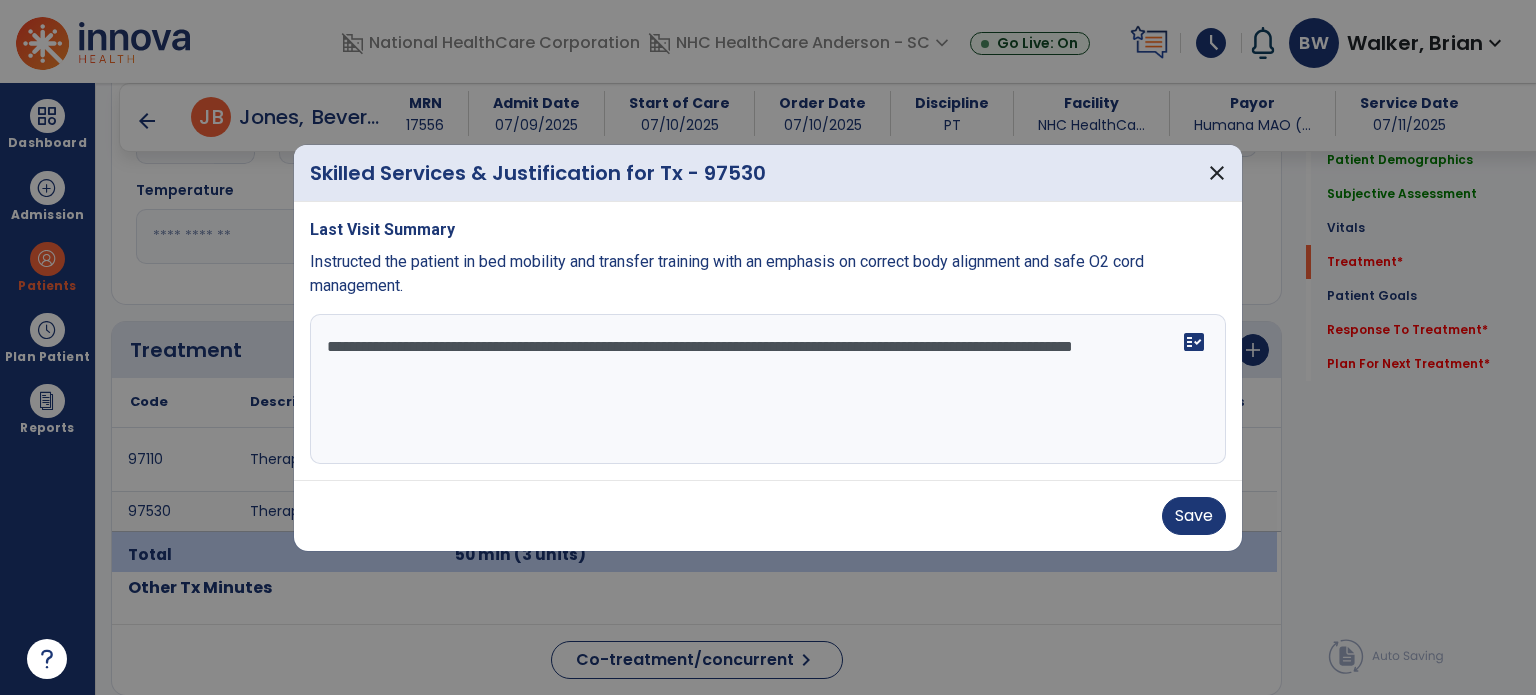 click on "**********" at bounding box center [768, 389] 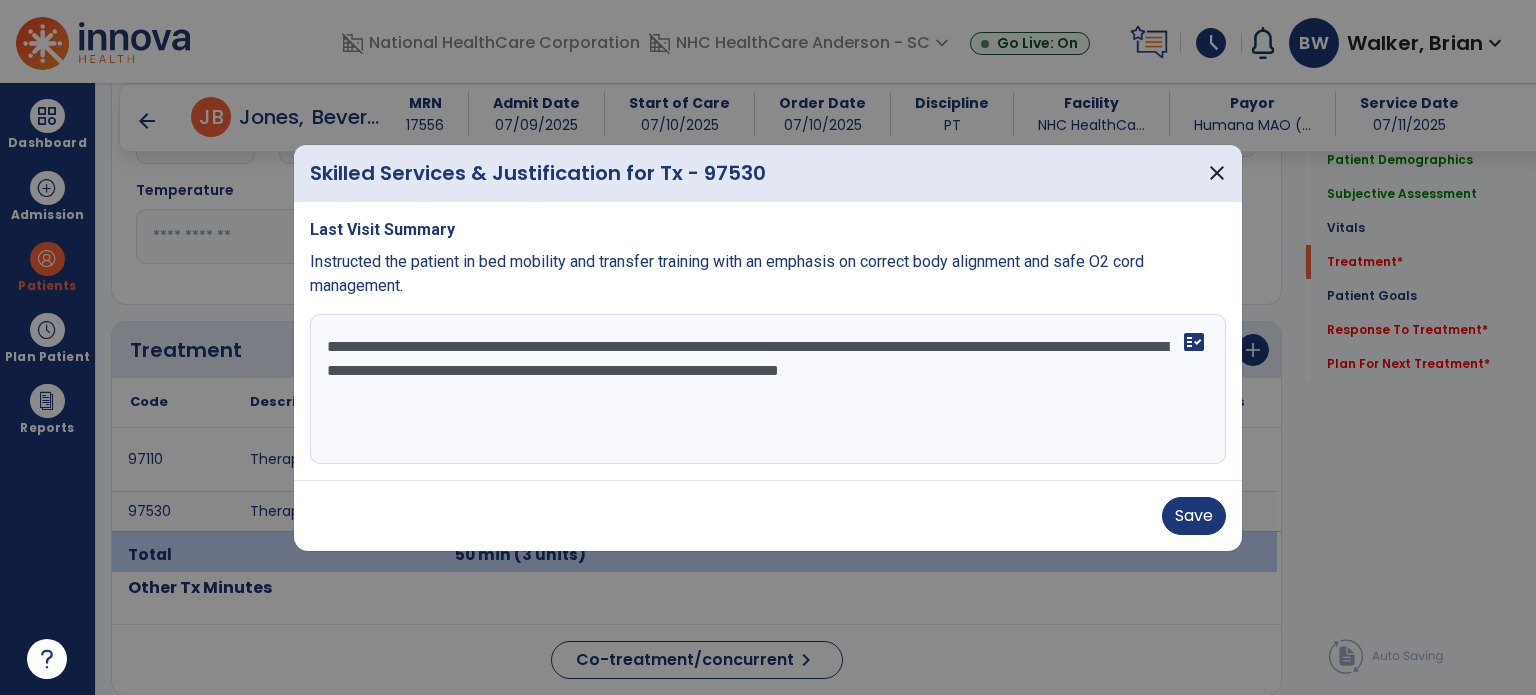 click on "**********" at bounding box center [768, 389] 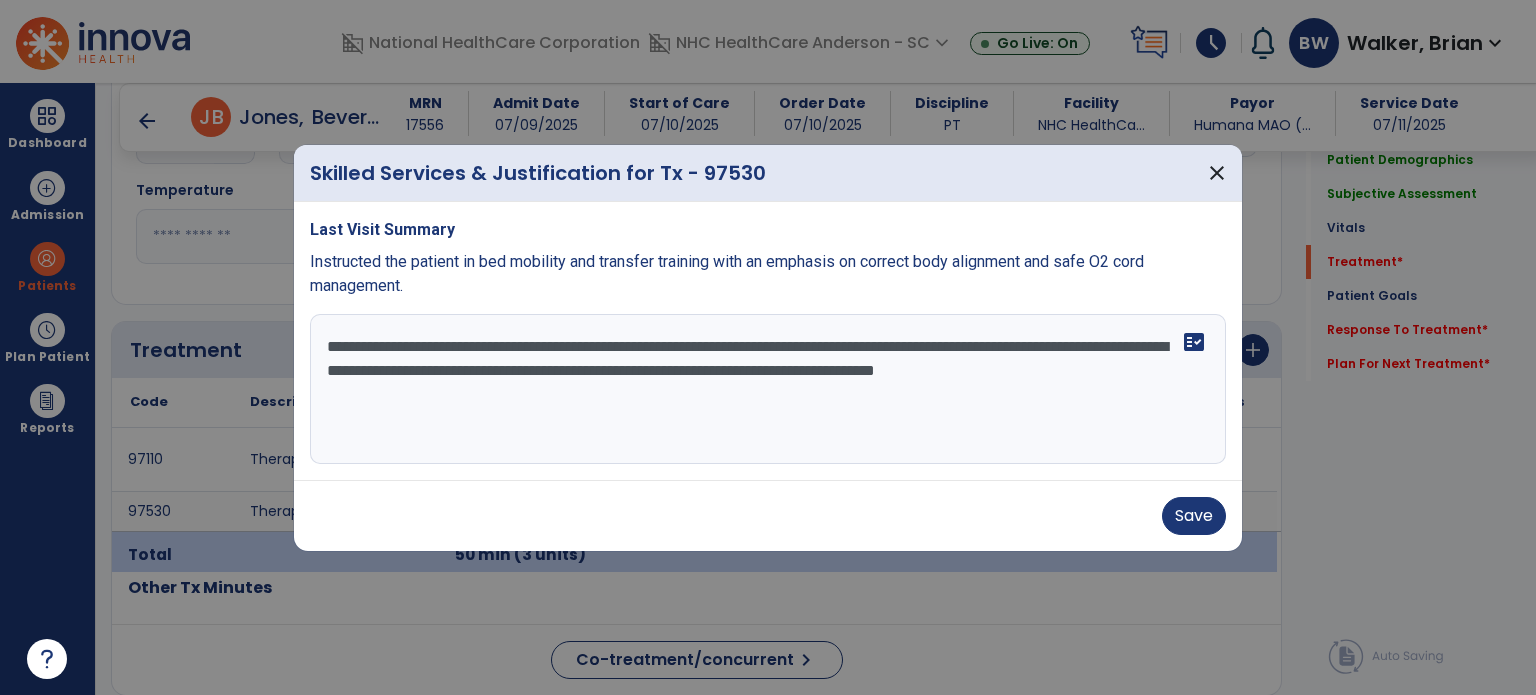click on "**********" at bounding box center (768, 389) 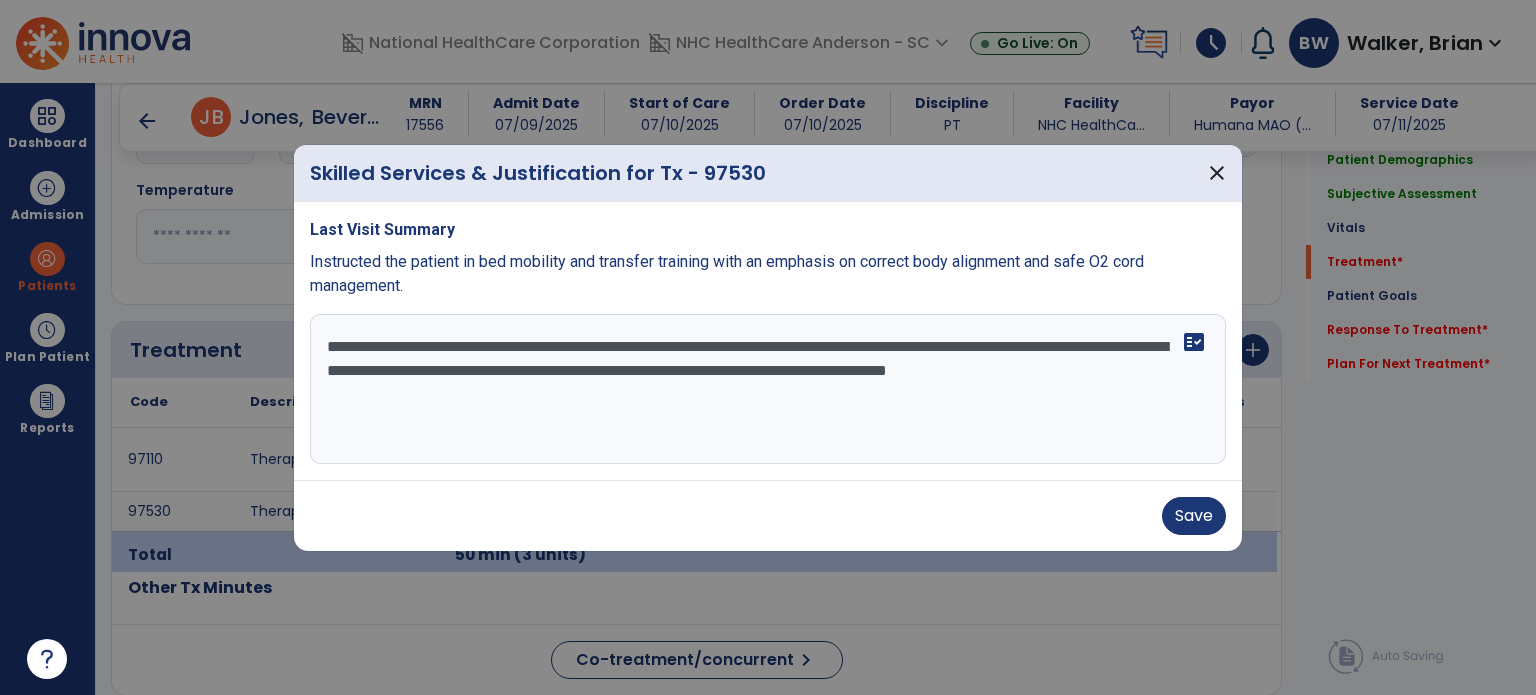click on "**********" at bounding box center [768, 389] 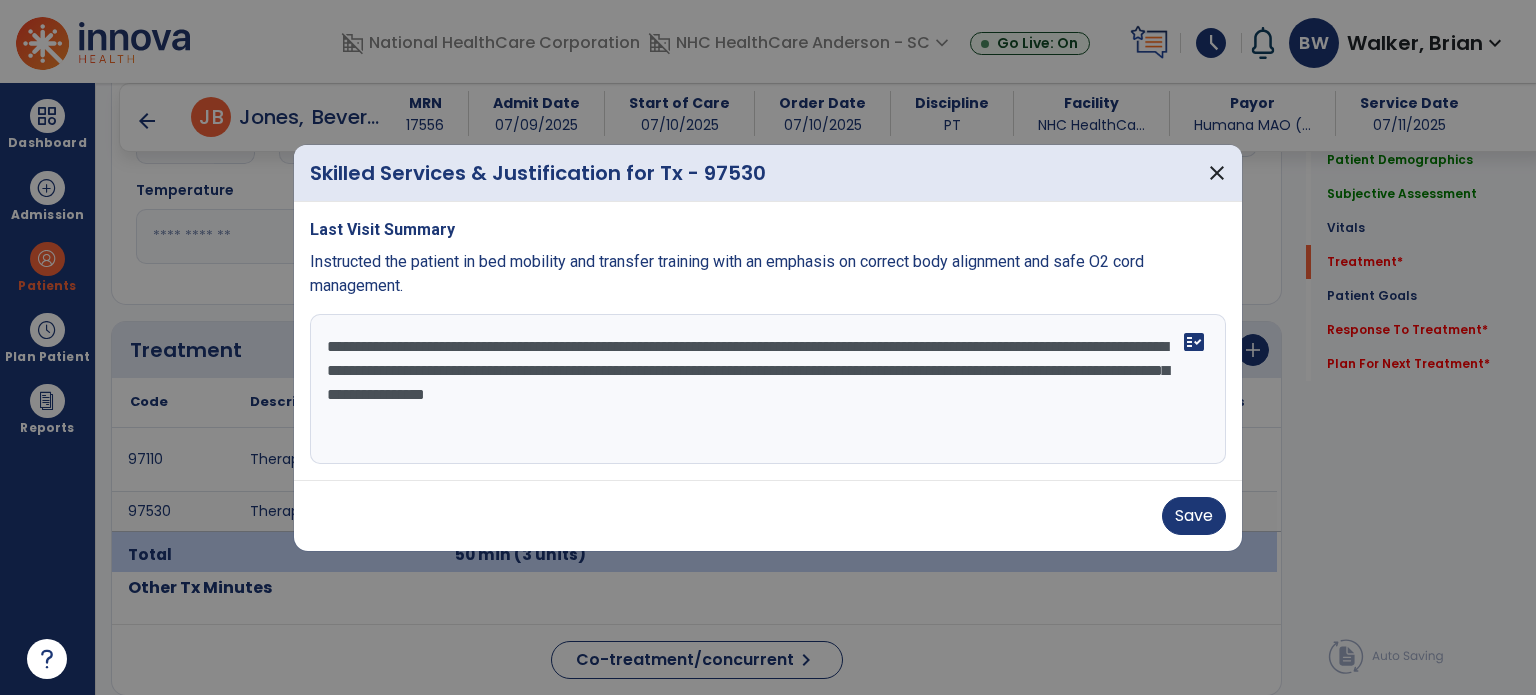 click on "**********" at bounding box center (768, 389) 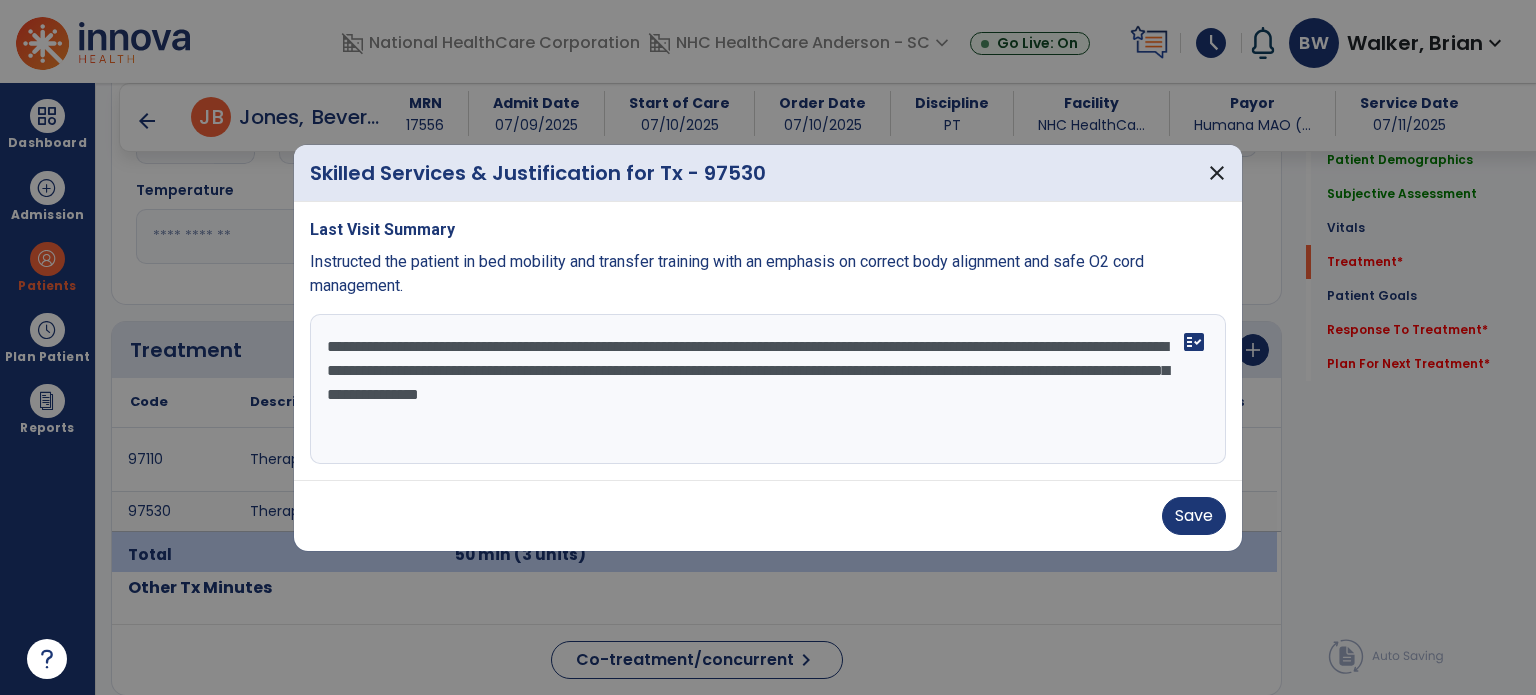 click on "**********" at bounding box center [768, 389] 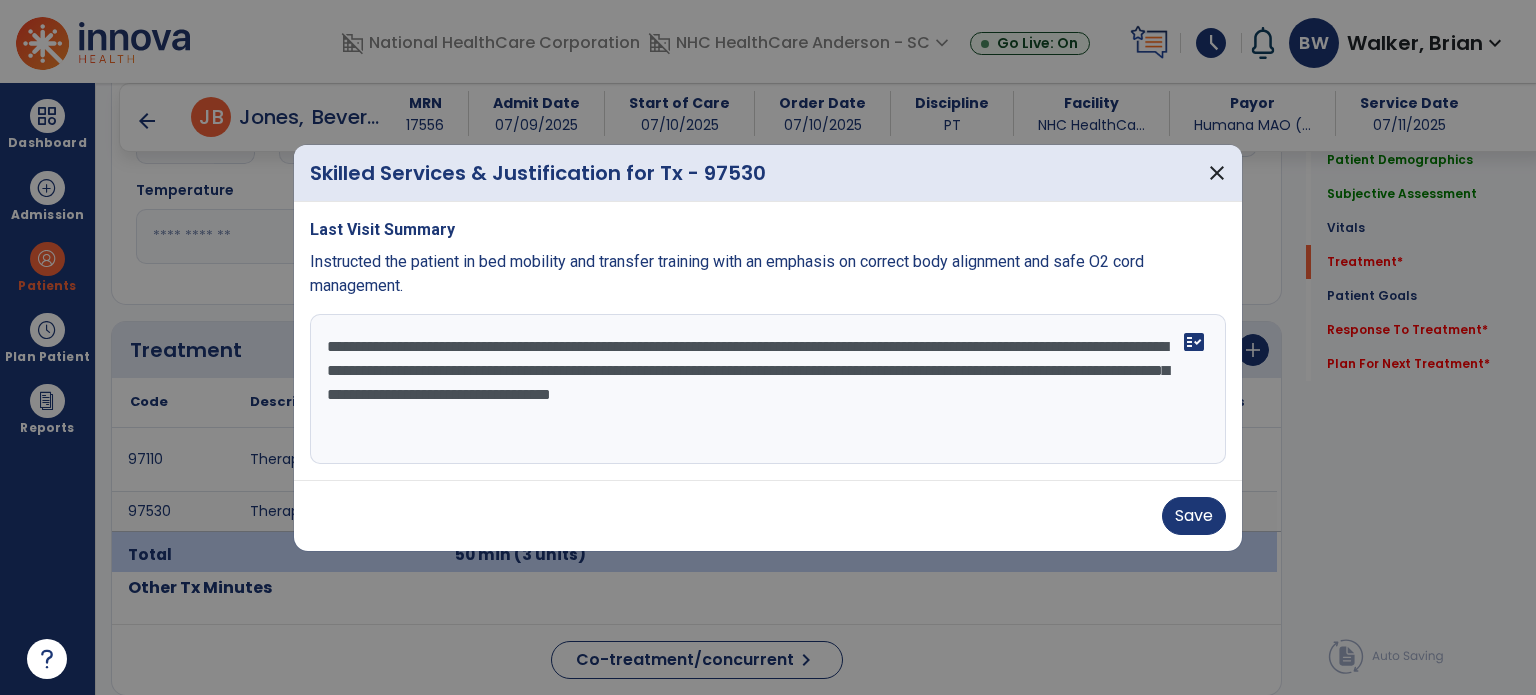click on "**********" at bounding box center [768, 389] 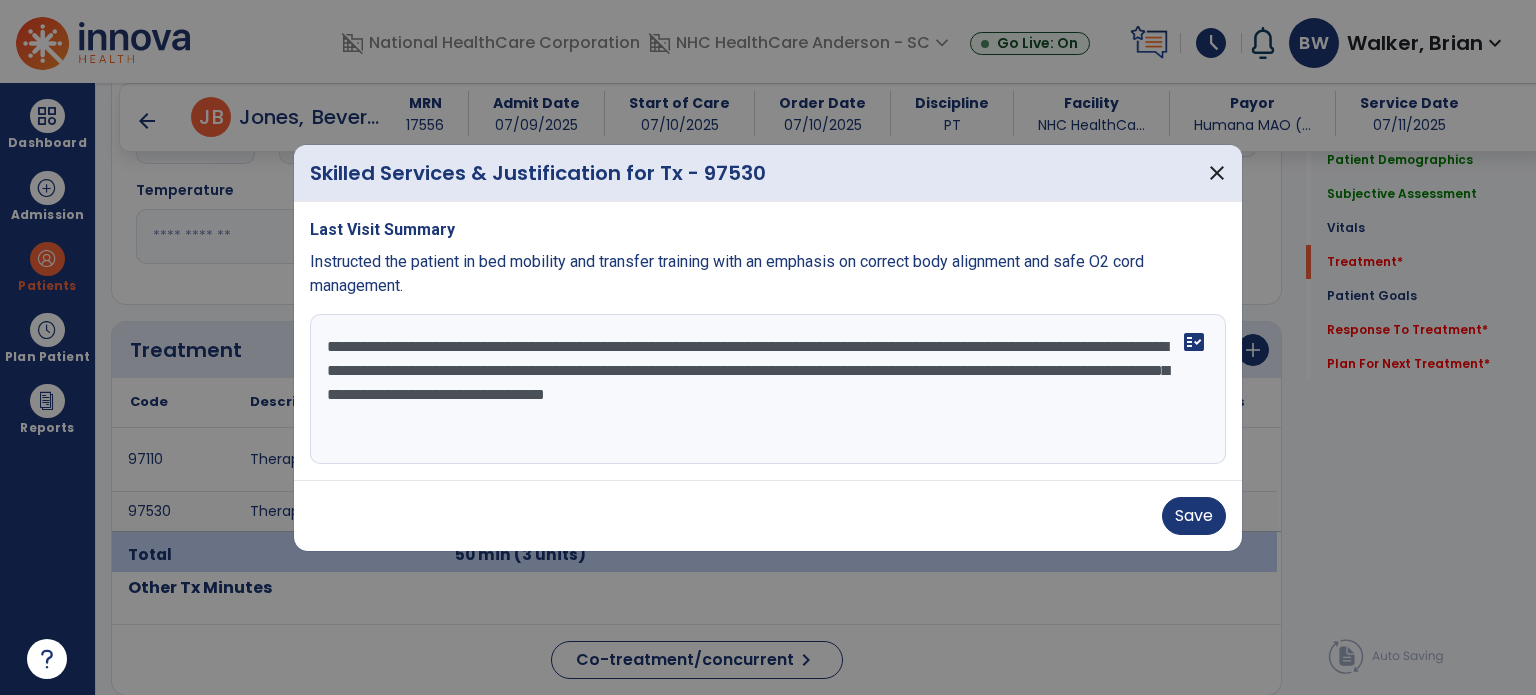 click on "**********" at bounding box center [768, 389] 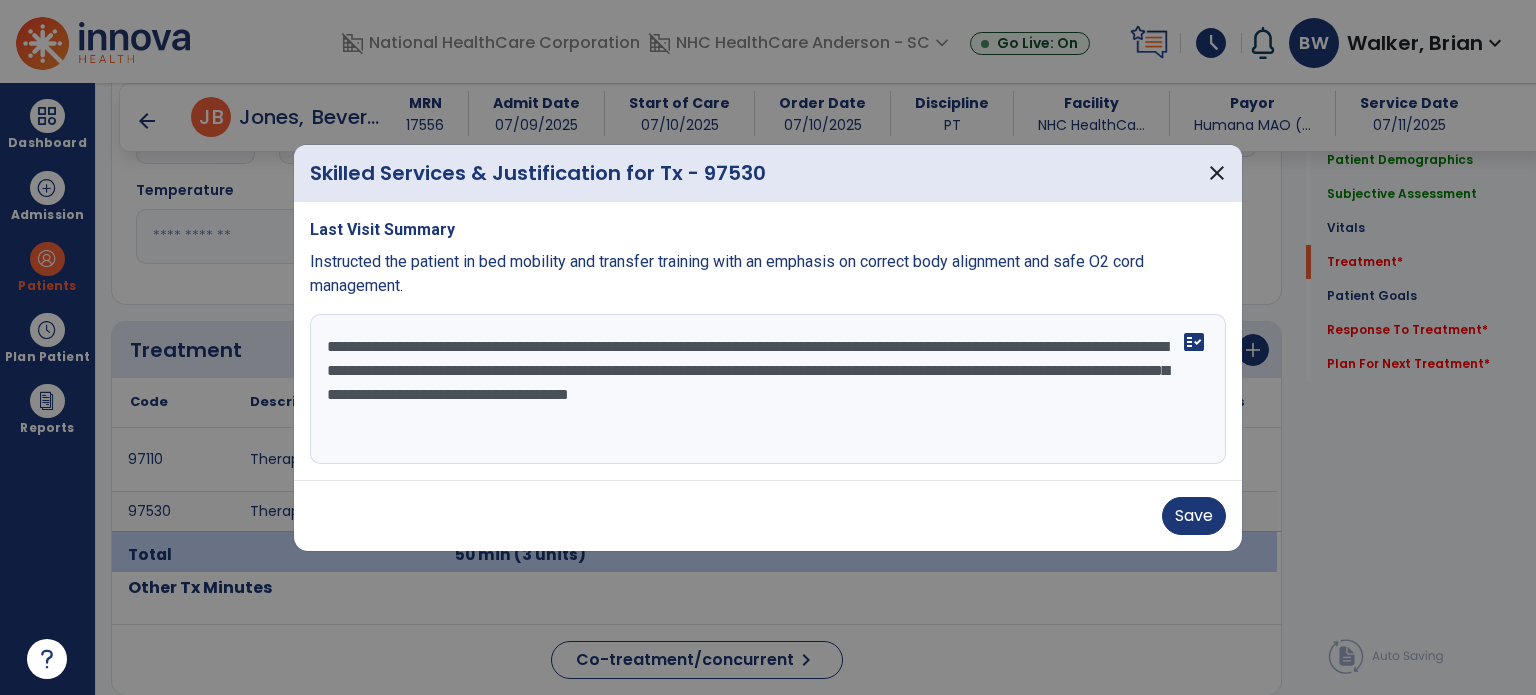 click on "**********" at bounding box center (768, 389) 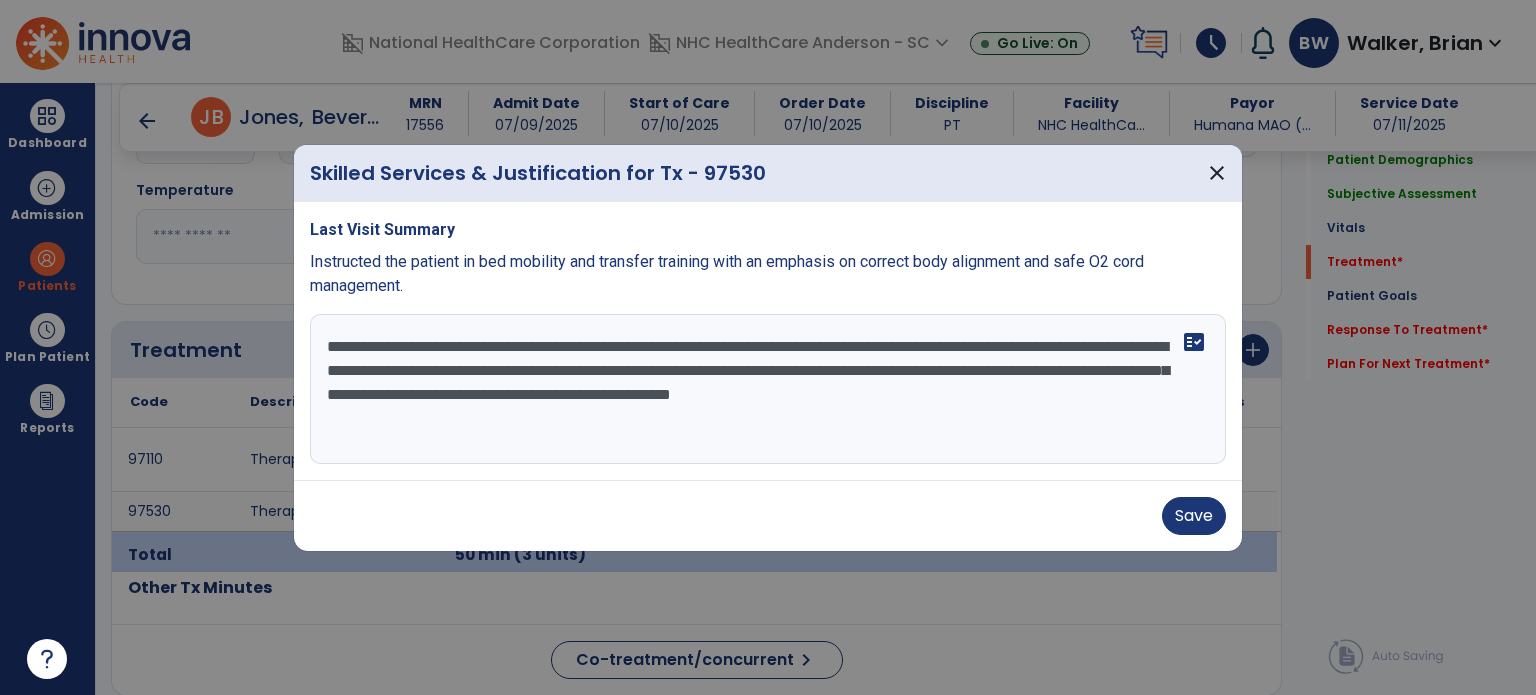 click on "**********" at bounding box center [768, 389] 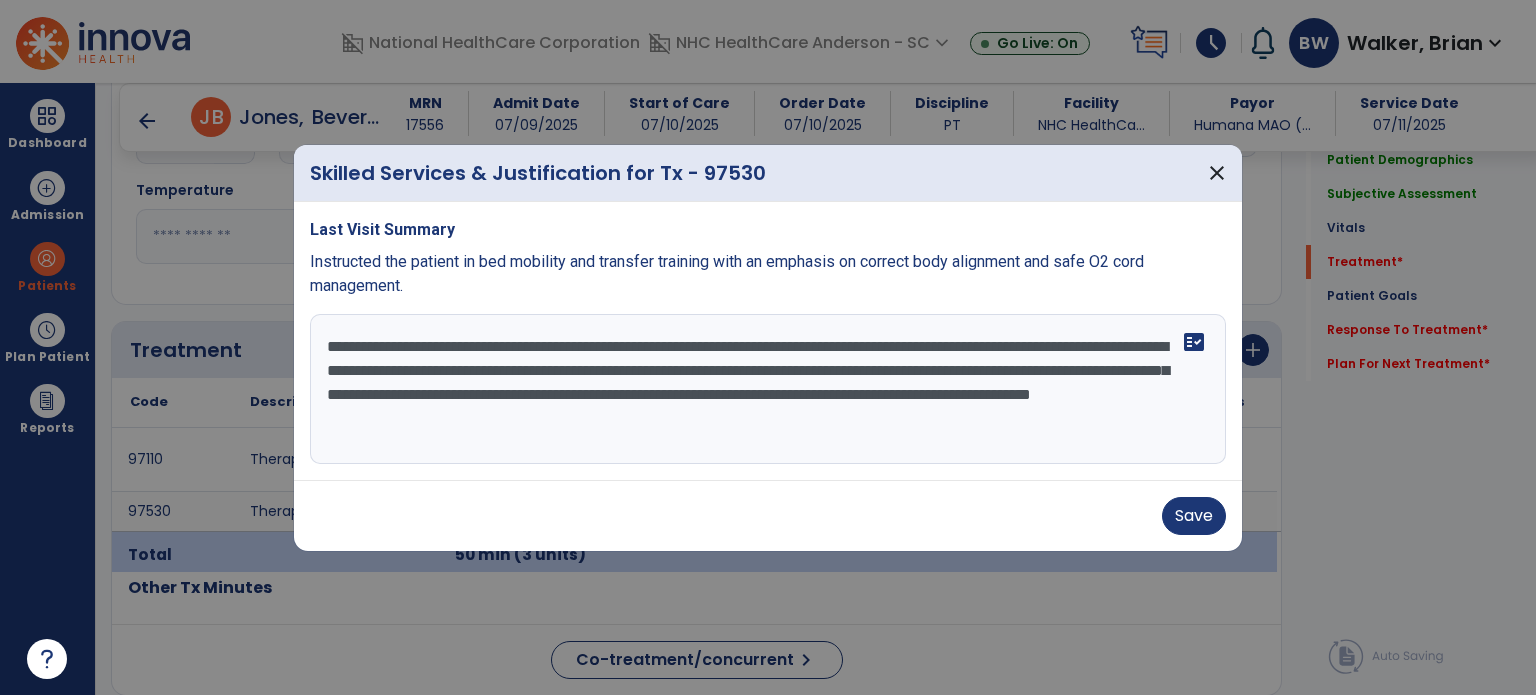 type on "**********" 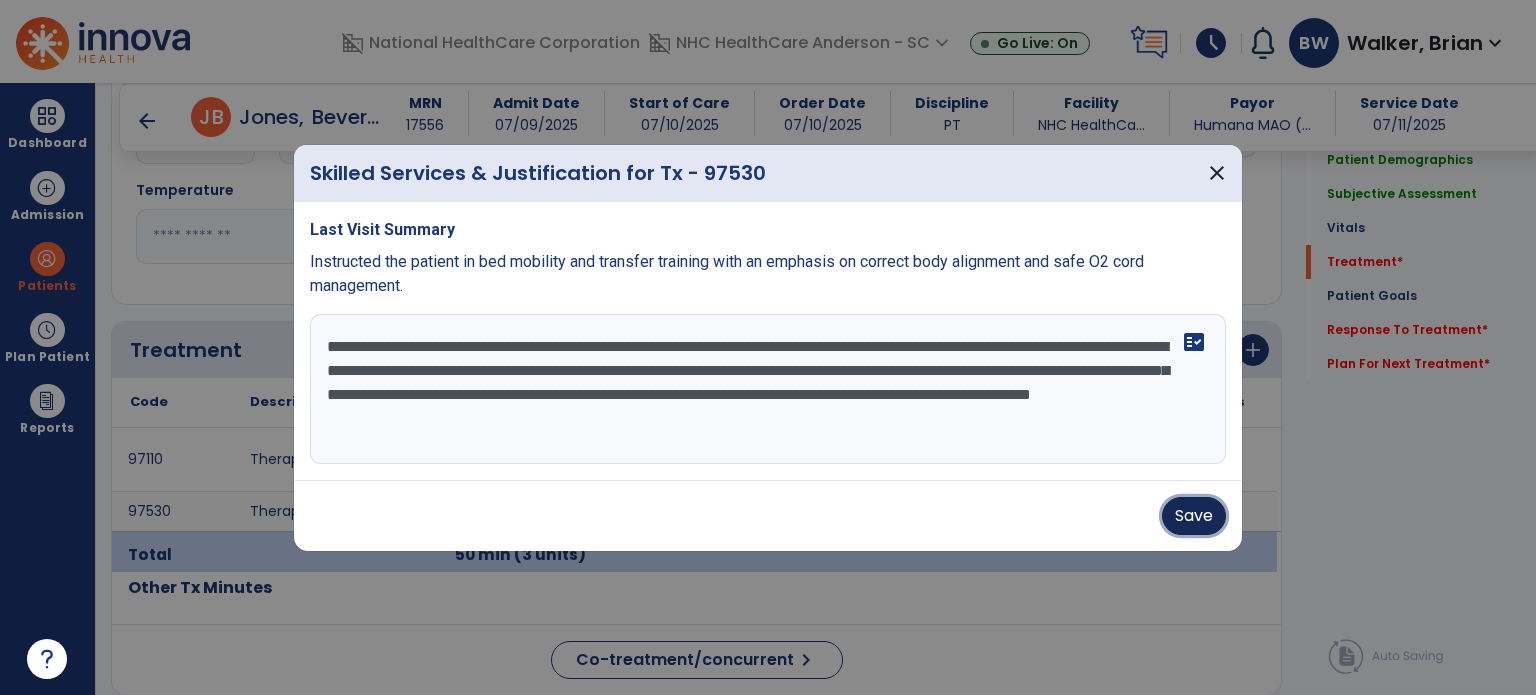 click on "Save" at bounding box center (1194, 516) 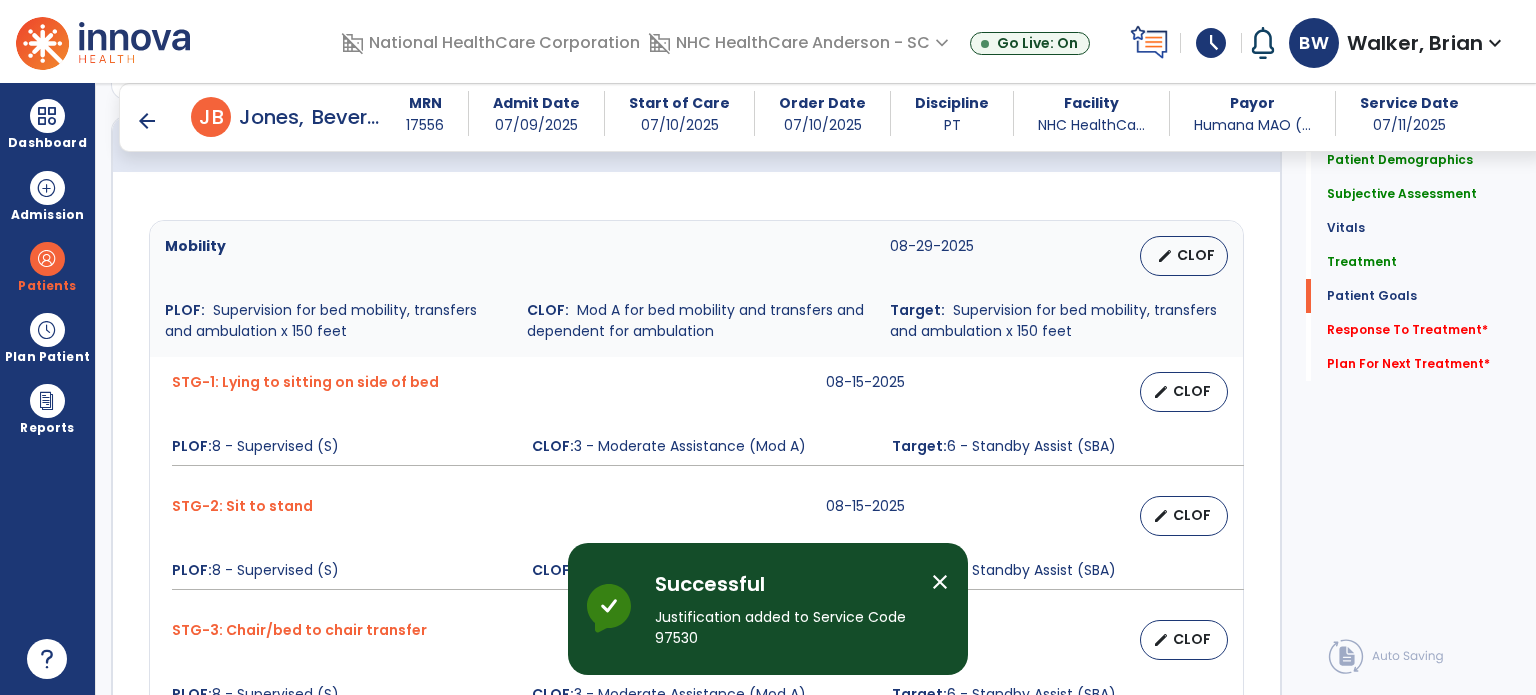 scroll, scrollTop: 1650, scrollLeft: 0, axis: vertical 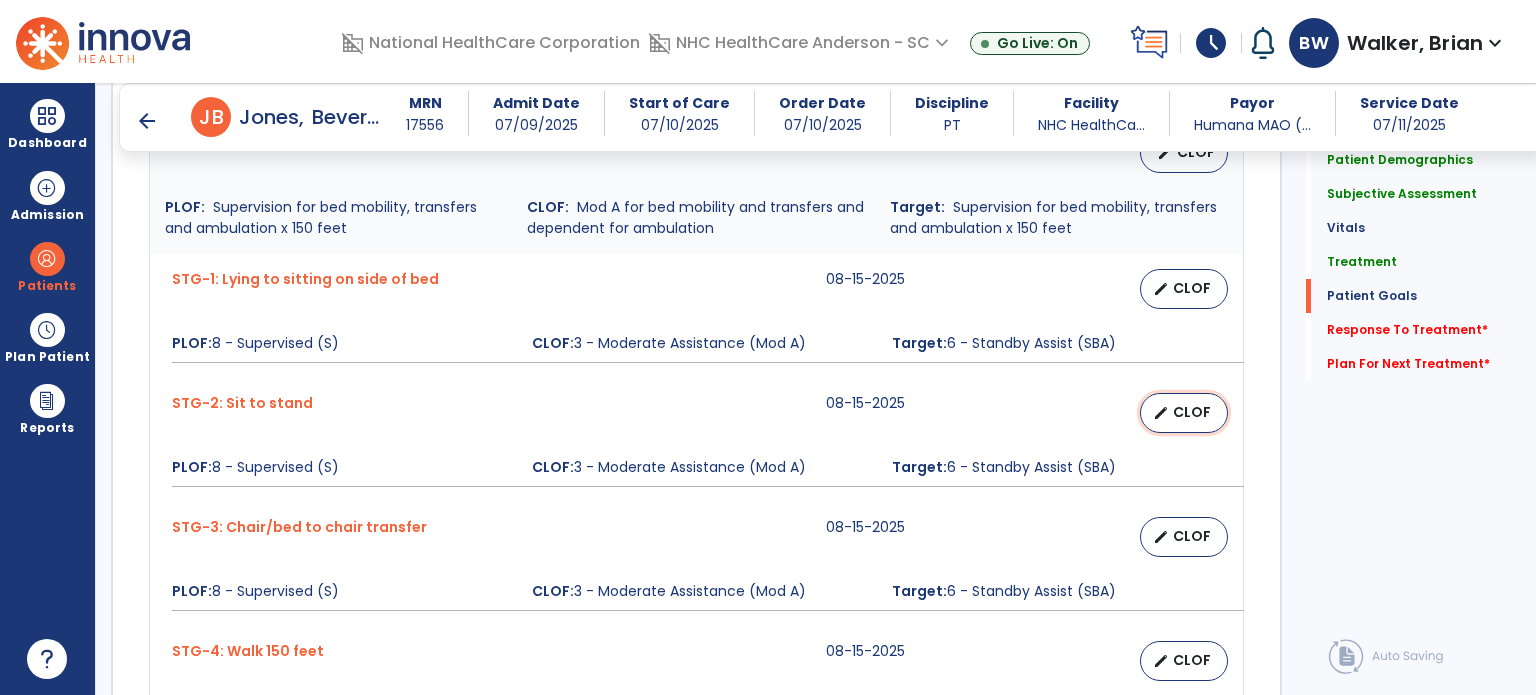 click on "edit   CLOF" at bounding box center (1184, 413) 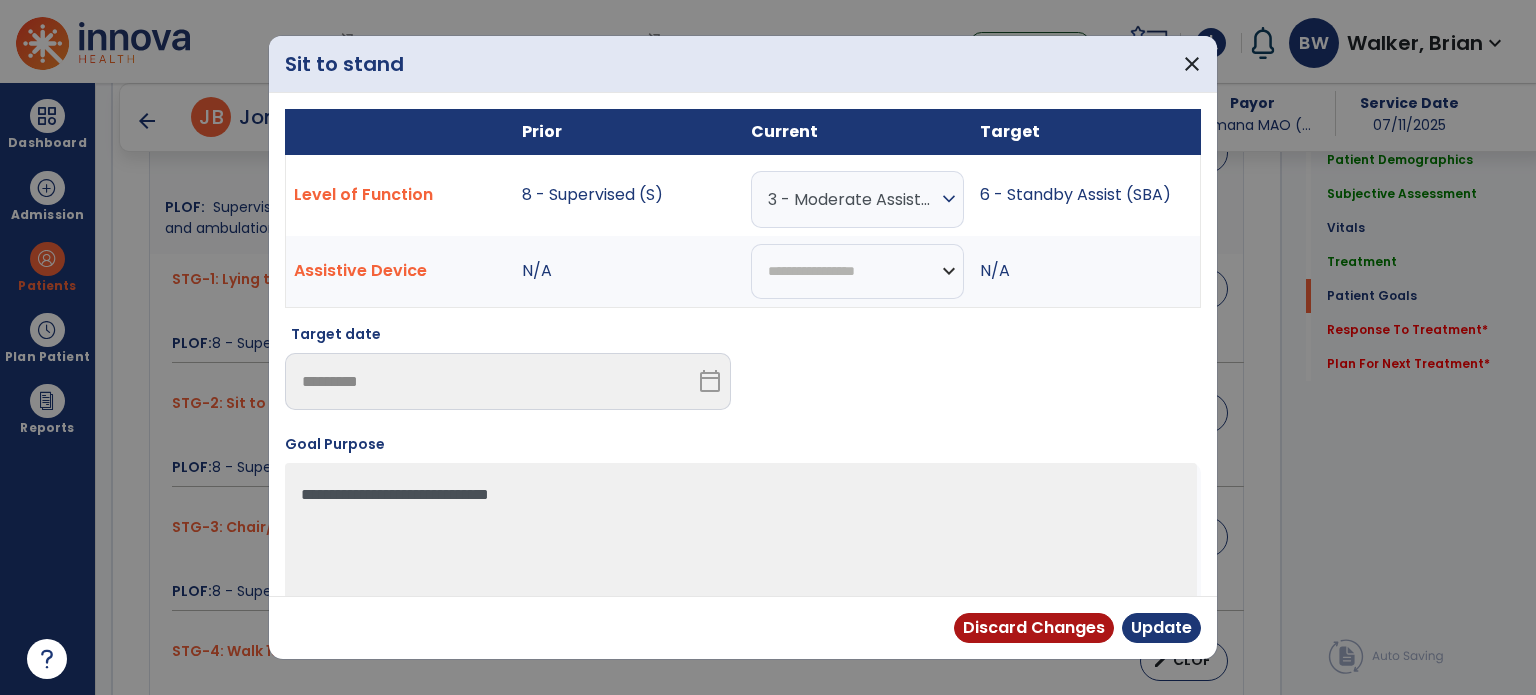 click on "expand_more" at bounding box center [949, 199] 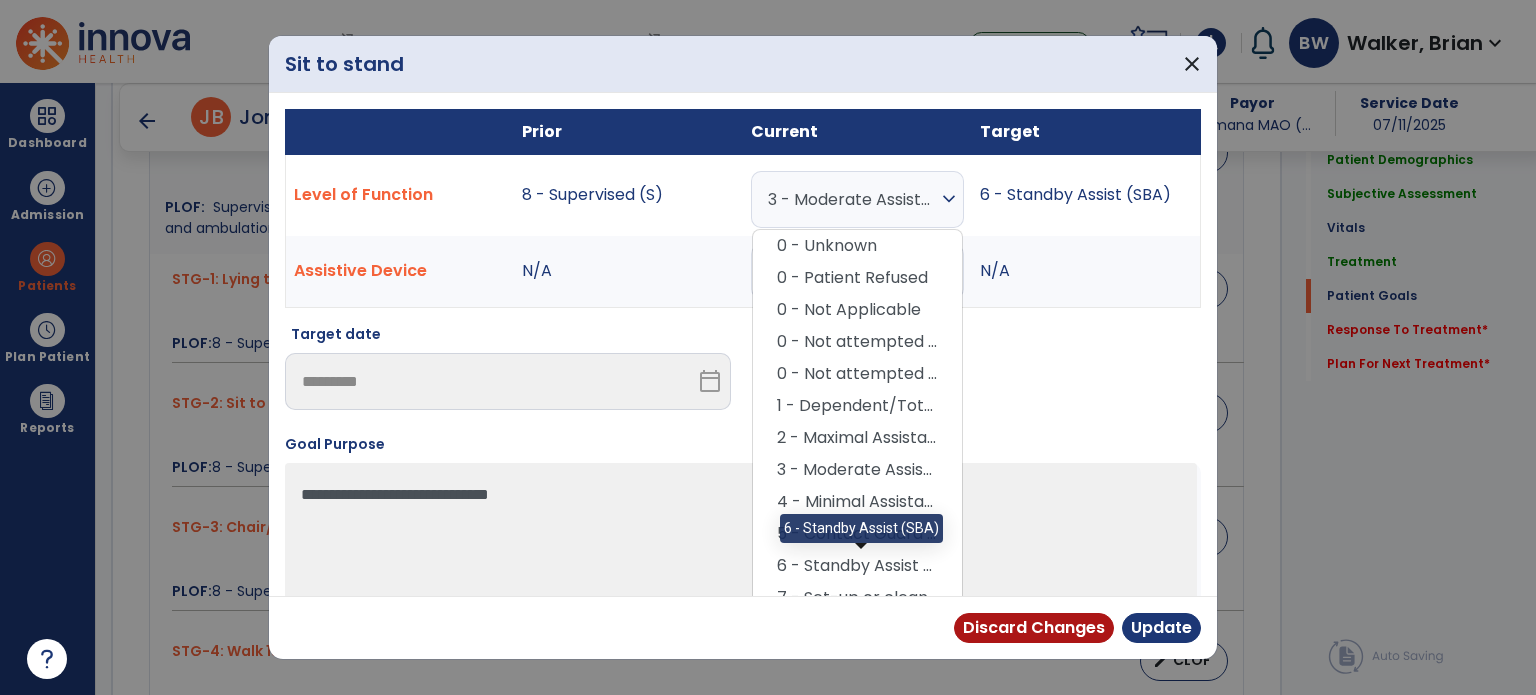 click on "6 - Standby Assist (SBA)" at bounding box center [857, 566] 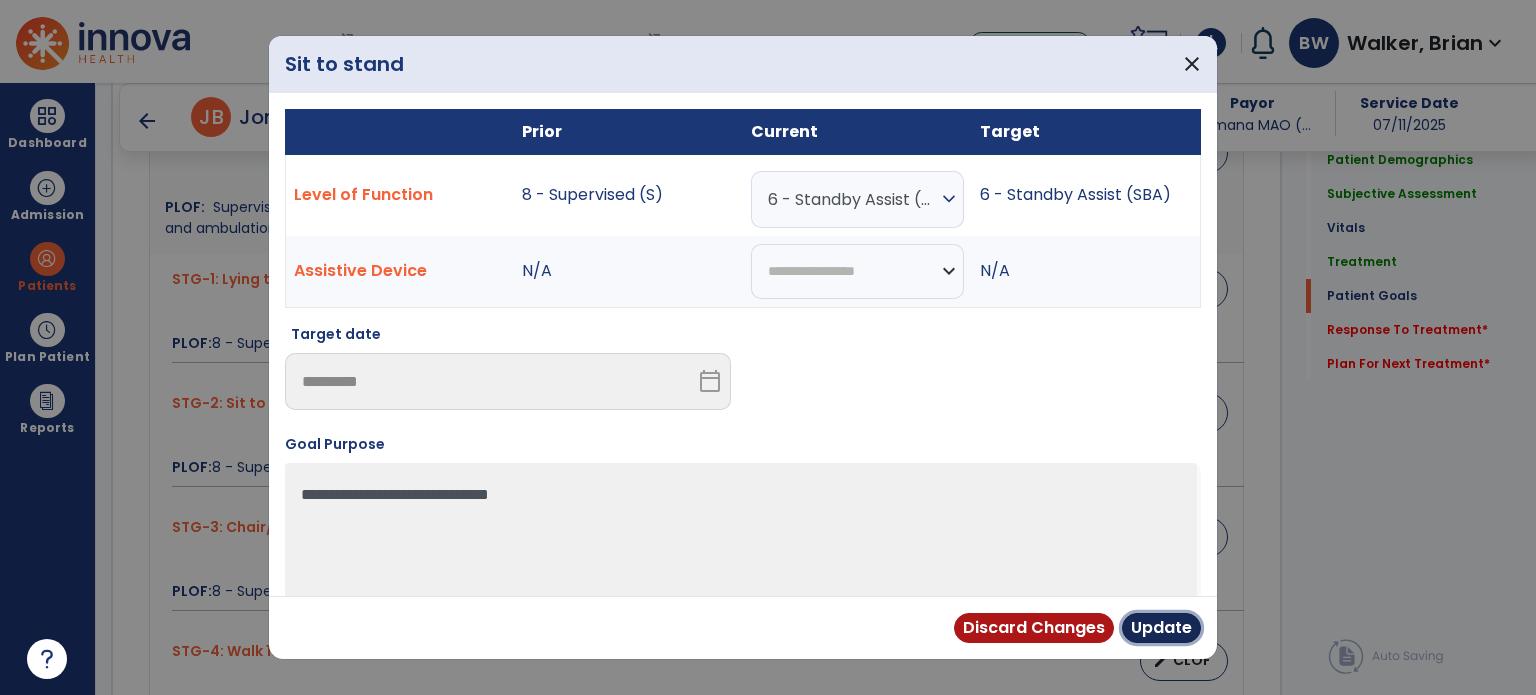 click on "Update" at bounding box center [1161, 628] 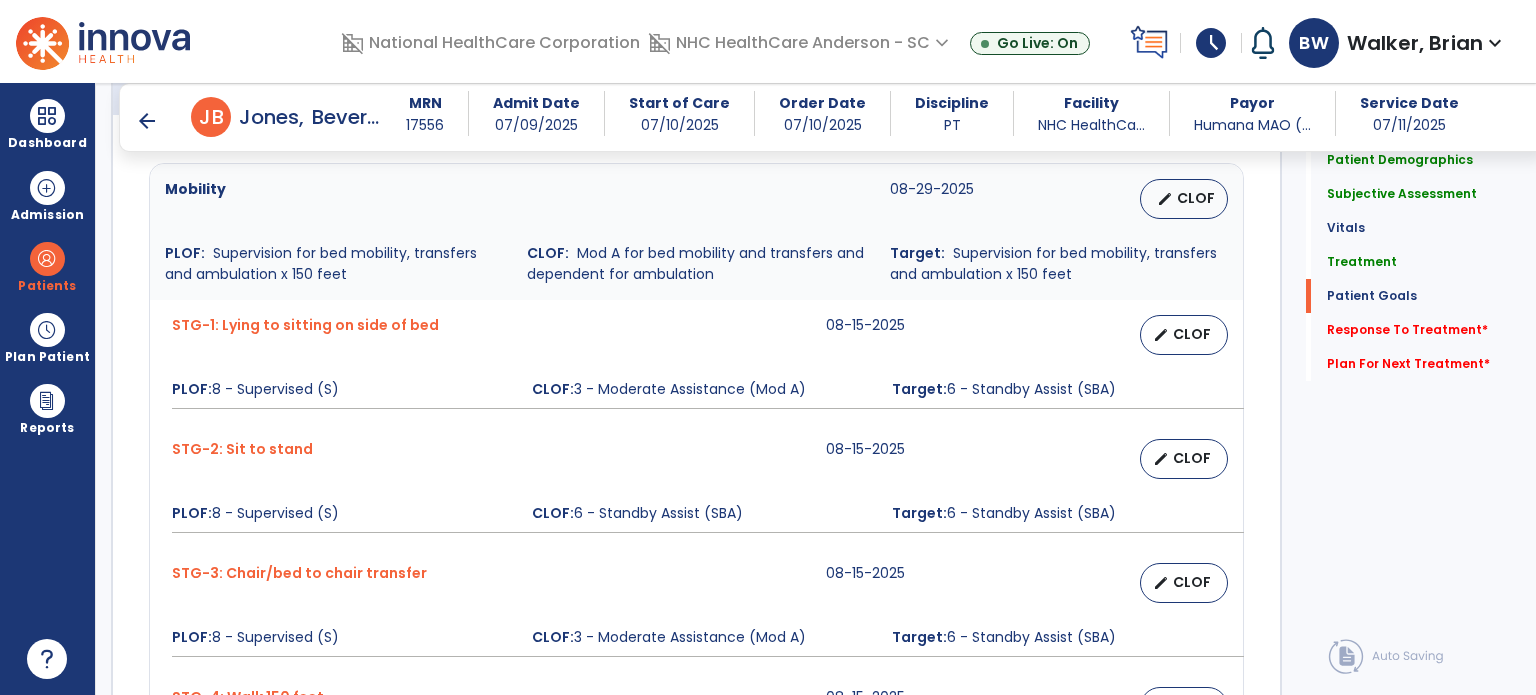 scroll, scrollTop: 1650, scrollLeft: 0, axis: vertical 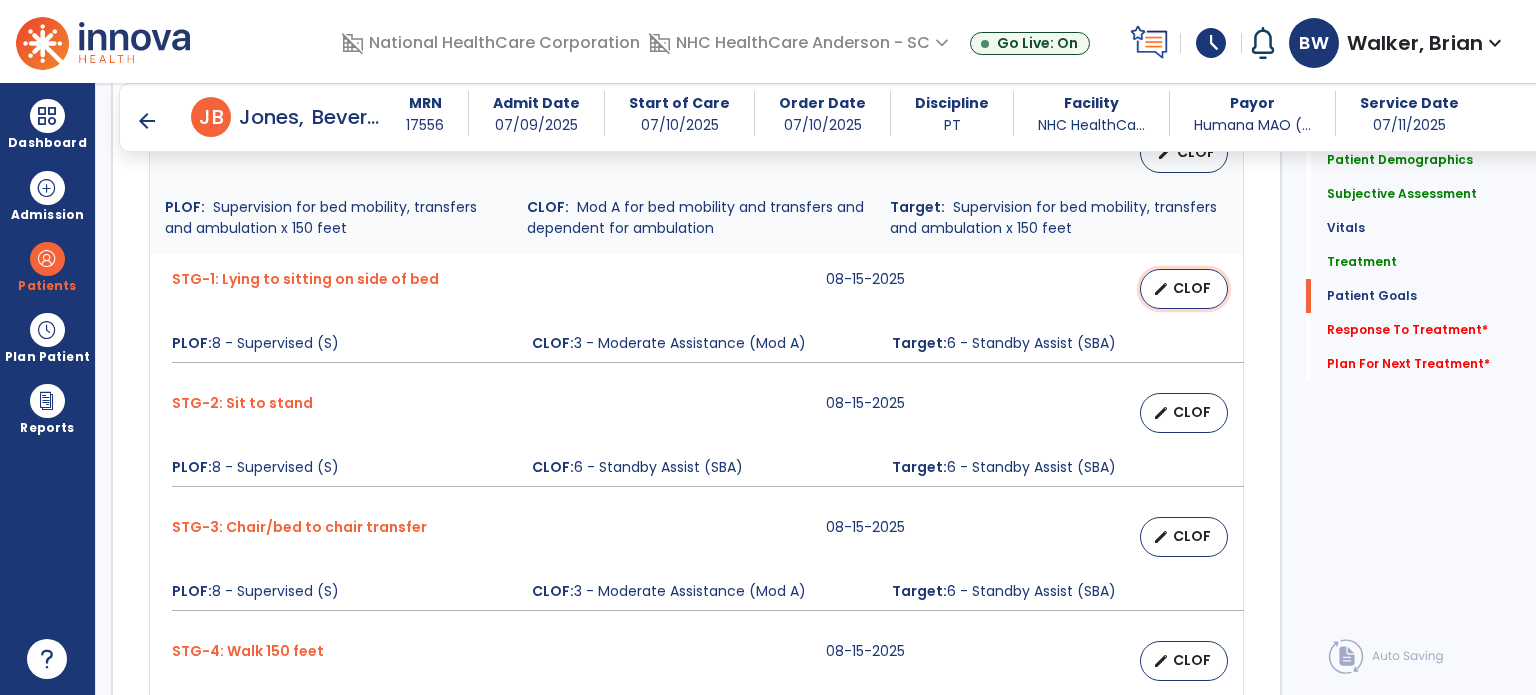 click on "CLOF" at bounding box center [1192, 288] 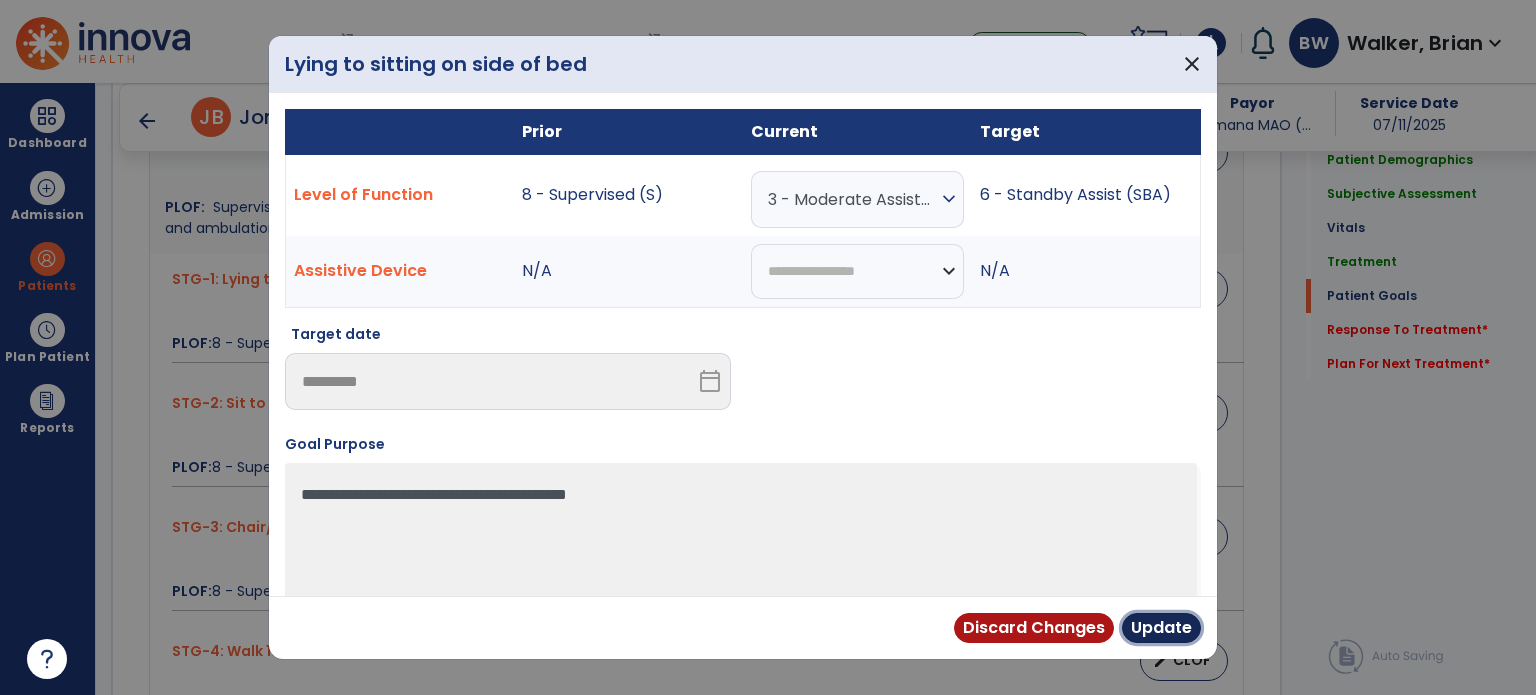 click on "Update" at bounding box center (1161, 628) 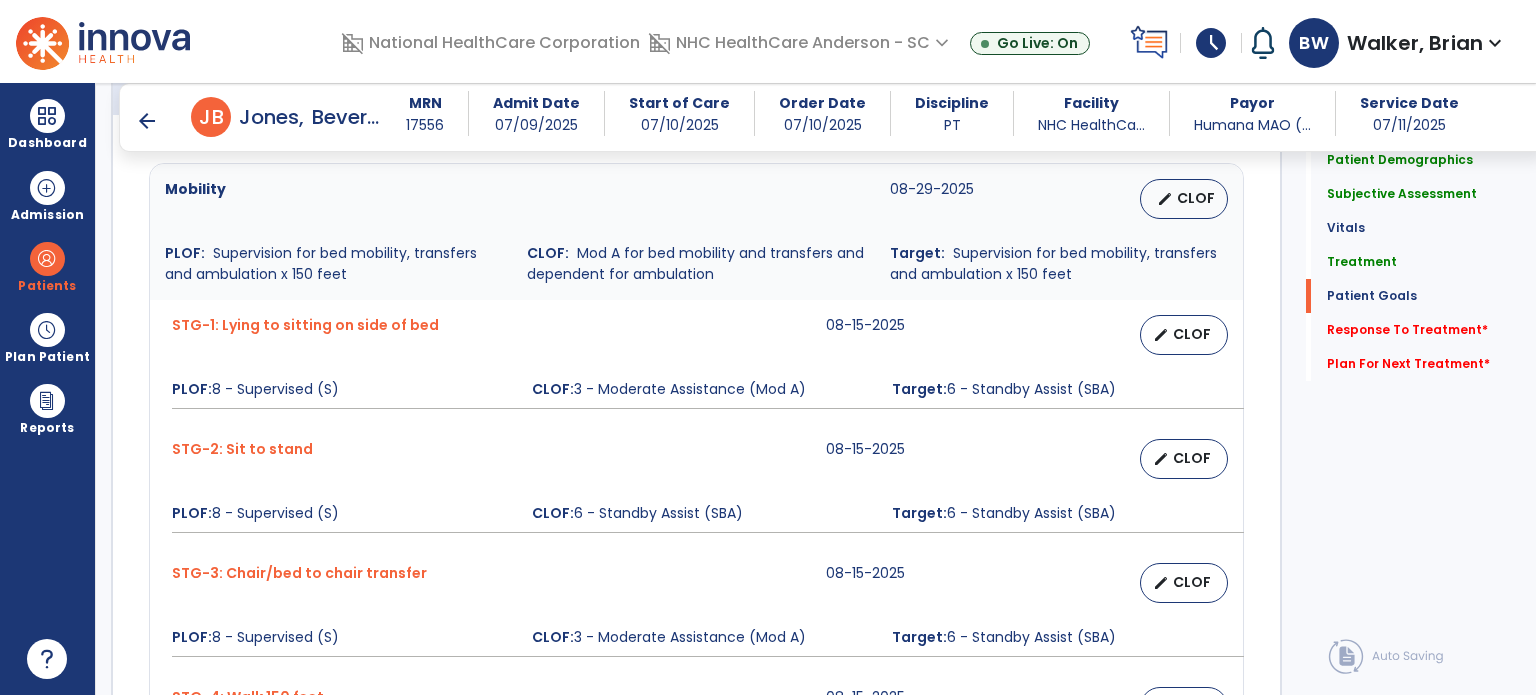scroll, scrollTop: 1650, scrollLeft: 0, axis: vertical 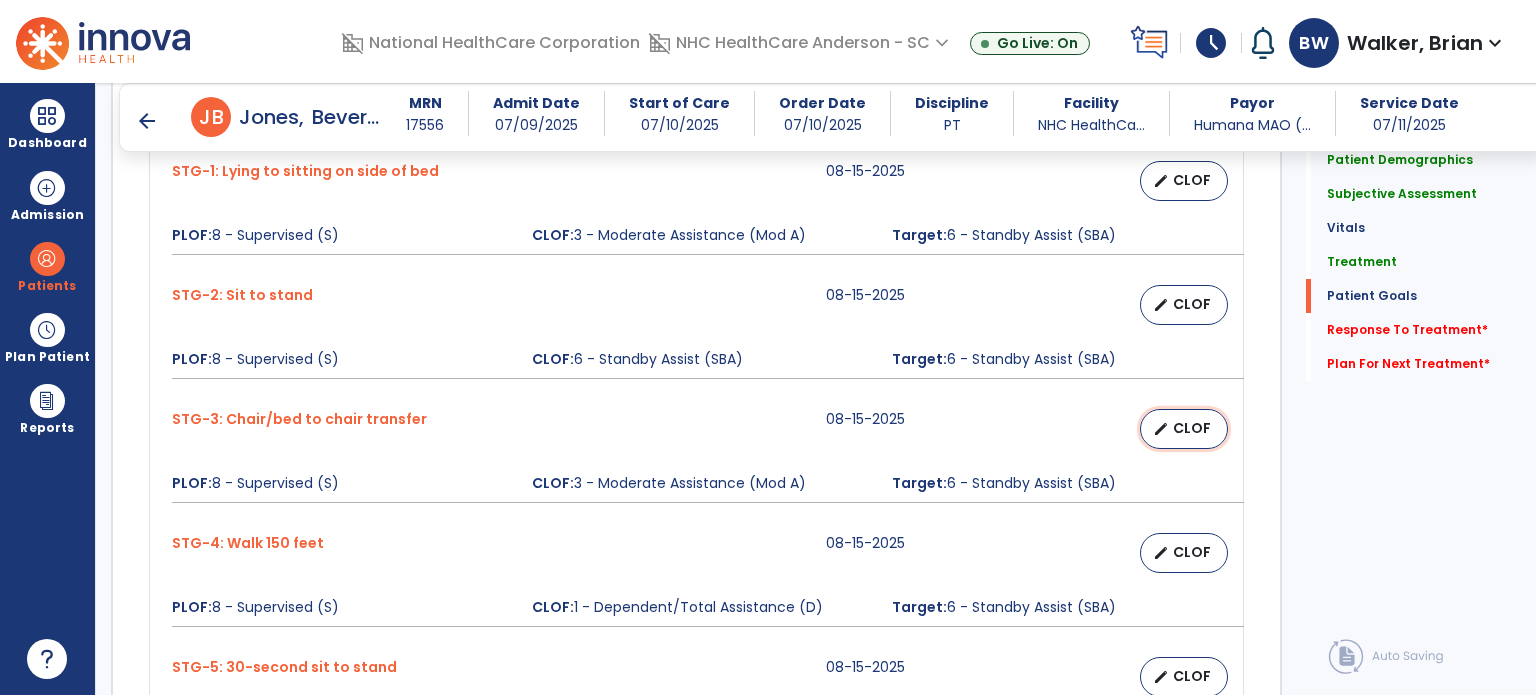 click on "CLOF" at bounding box center [1192, 428] 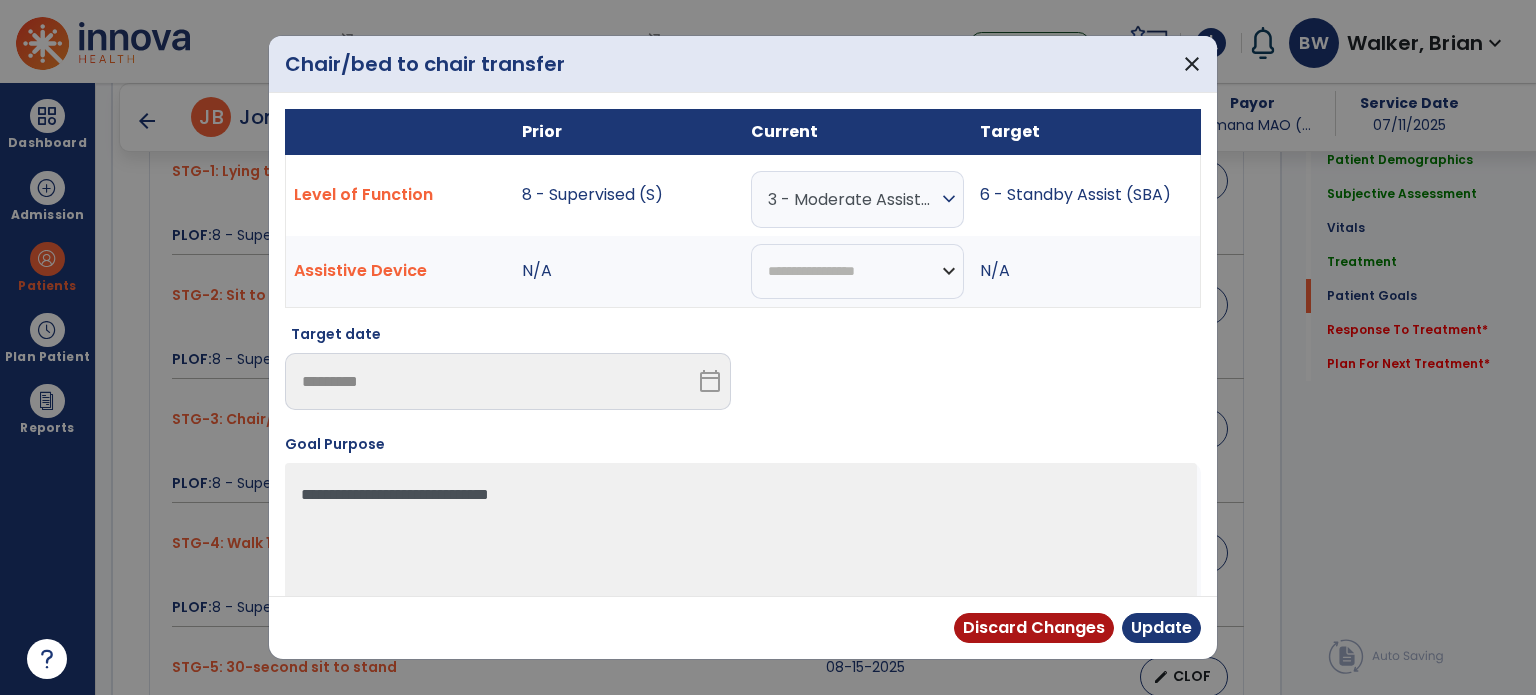 click on "expand_more" at bounding box center (949, 199) 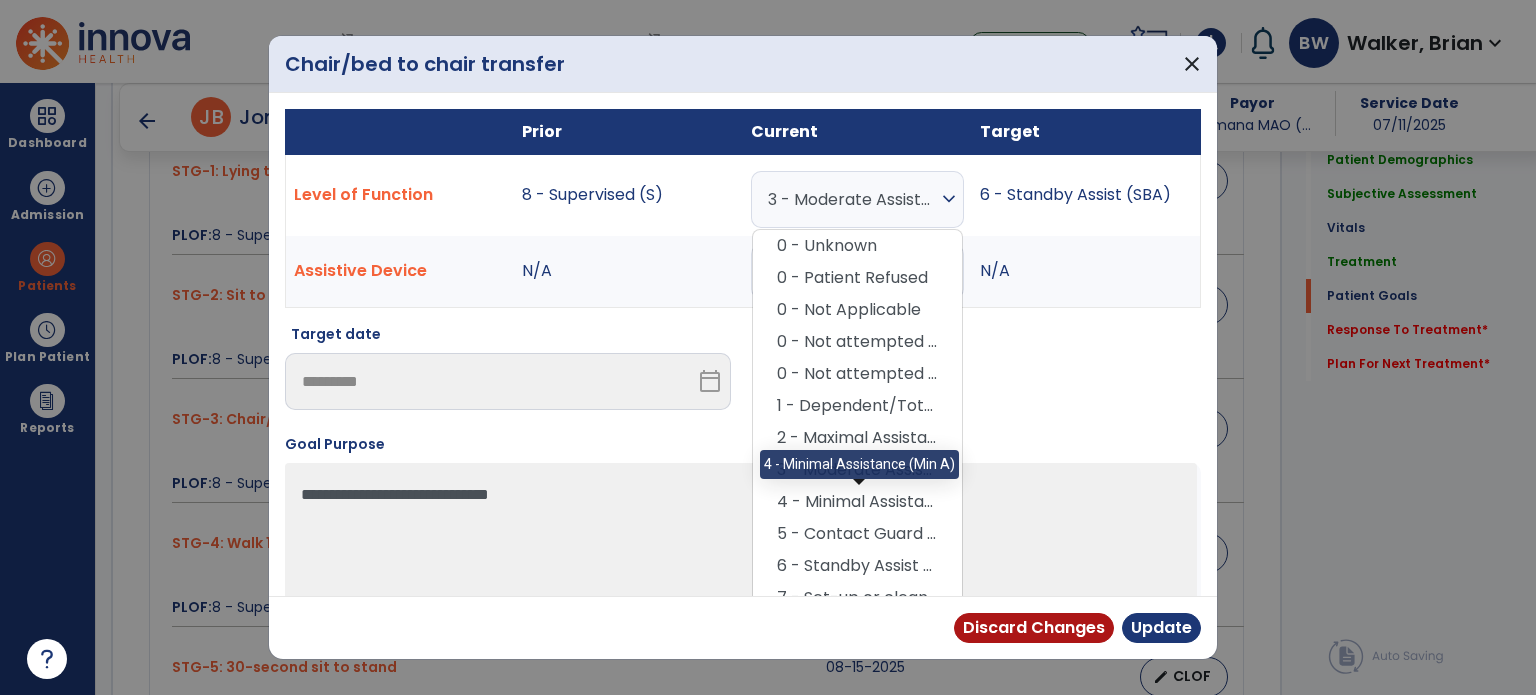 click on "4 - Minimal Assistance (Min A)" at bounding box center [857, 502] 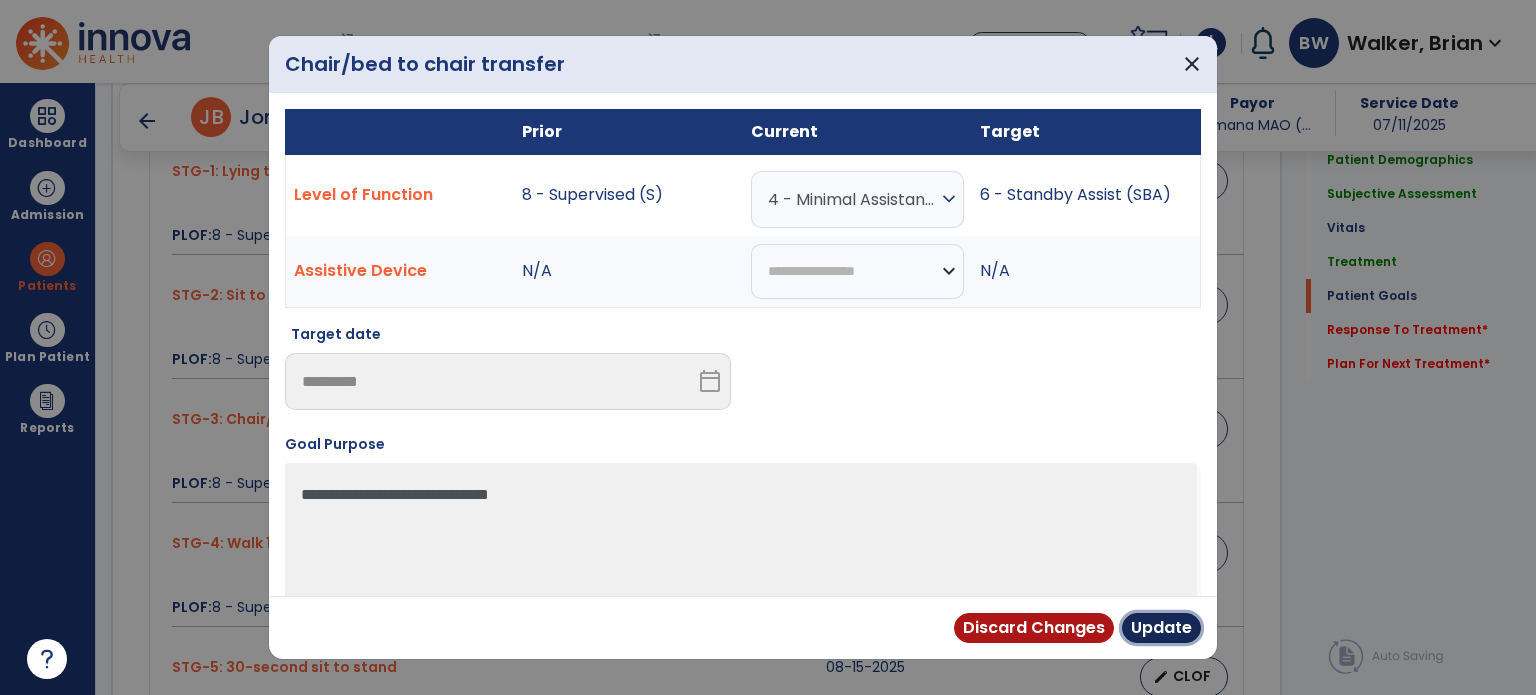 click on "Update" at bounding box center [1161, 628] 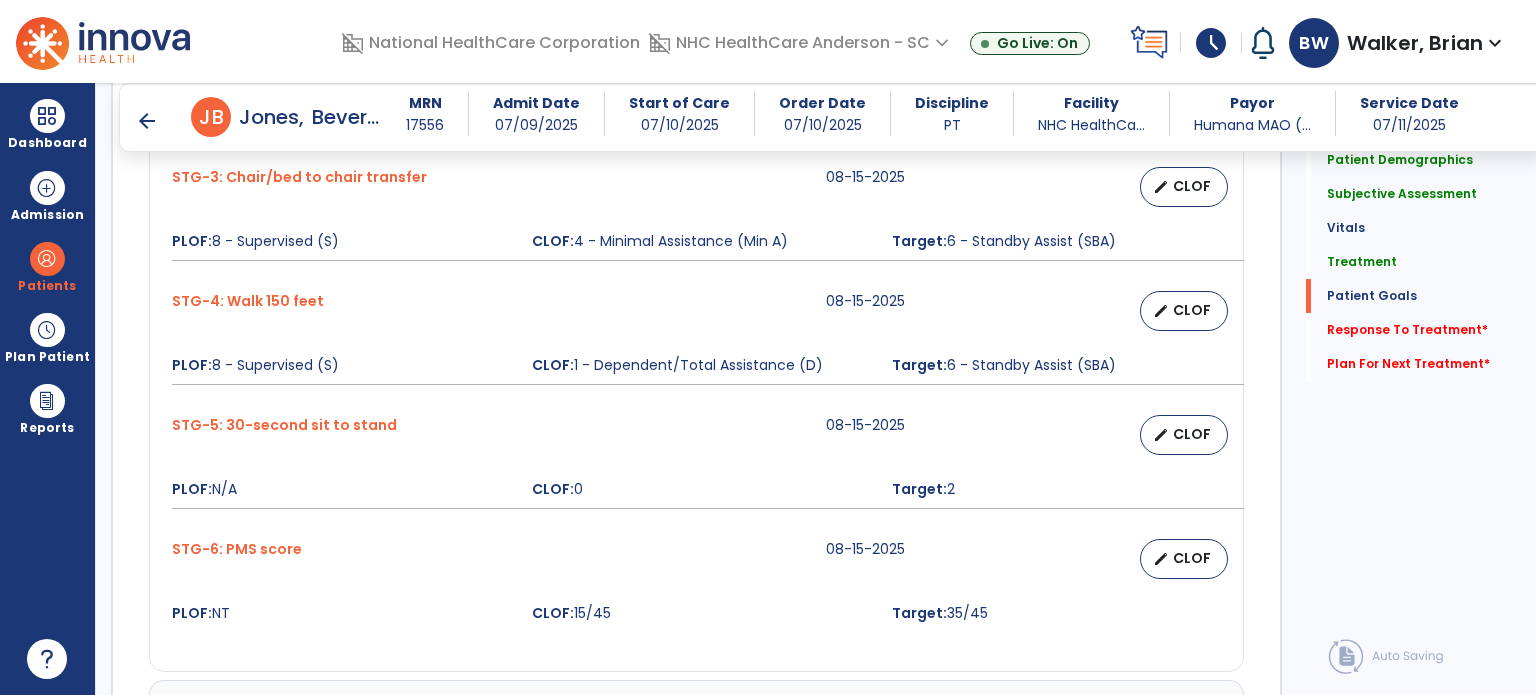 scroll, scrollTop: 2004, scrollLeft: 0, axis: vertical 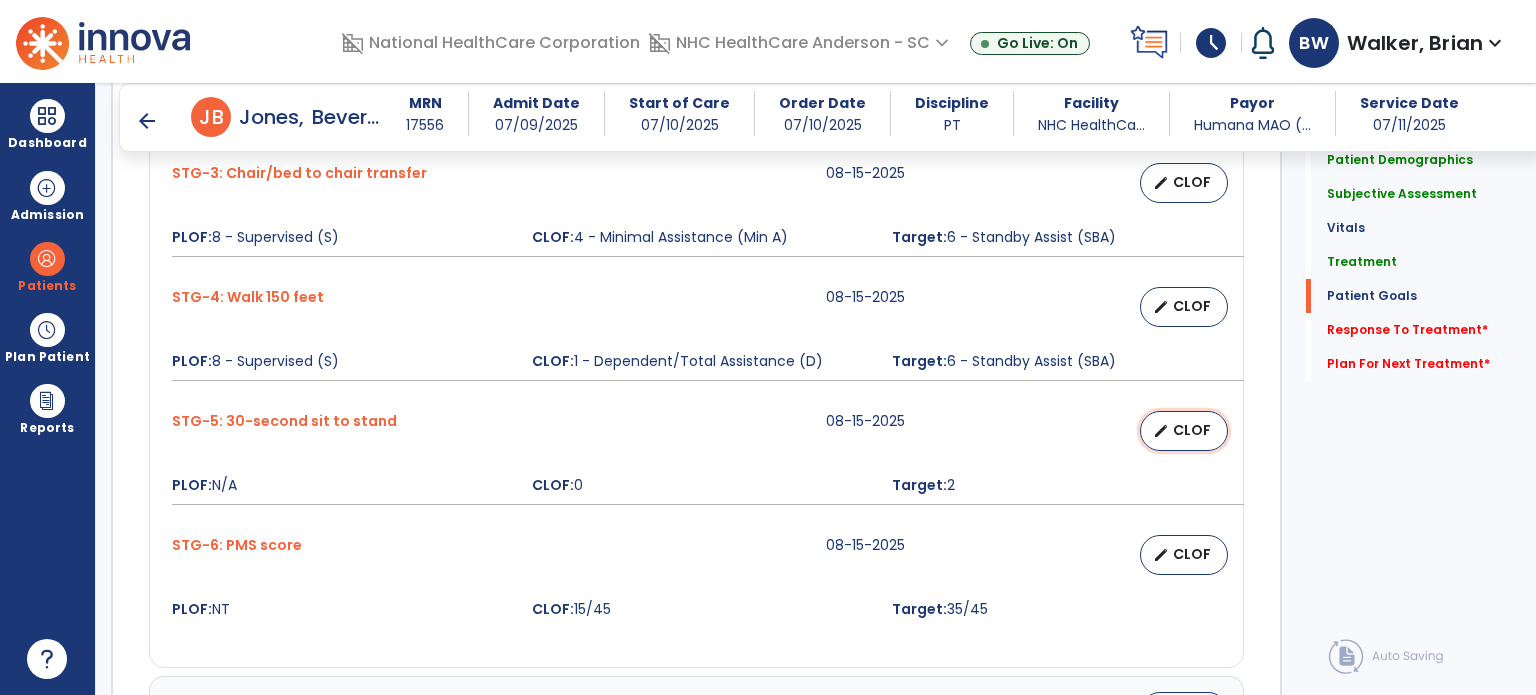 click on "edit" at bounding box center [1161, 431] 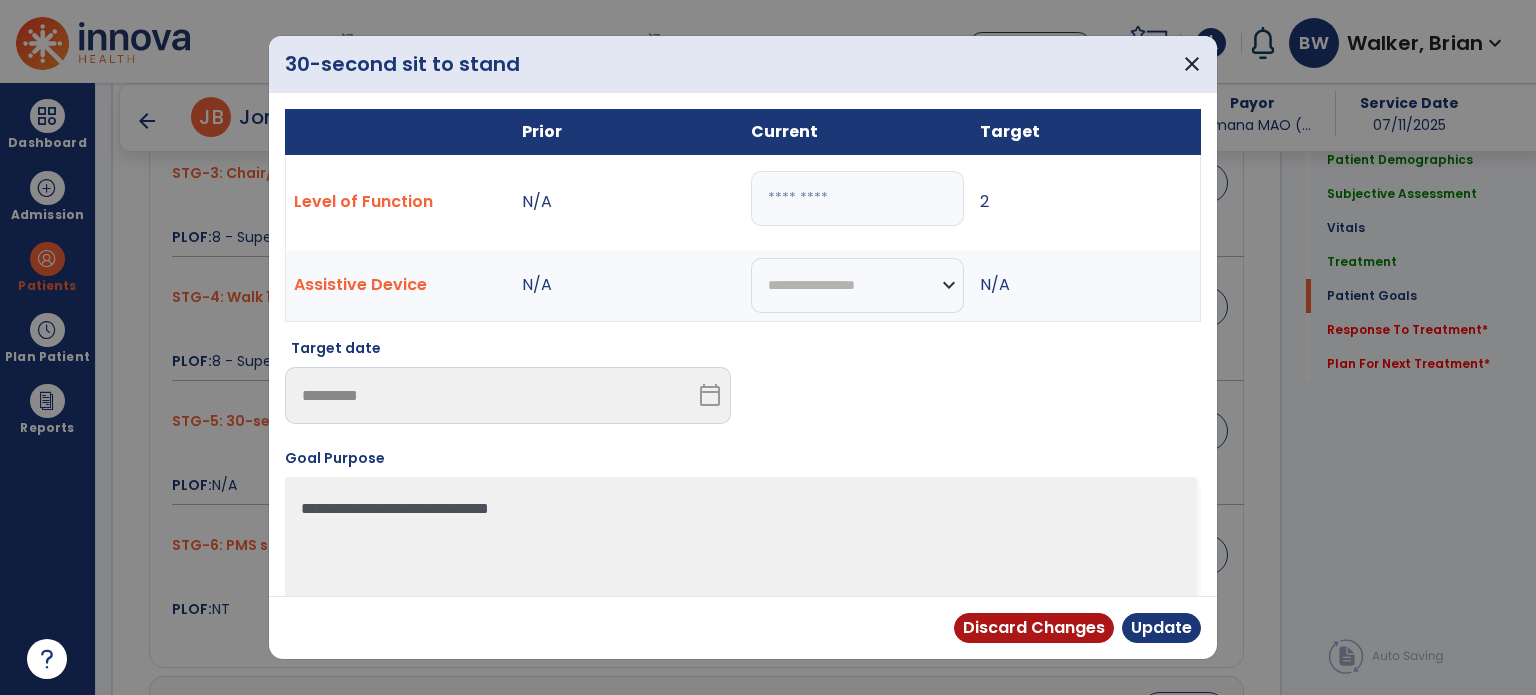 click on "*" at bounding box center [857, 198] 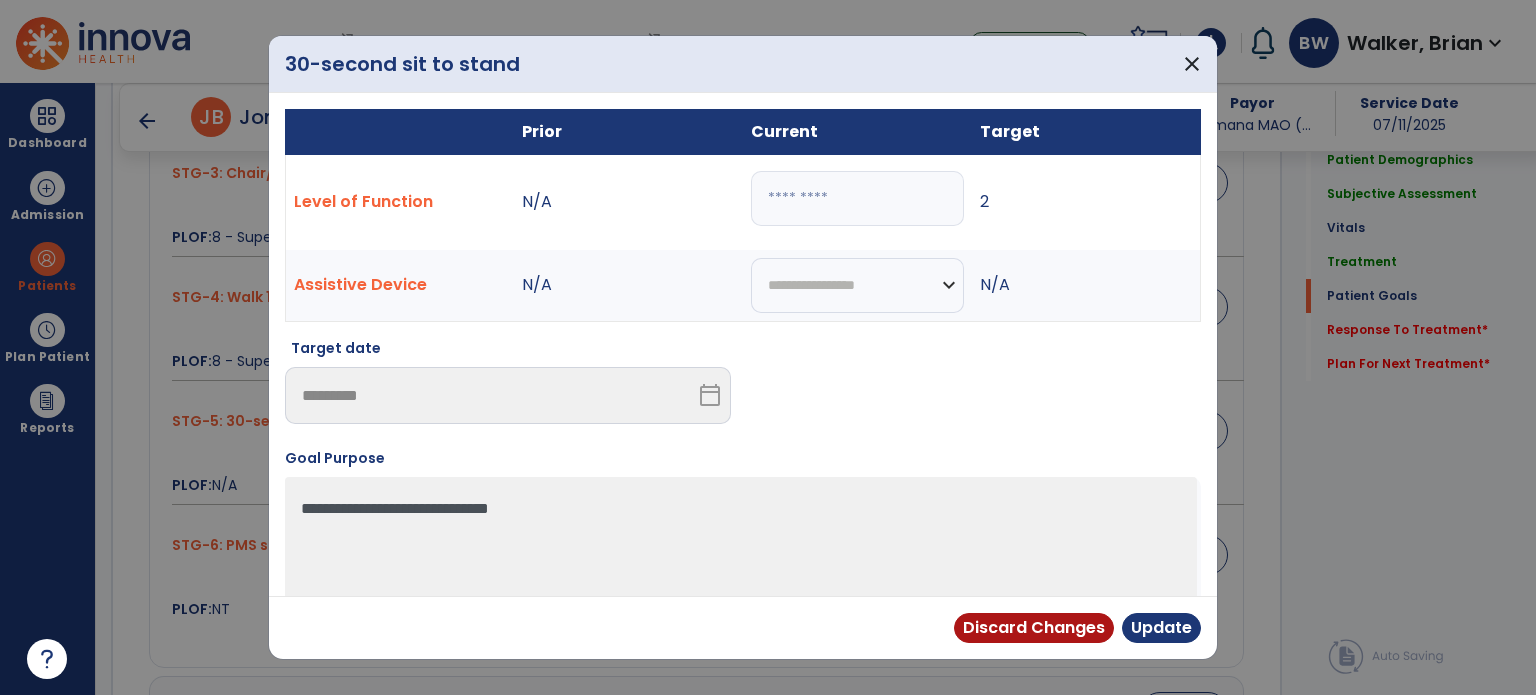 type on "*" 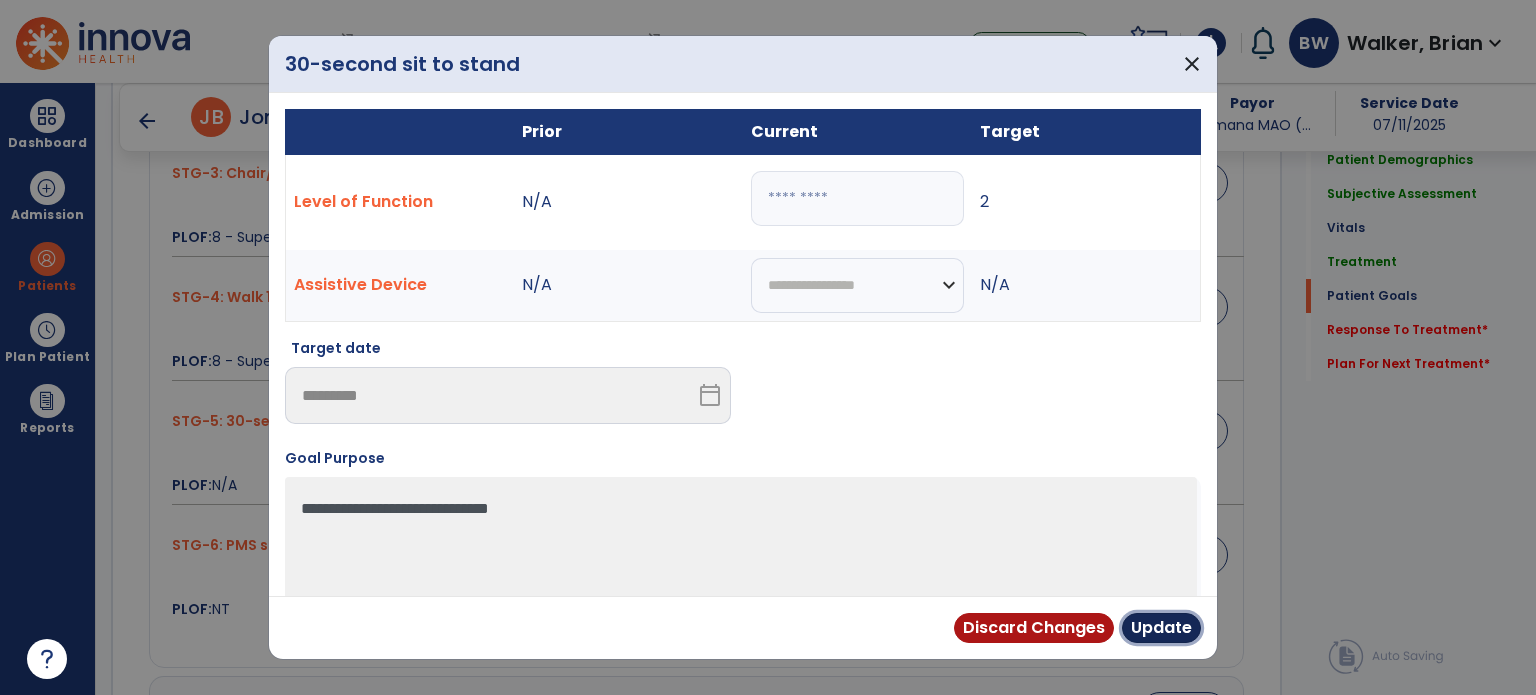 click on "Update" at bounding box center [1161, 628] 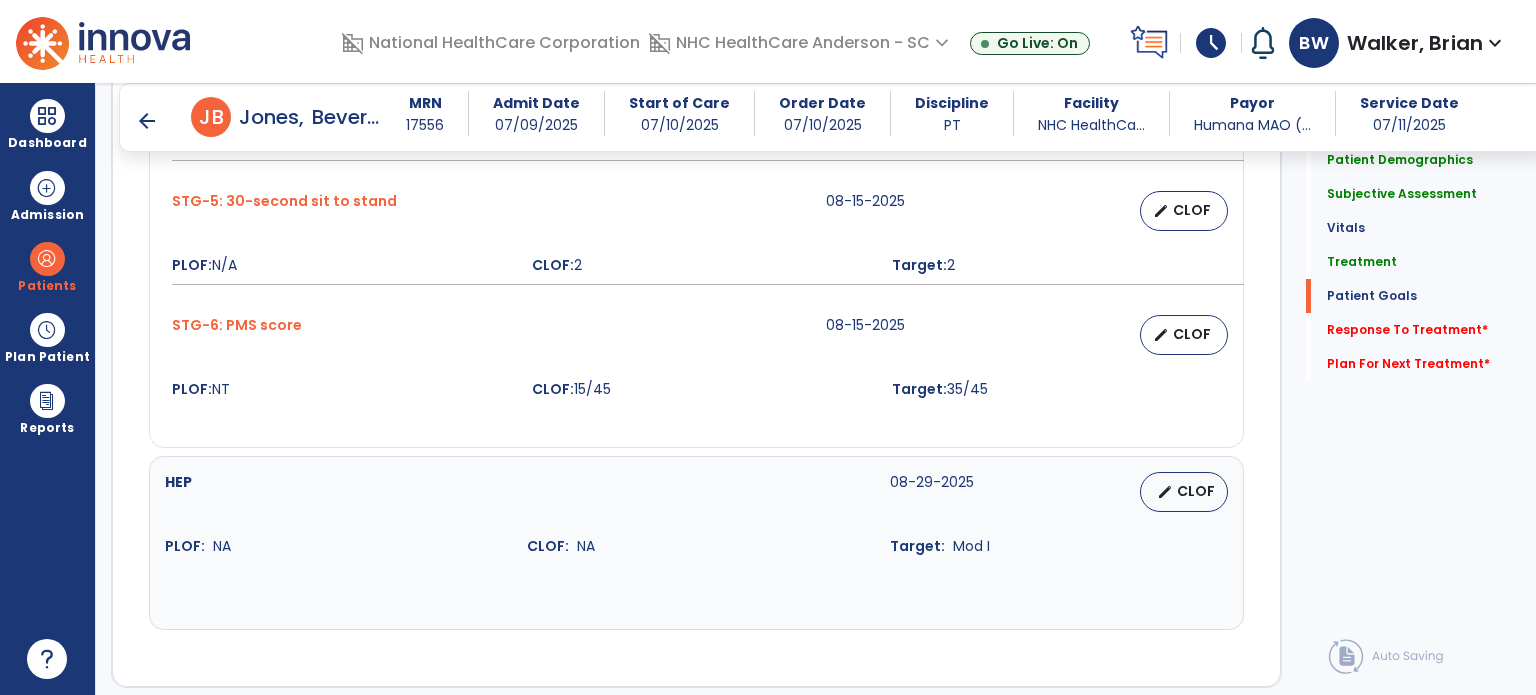 scroll, scrollTop: 2237, scrollLeft: 0, axis: vertical 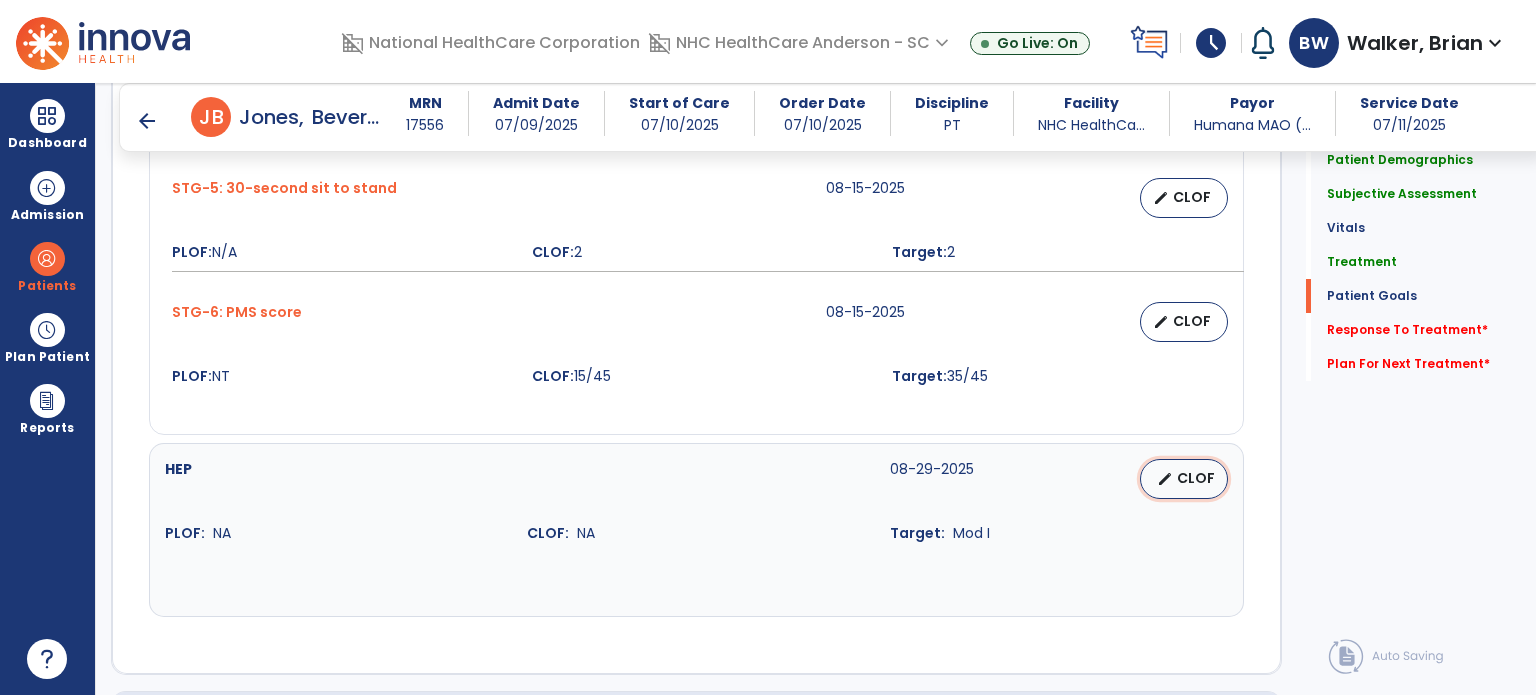 click on "CLOF" at bounding box center (1196, 478) 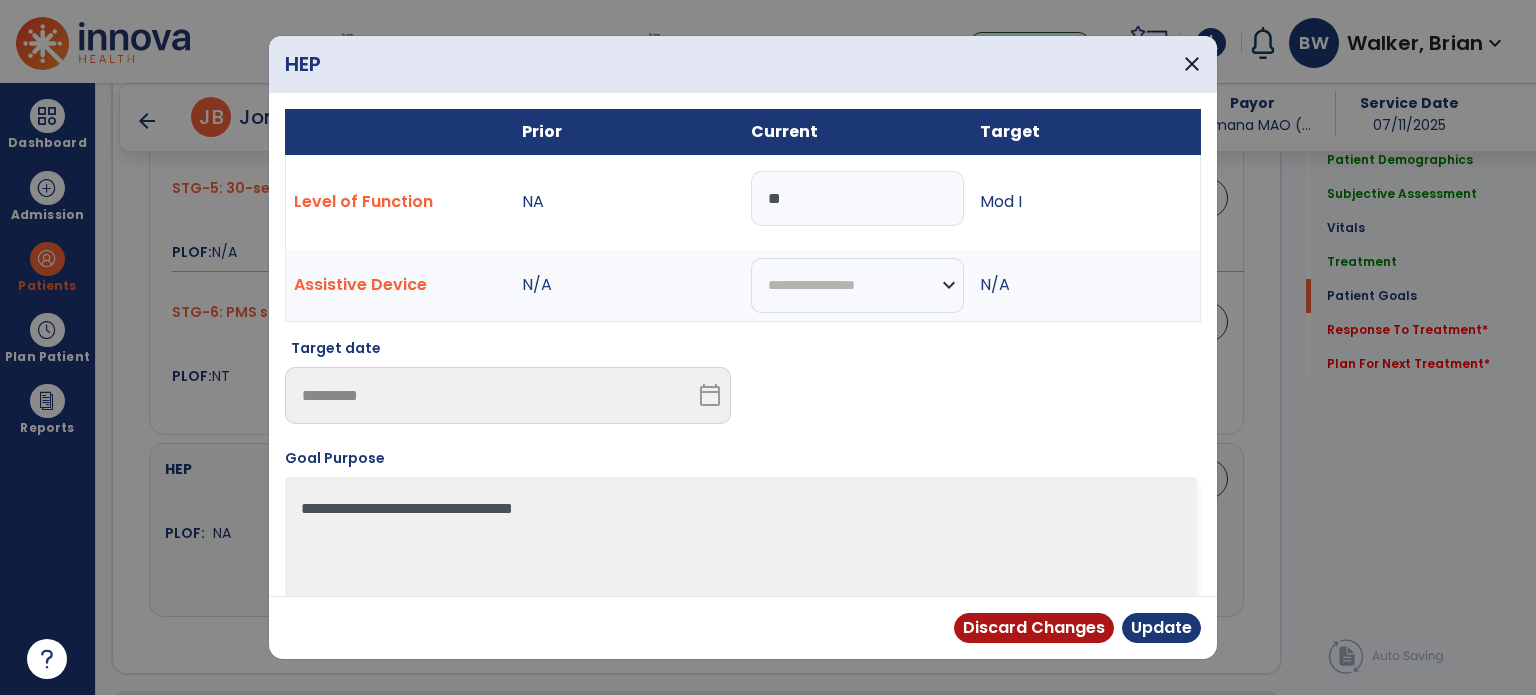 click on "**" at bounding box center (857, 198) 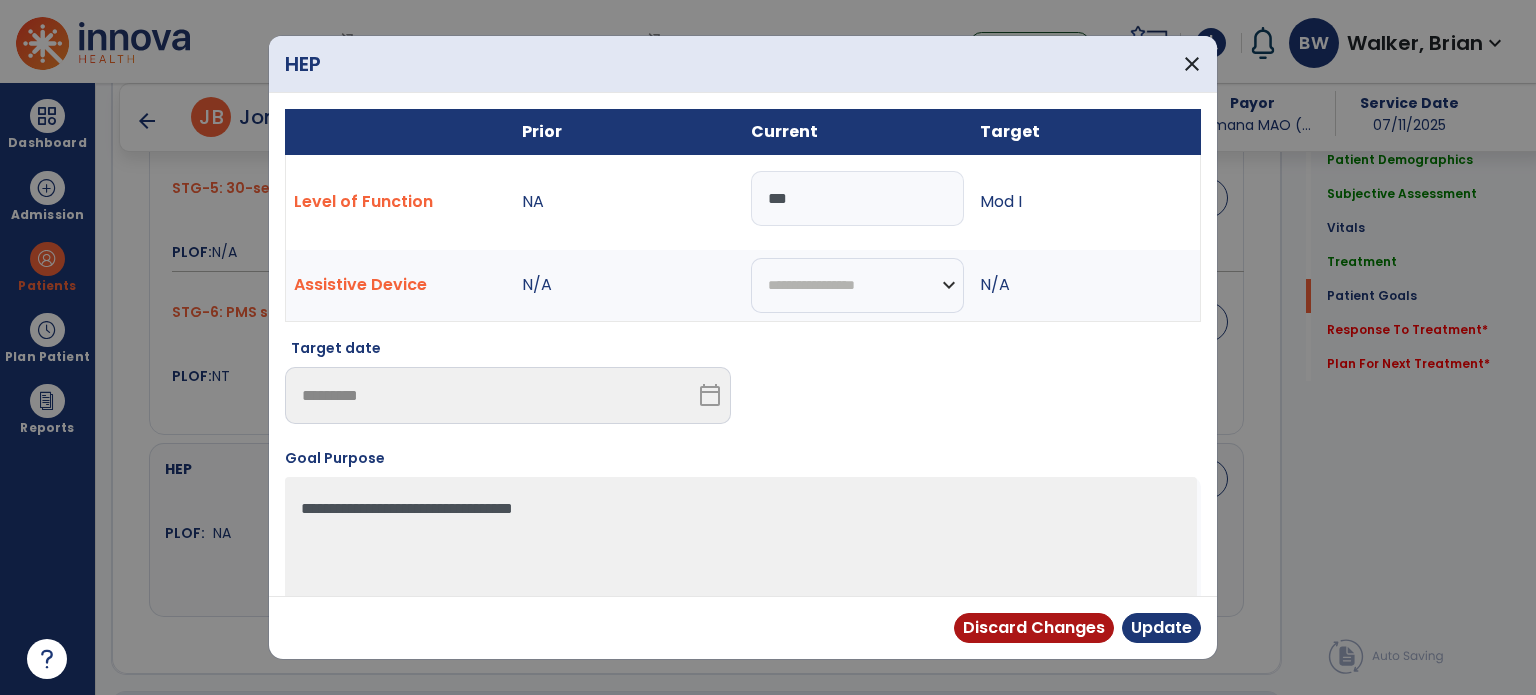 type on "***" 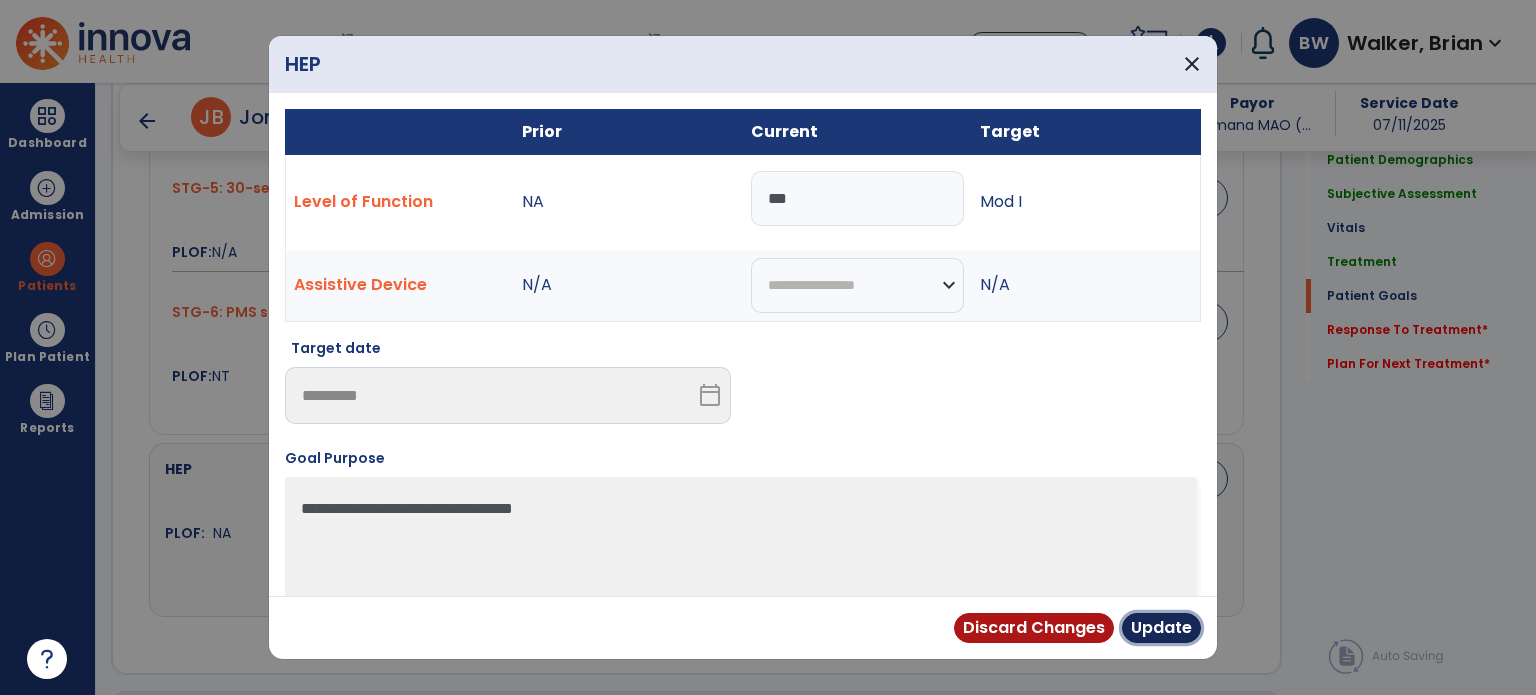 click on "Update" at bounding box center (1161, 628) 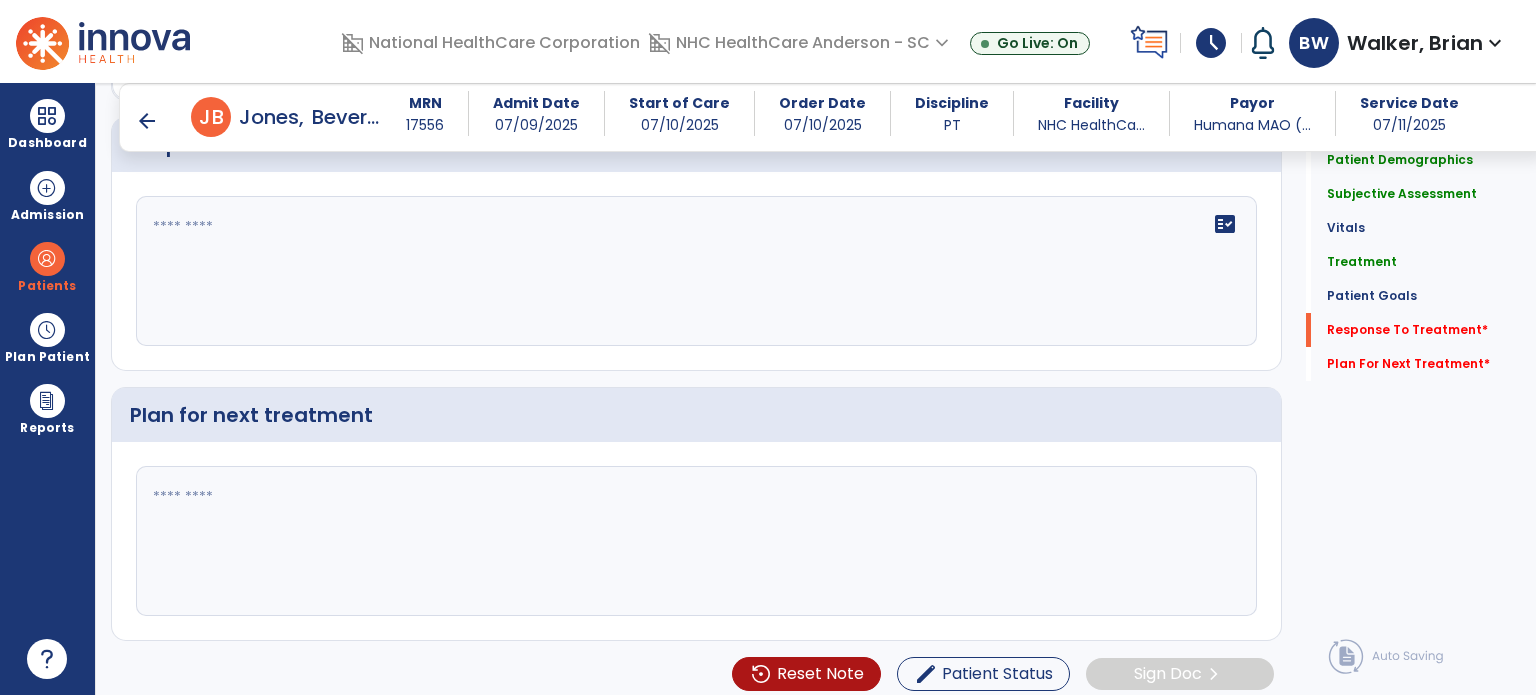 scroll, scrollTop: 2816, scrollLeft: 0, axis: vertical 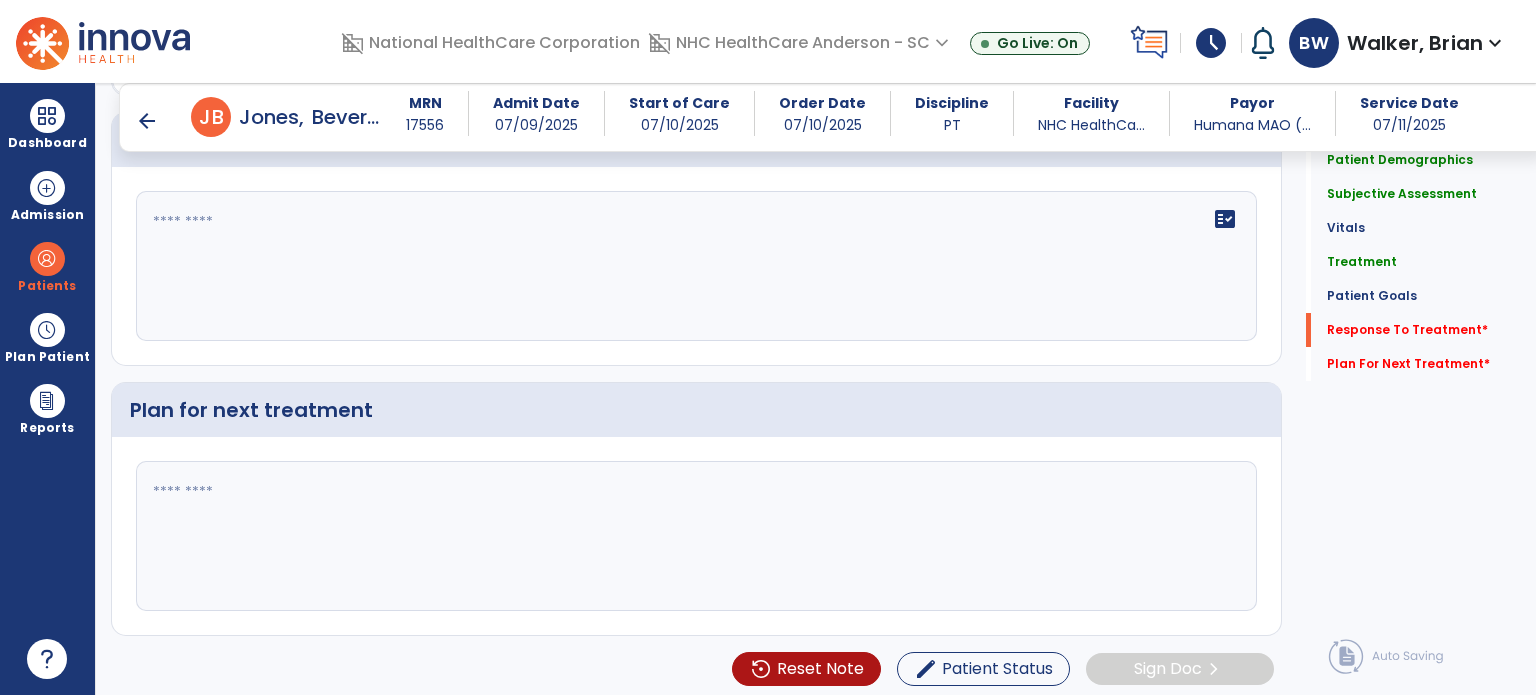 click 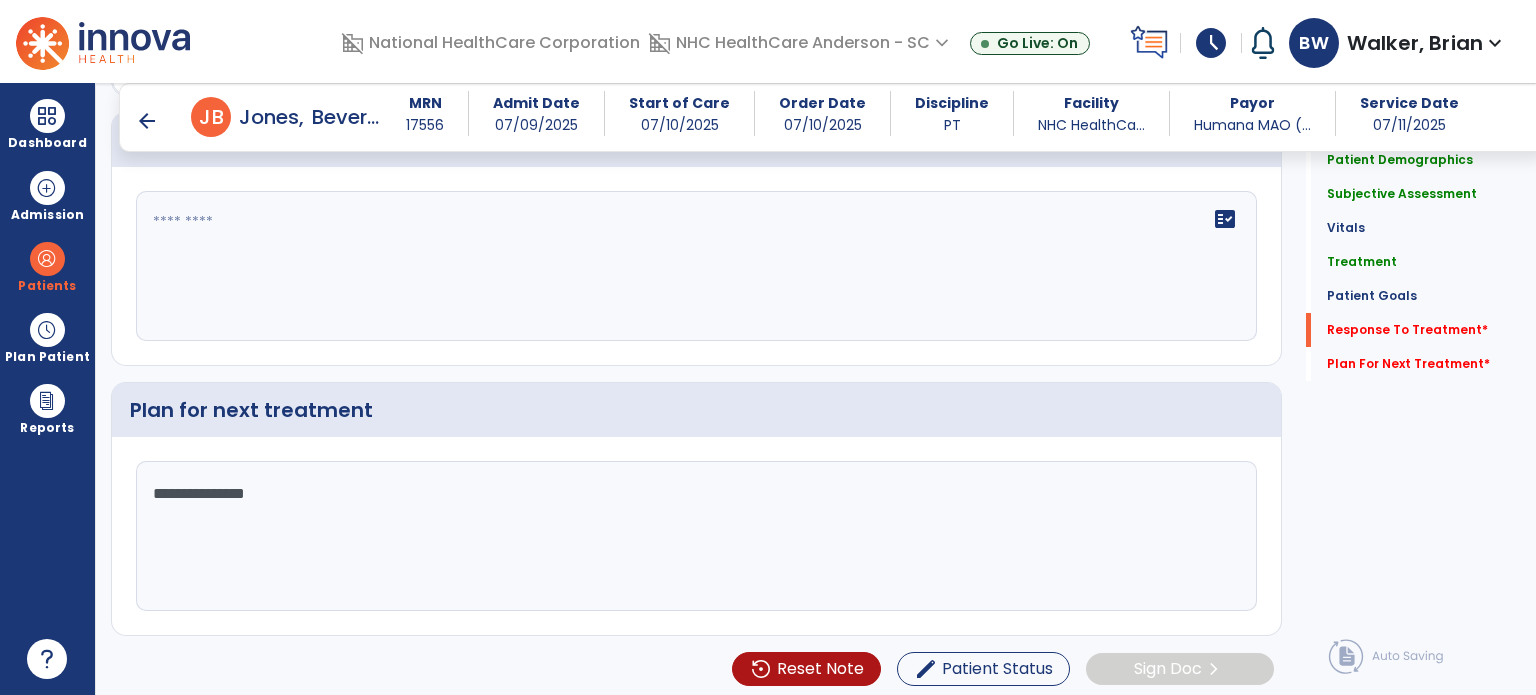 click on "**********" 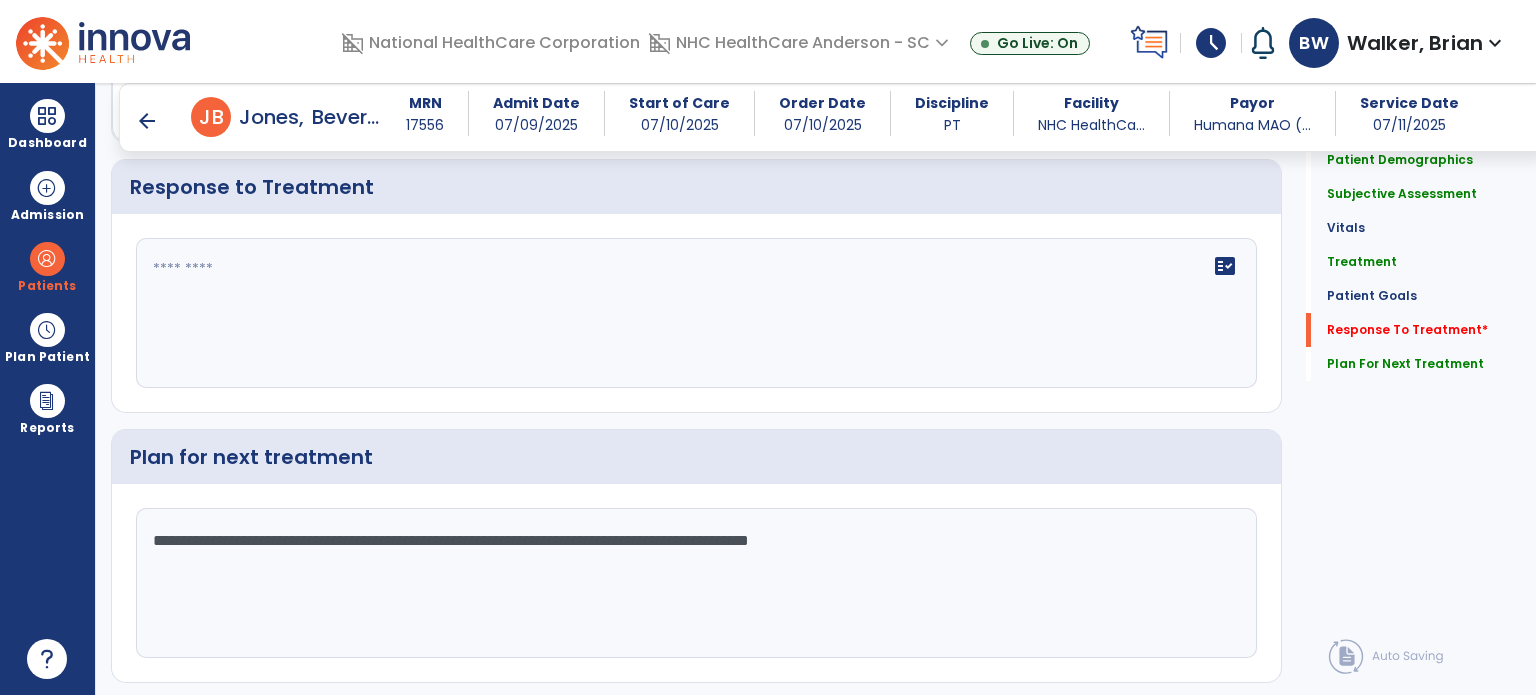 scroll, scrollTop: 2816, scrollLeft: 0, axis: vertical 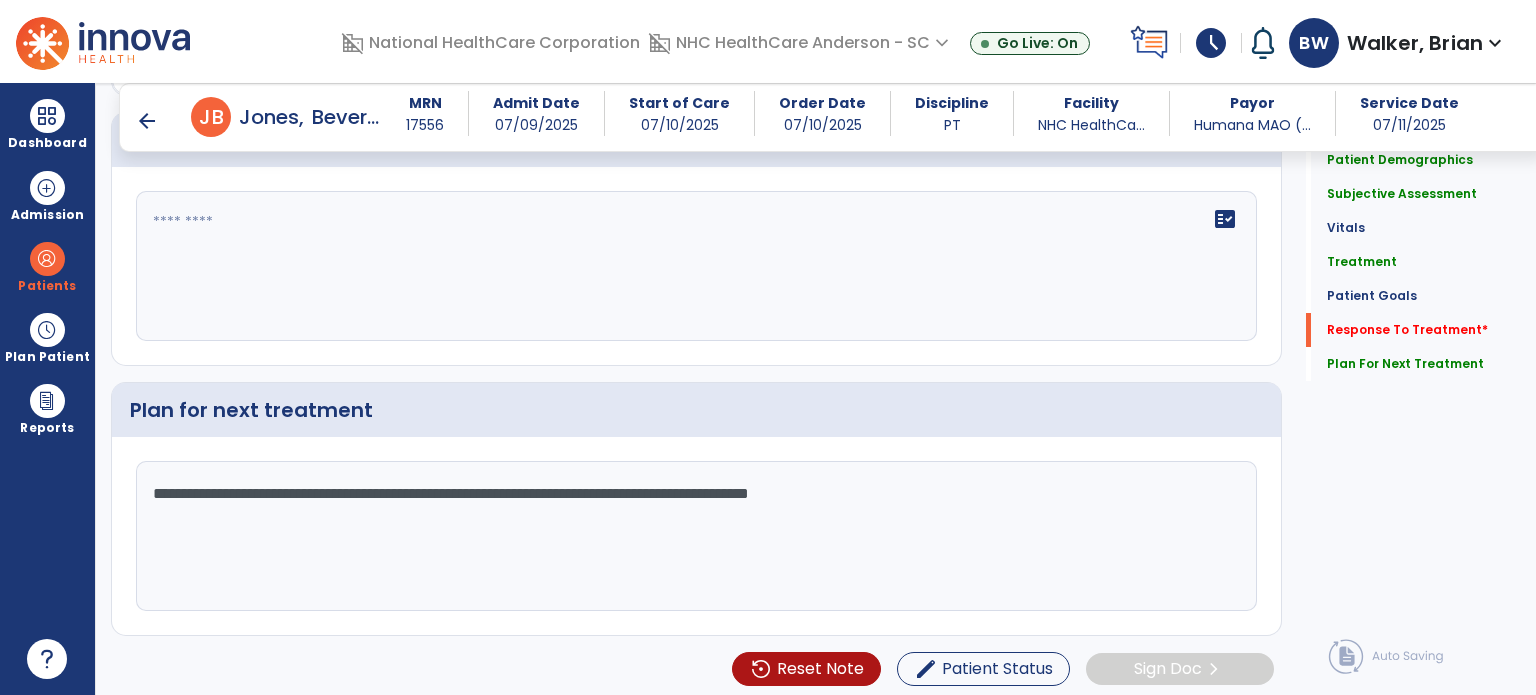 type on "**********" 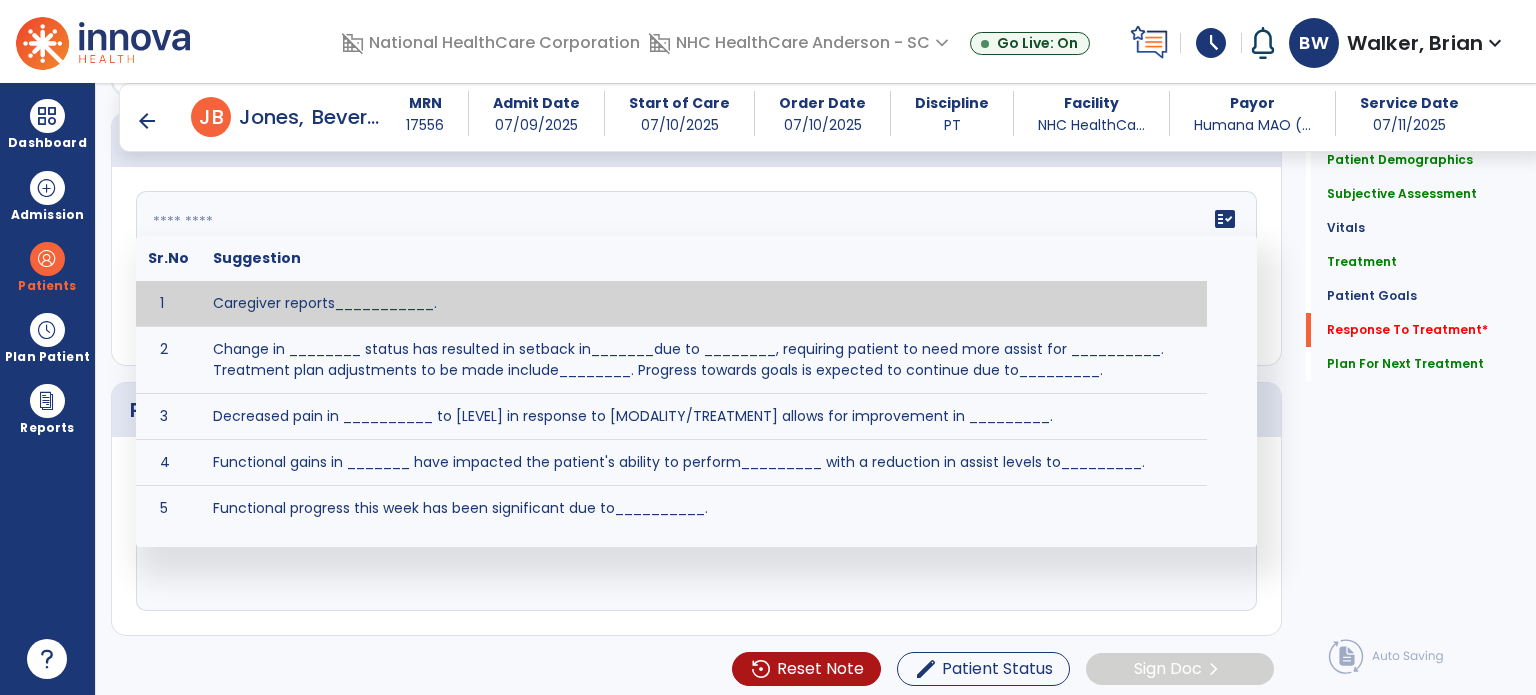 click on "fact_check  Sr.No Suggestion 1 Caregiver reports___________. 2 Change in ________ status has resulted in setback in_______due to ________, requiring patient to need more assist for __________.   Treatment plan adjustments to be made include________.  Progress towards goals is expected to continue due to_________. 3 Decreased pain in __________ to [LEVEL] in response to [MODALITY/TREATMENT] allows for improvement in _________. 4 Functional gains in _______ have impacted the patient's ability to perform_________ with a reduction in assist levels to_________. 5 Functional progress this week has been significant due to__________. 6 Gains in ________ have improved the patient's ability to perform ______with decreased levels of assist to___________. 7 Improvement in ________allows patient to tolerate higher levels of challenges in_________. 8 Pain in [AREA] has decreased to [LEVEL] in response to [TREATMENT/MODALITY], allowing fore ease in completing__________. 9 10 11 12 13 14 15 16 17 18 19 20 21" 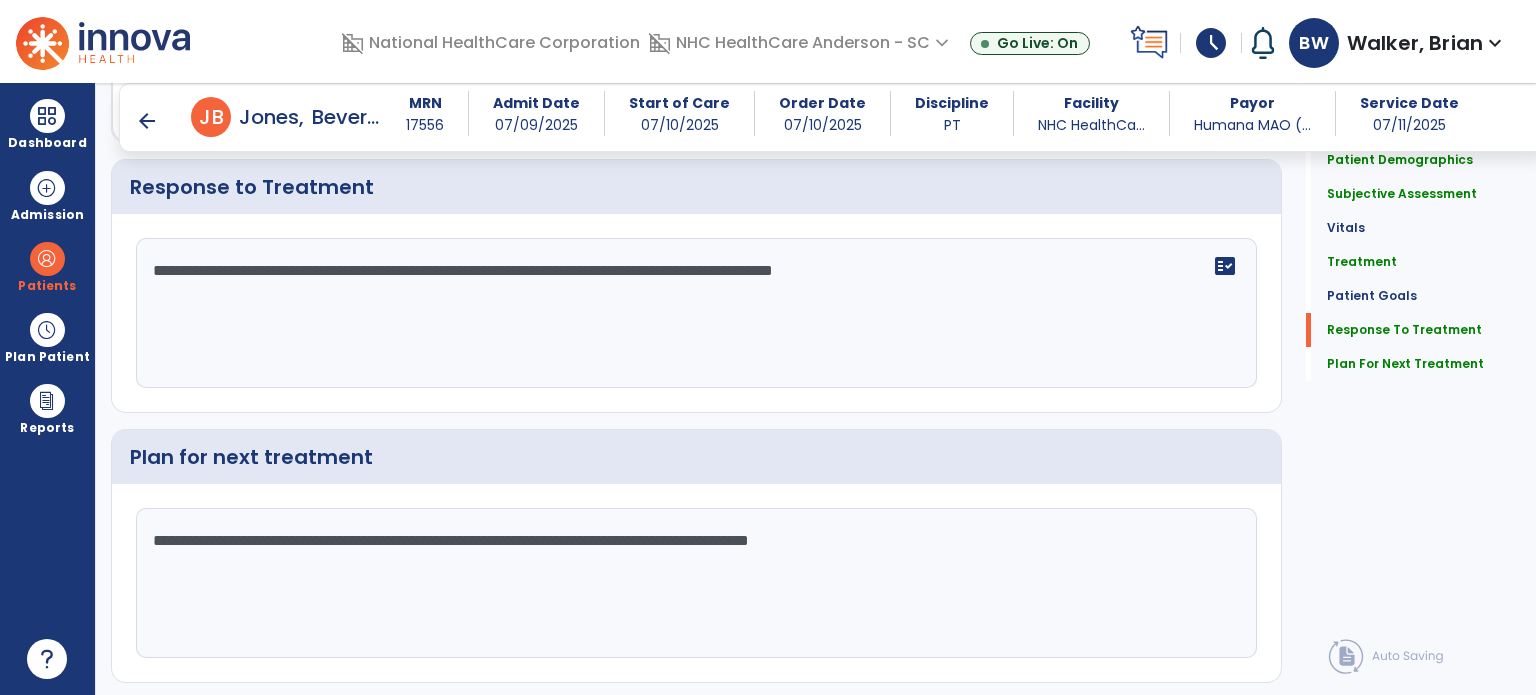 scroll, scrollTop: 2816, scrollLeft: 0, axis: vertical 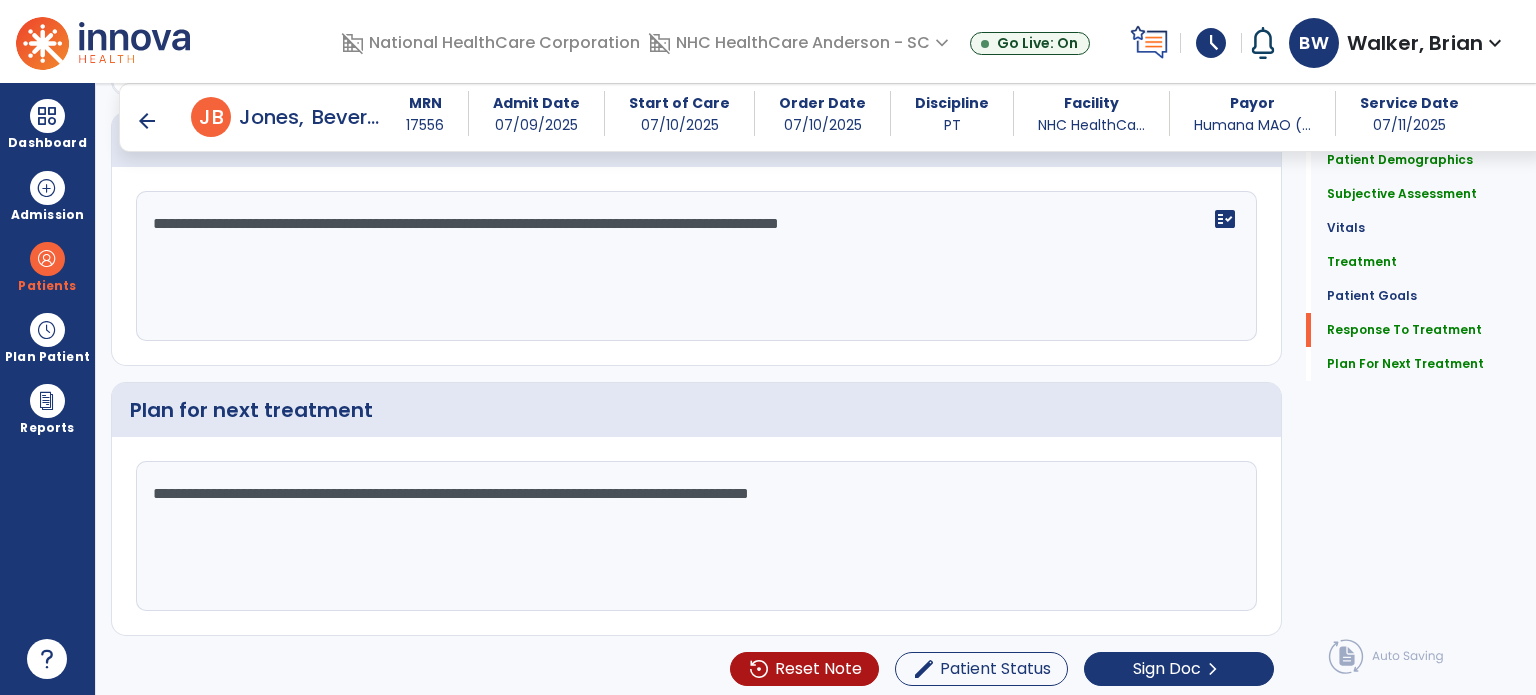 type on "**********" 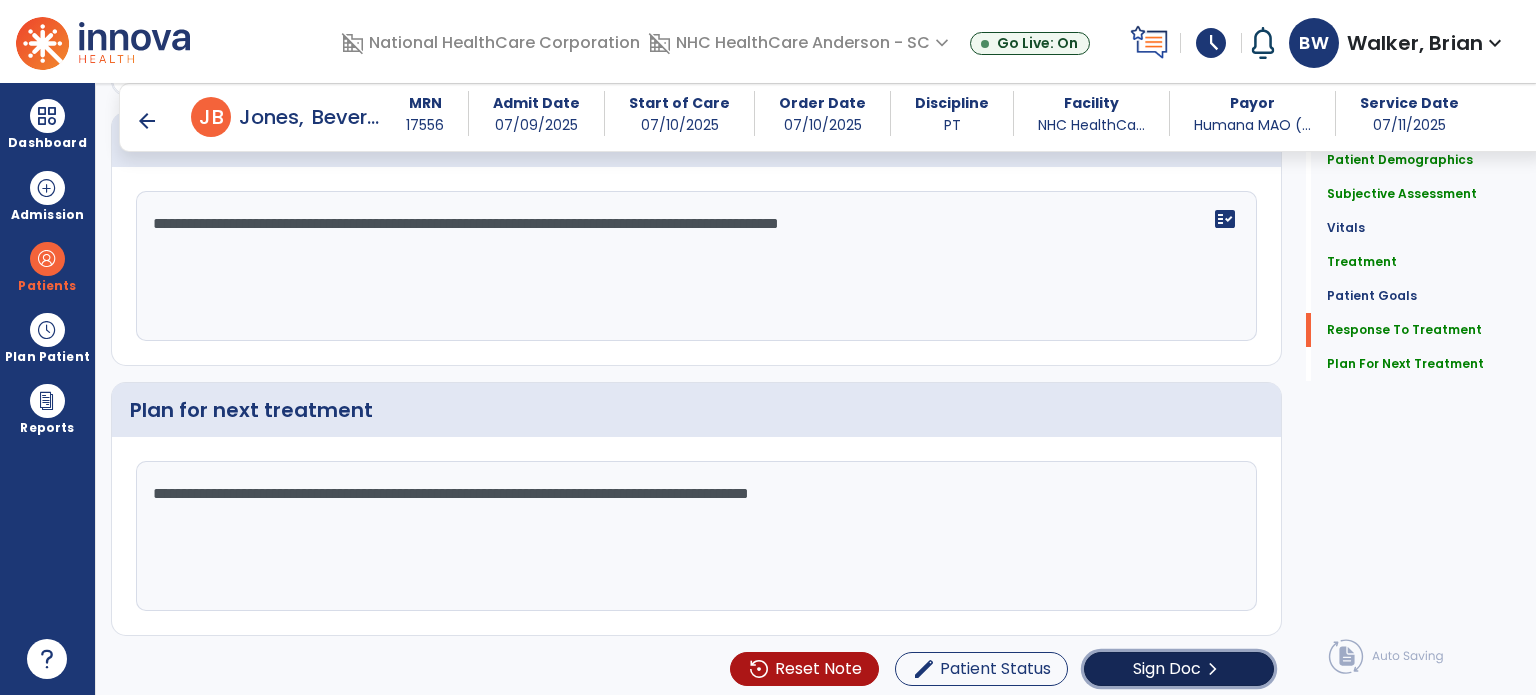 click on "Sign Doc  chevron_right" 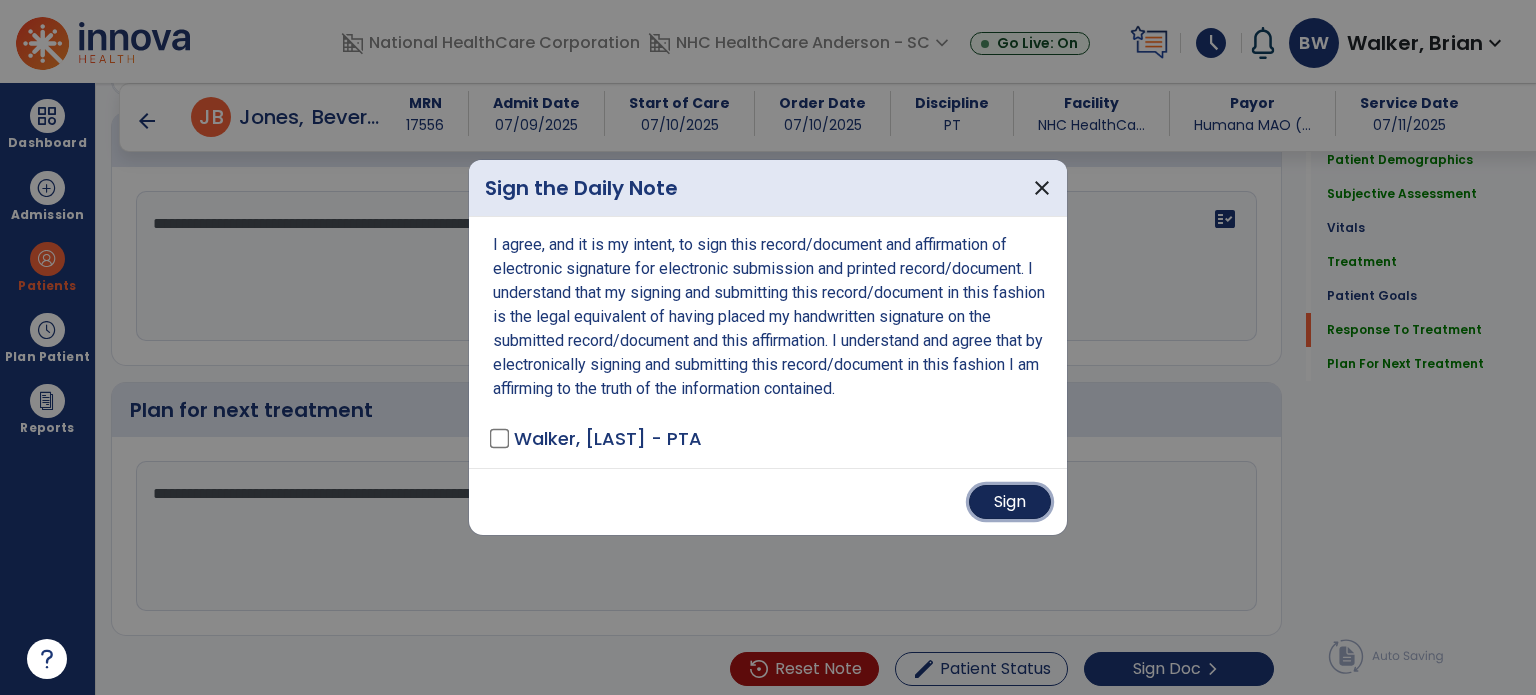 click on "Sign" at bounding box center [1010, 502] 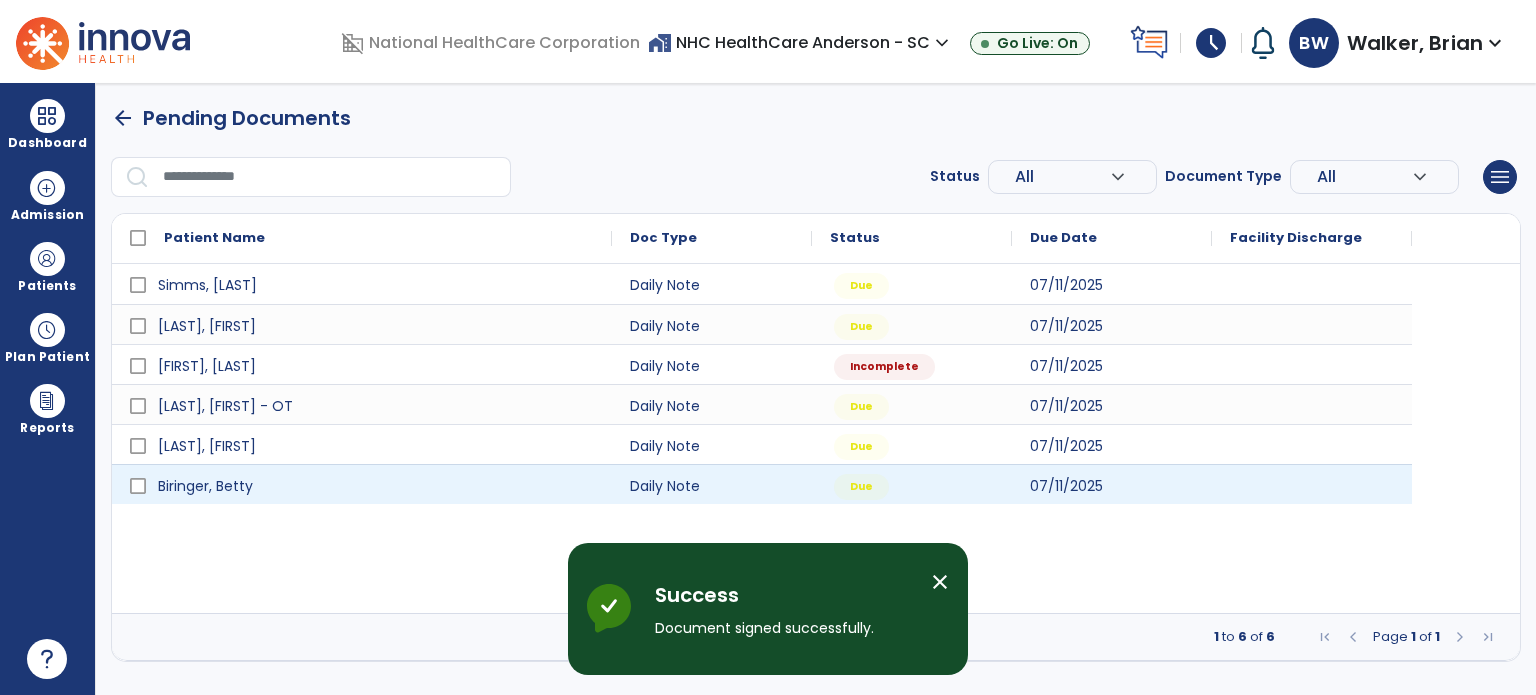 scroll, scrollTop: 0, scrollLeft: 0, axis: both 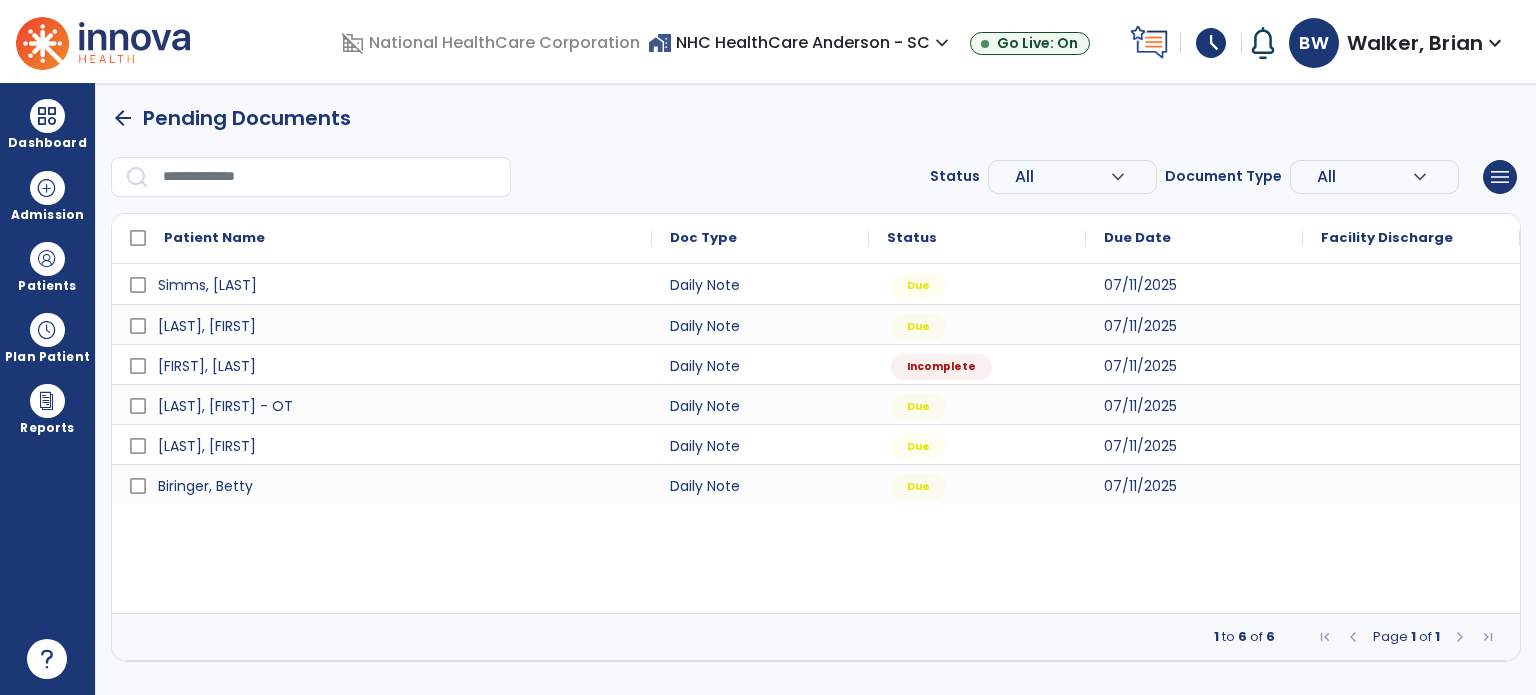 click at bounding box center (47, 259) 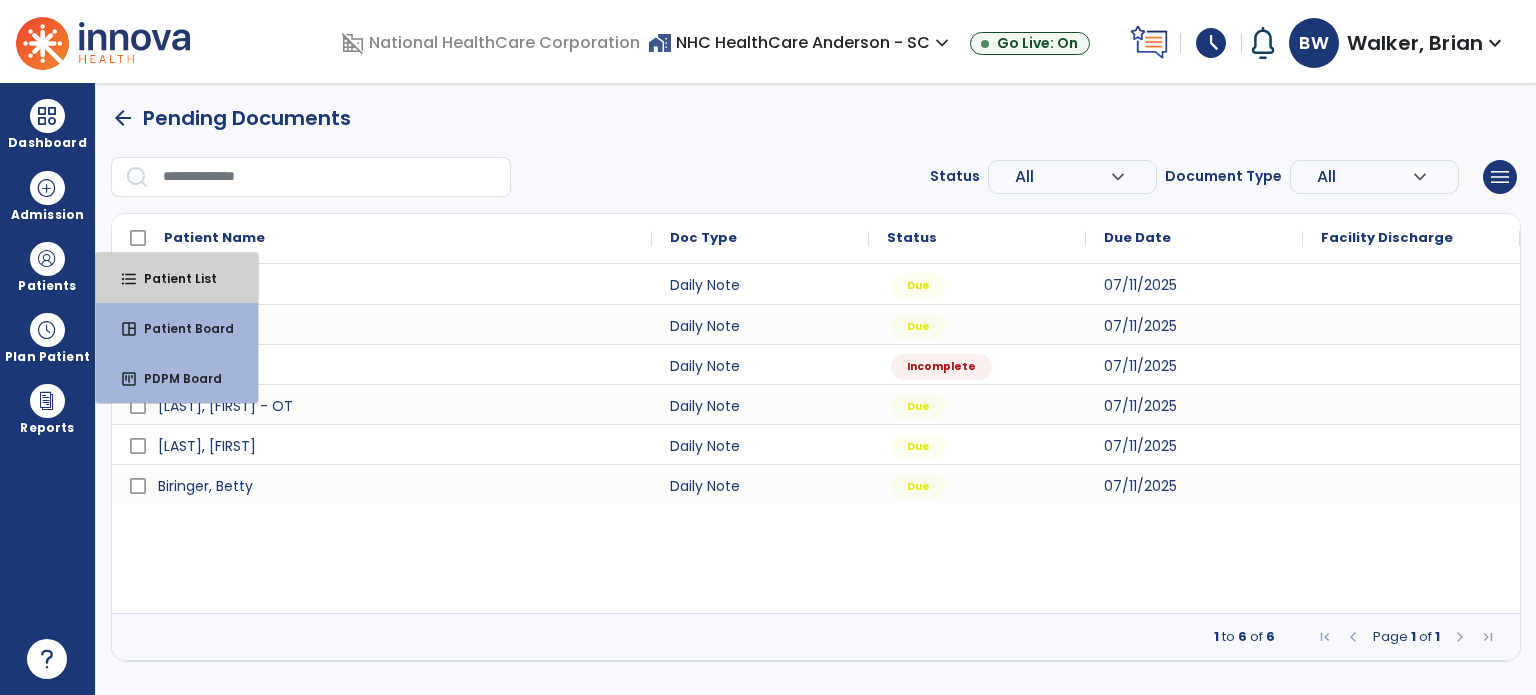click on "format_list_bulleted  Patient List" at bounding box center (177, 278) 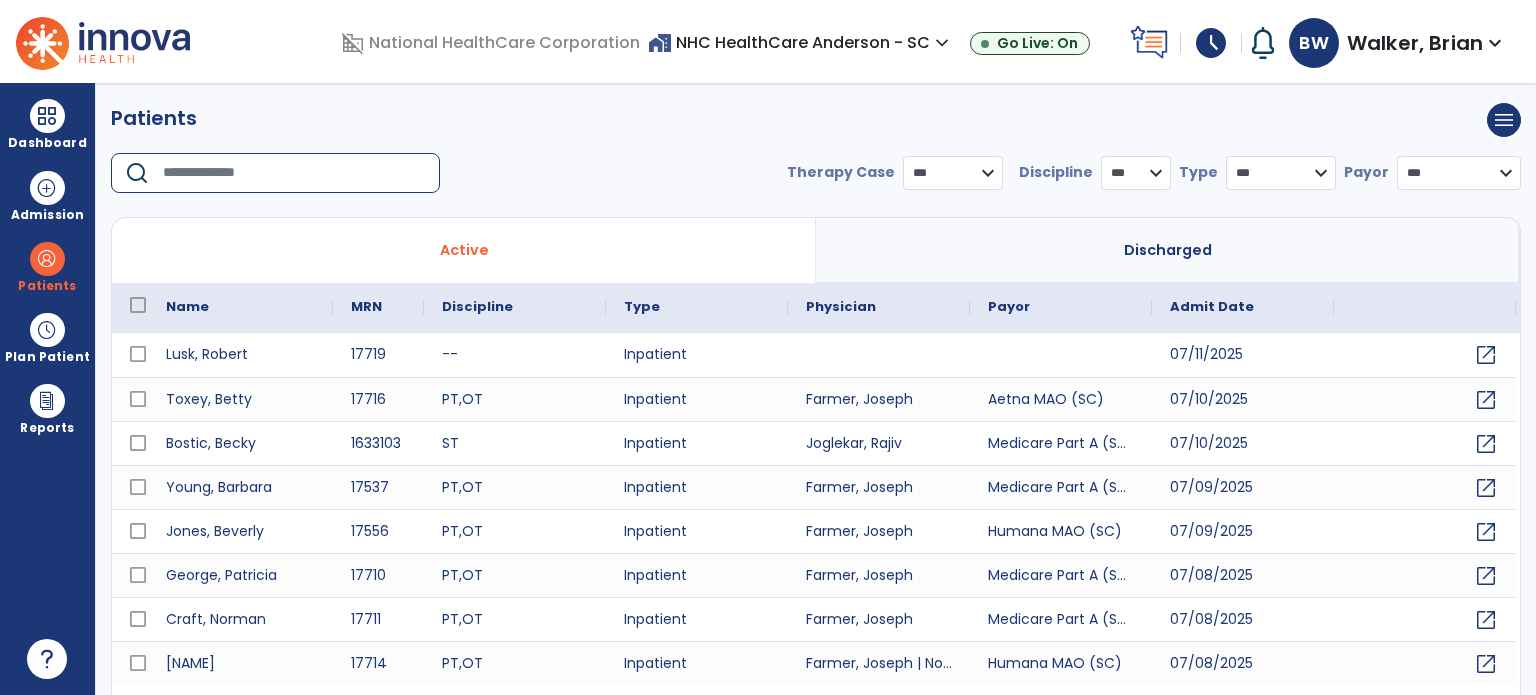 click at bounding box center [294, 173] 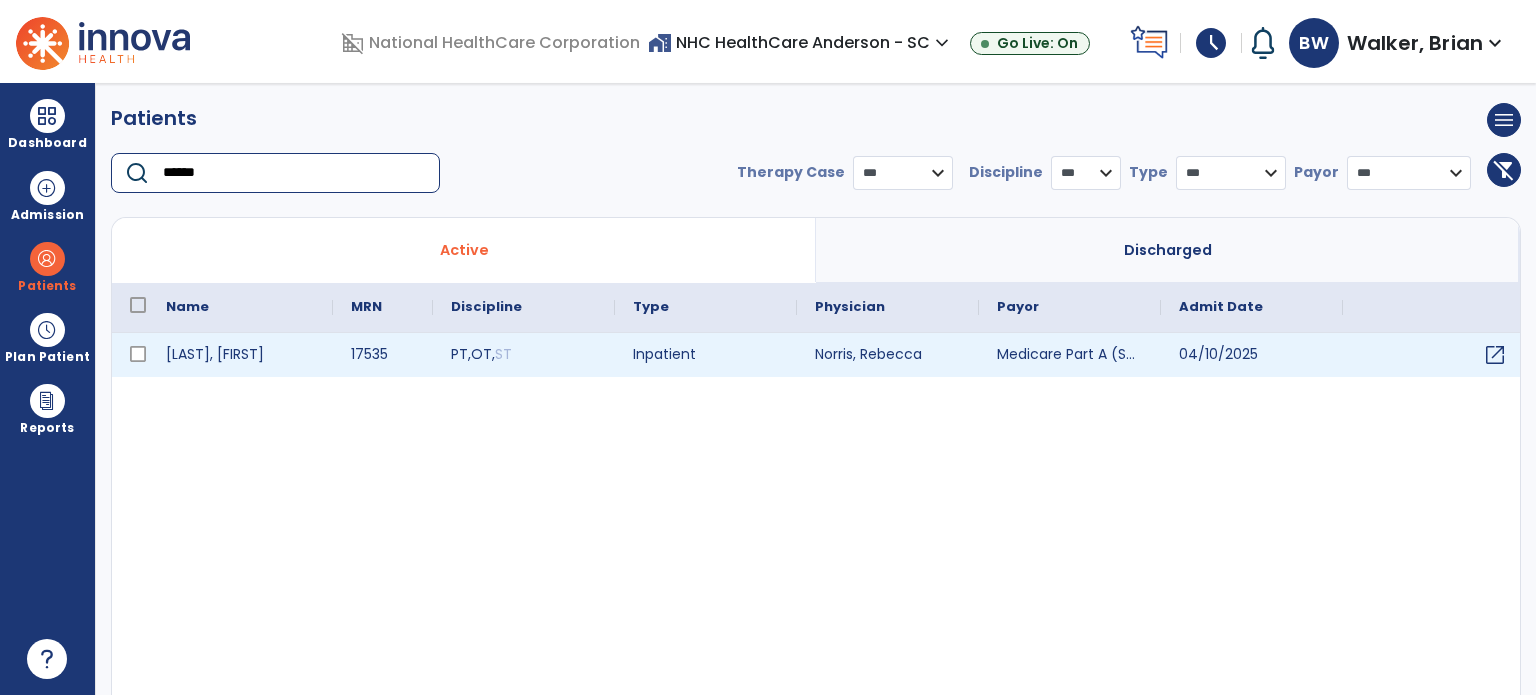 type on "******" 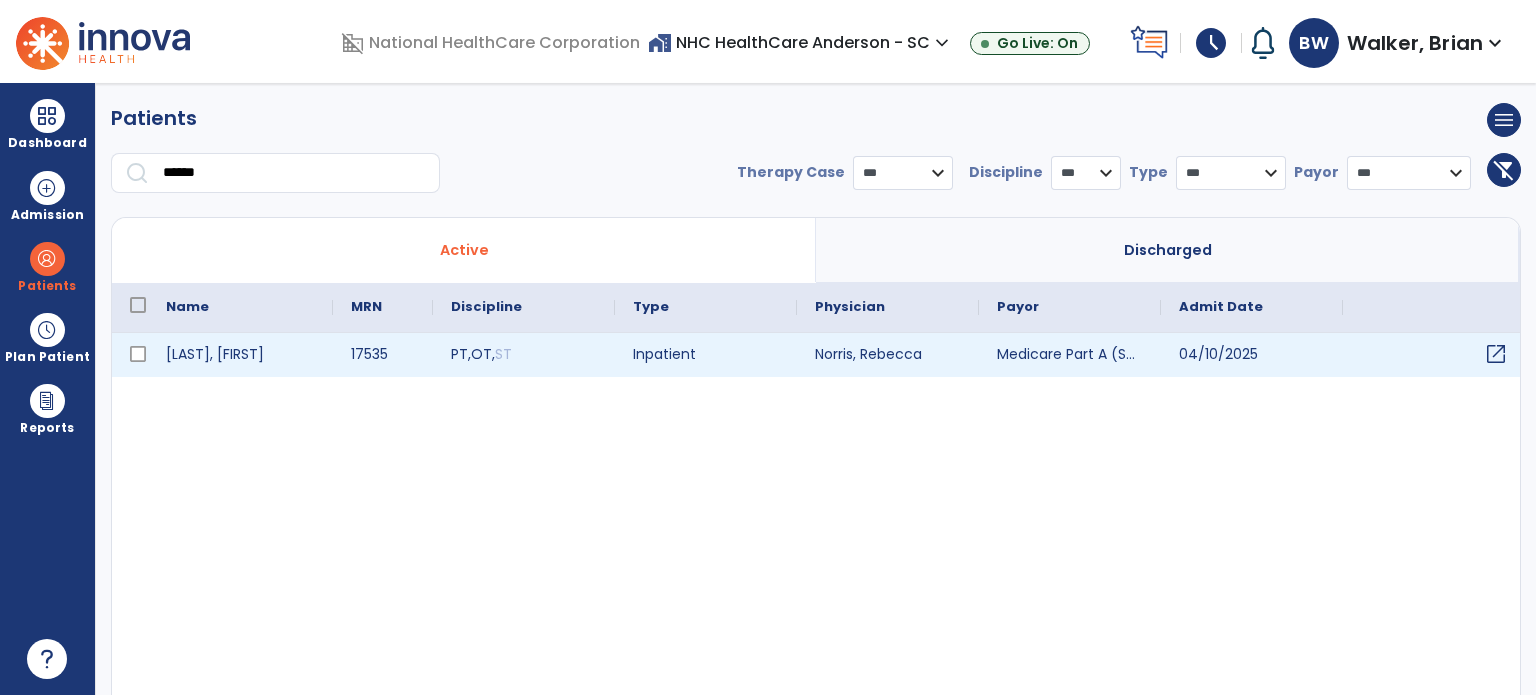 click on "open_in_new" at bounding box center (1496, 354) 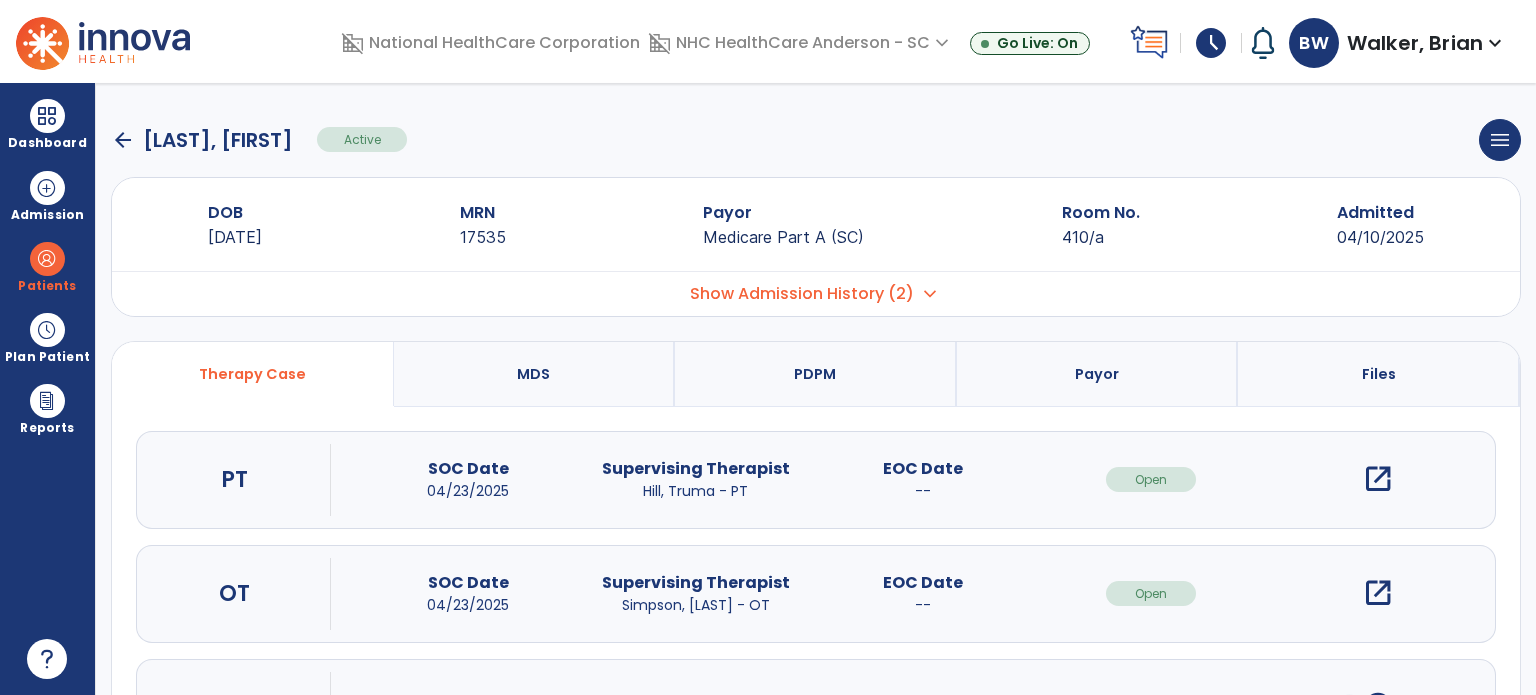click on "open_in_new" at bounding box center [1378, 479] 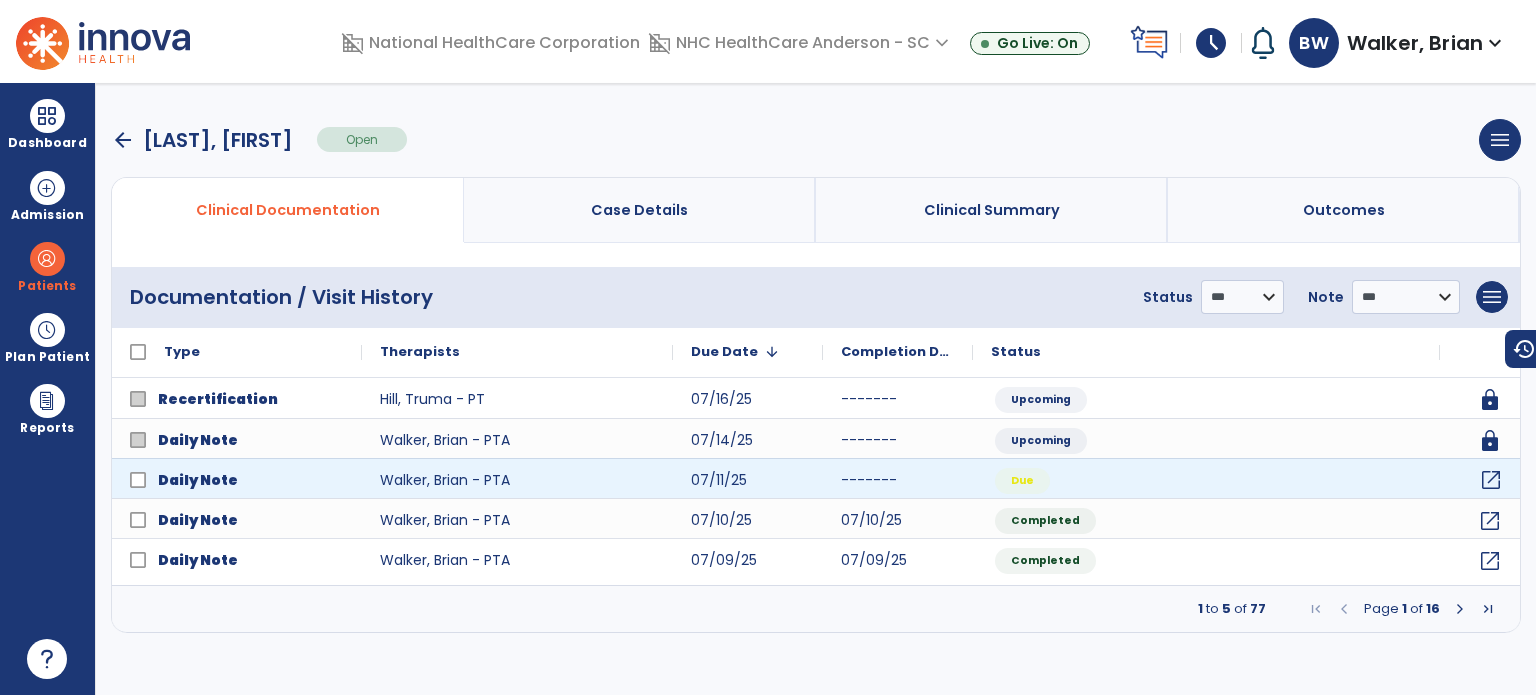 click on "open_in_new" 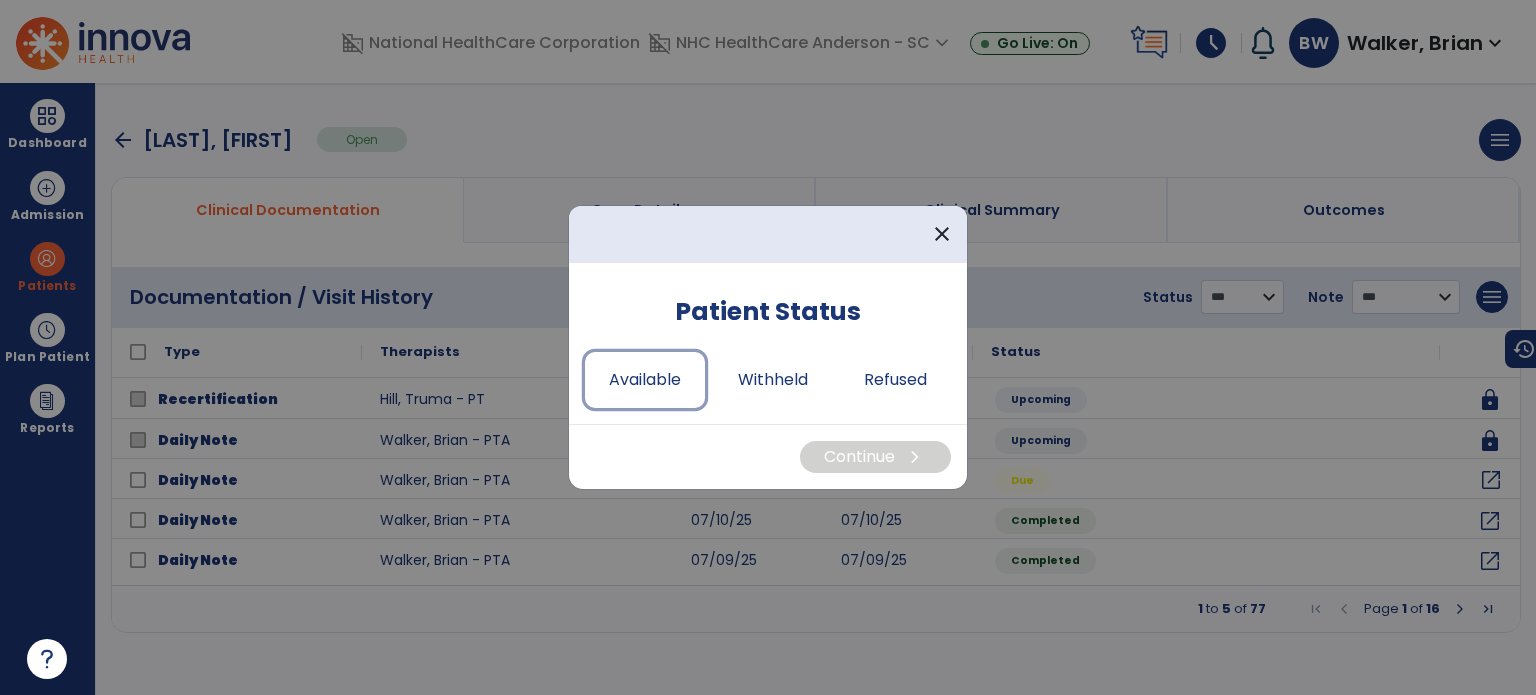 click on "Available" at bounding box center [645, 380] 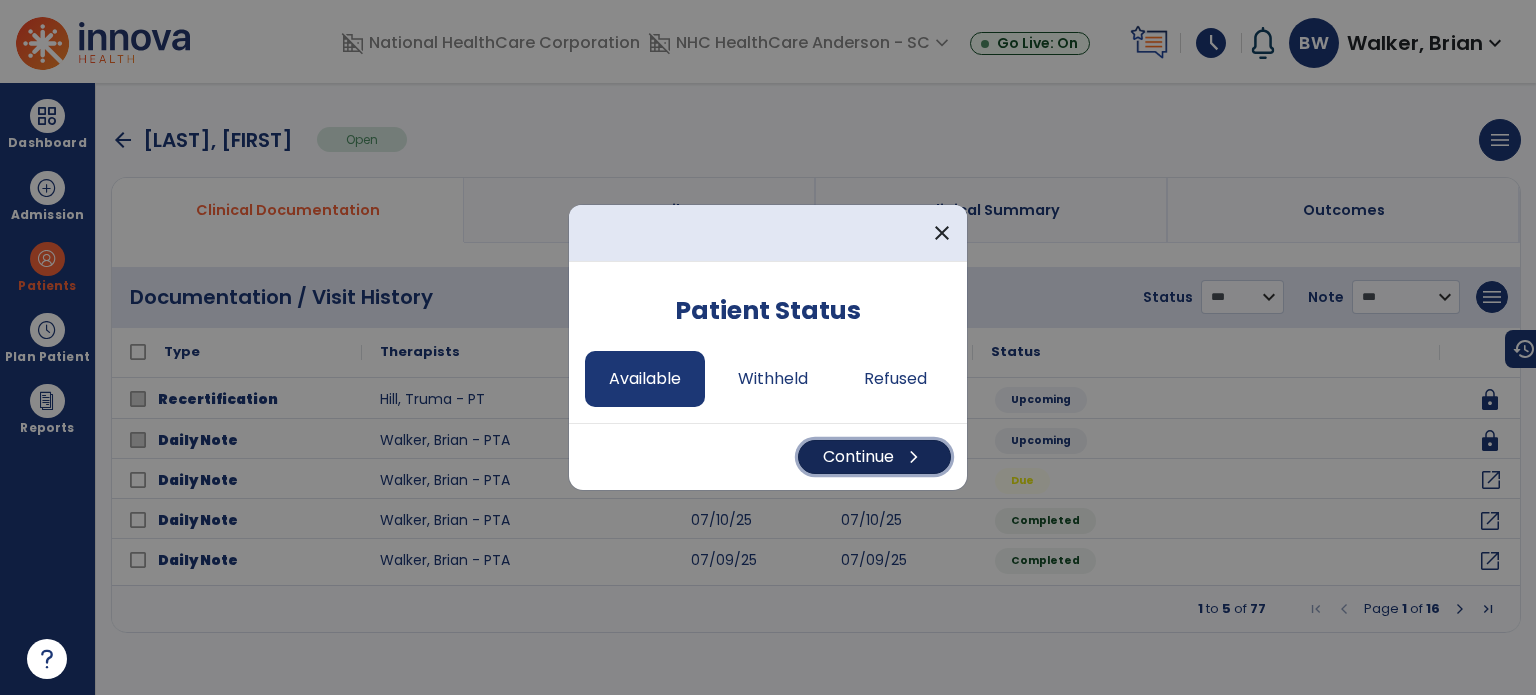 click on "Continue   chevron_right" at bounding box center (874, 457) 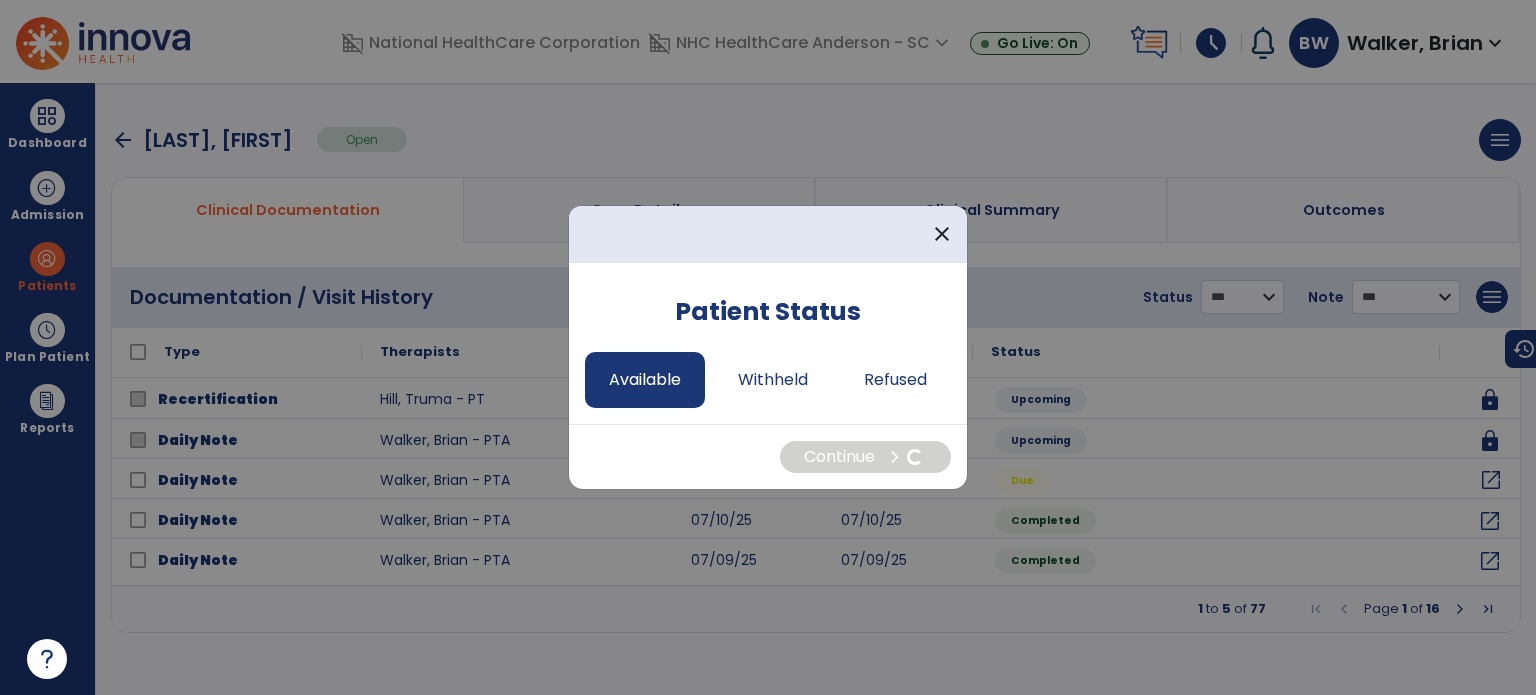 select on "*" 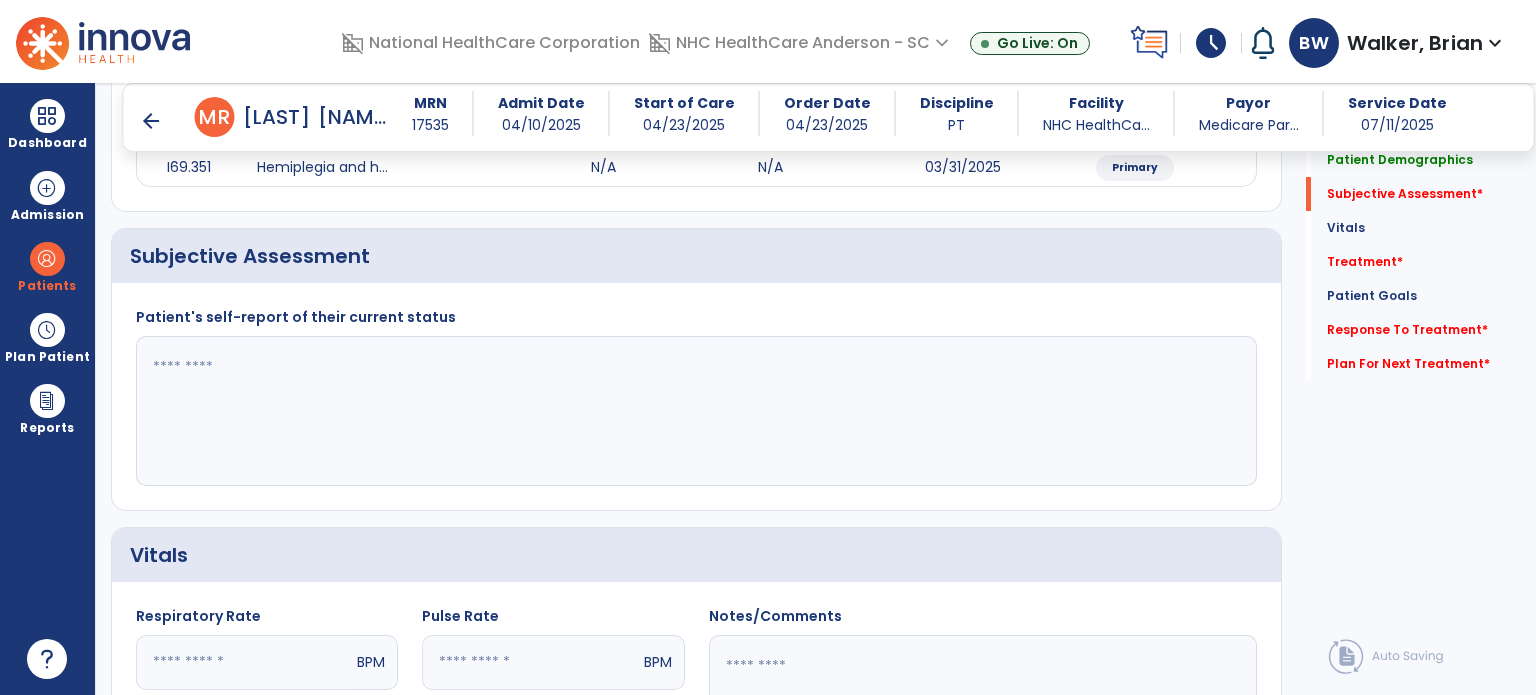 scroll, scrollTop: 366, scrollLeft: 0, axis: vertical 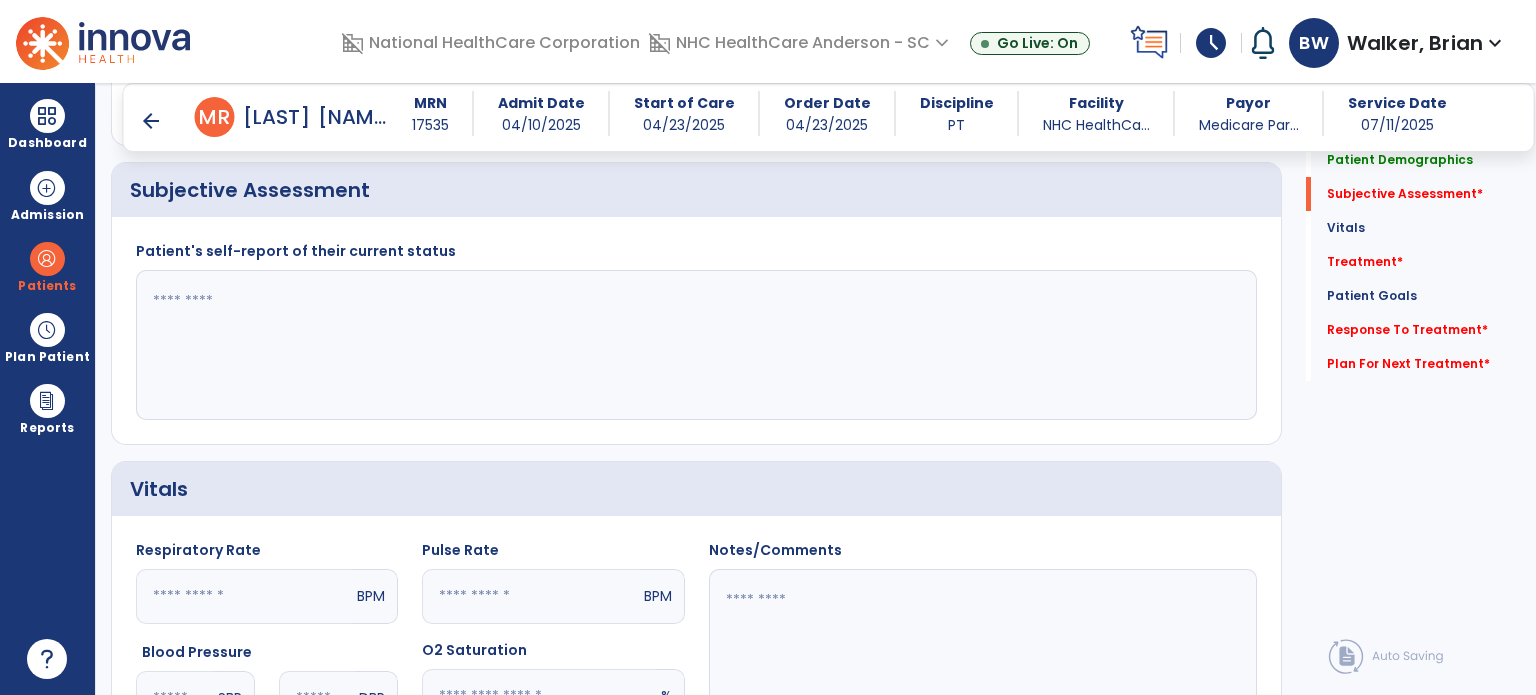 click 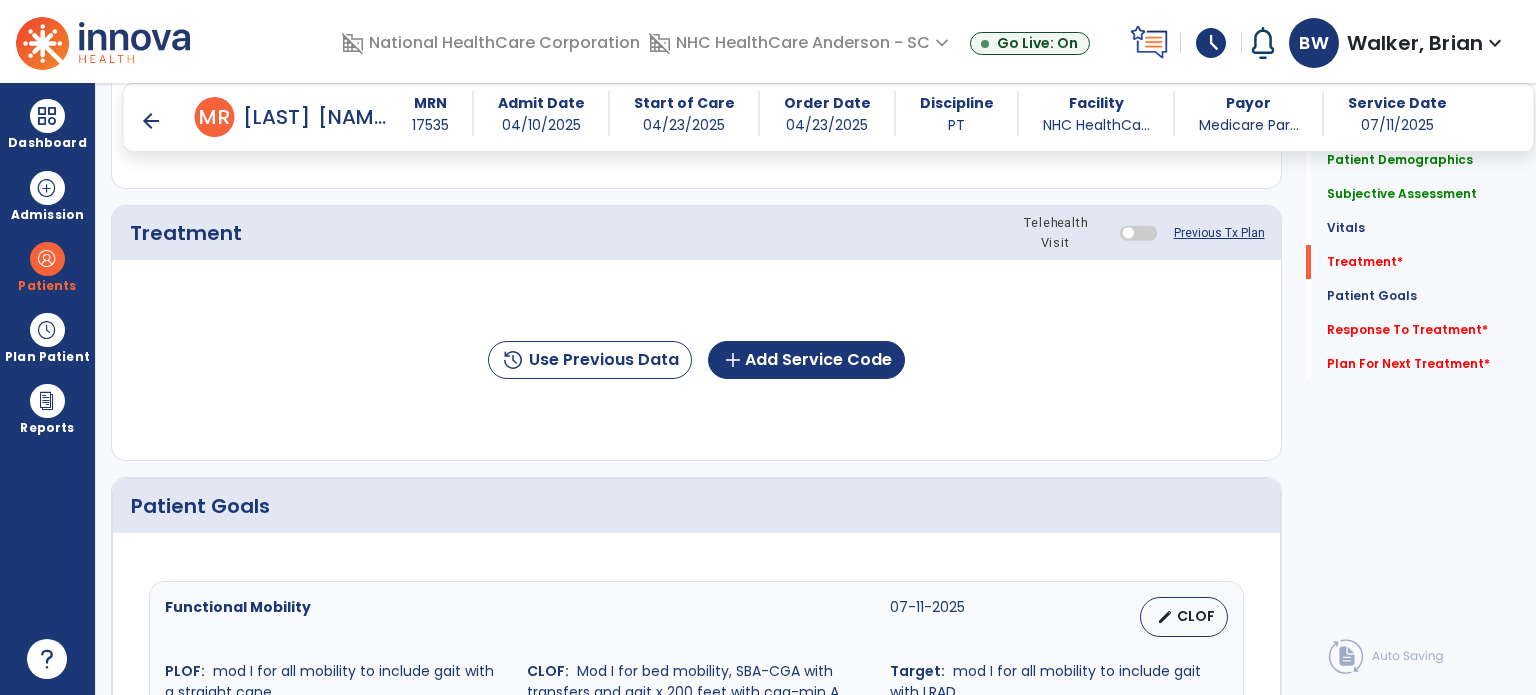scroll, scrollTop: 1049, scrollLeft: 0, axis: vertical 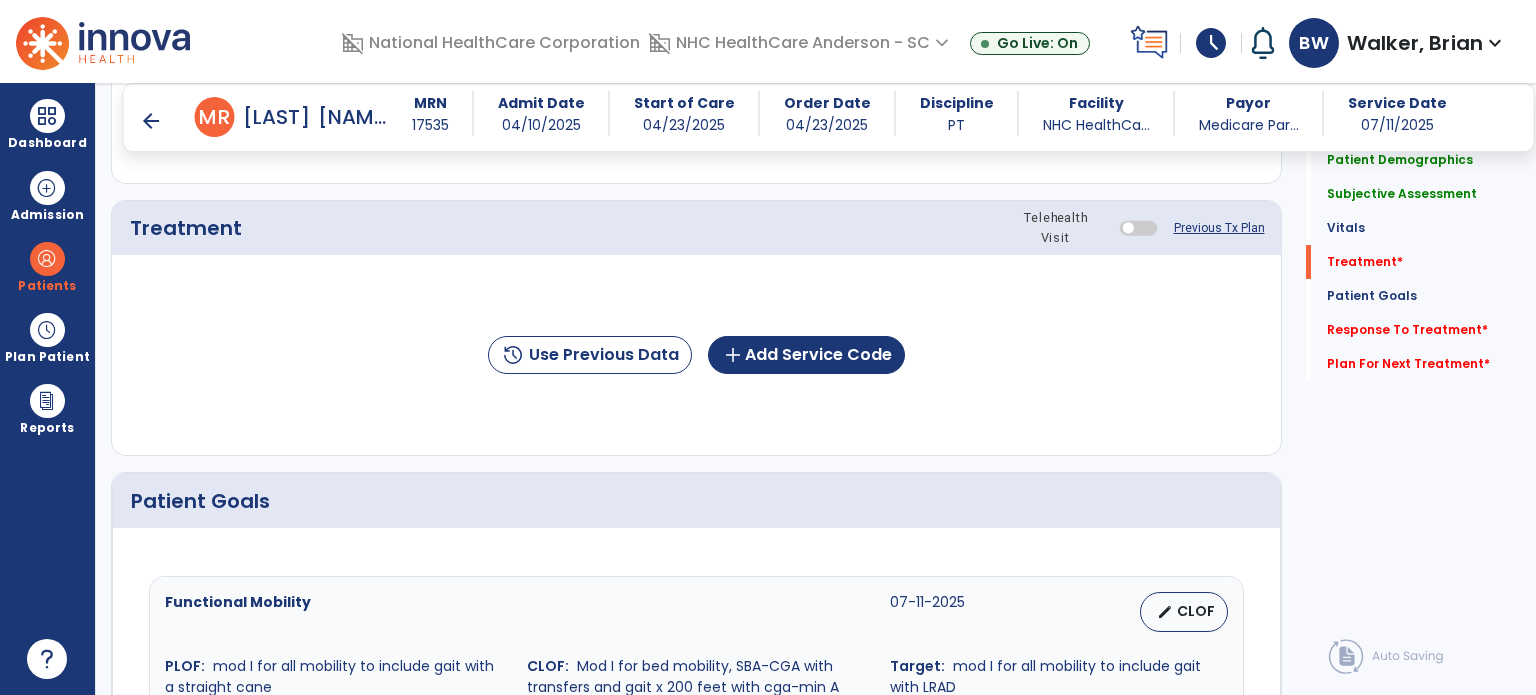 type on "**********" 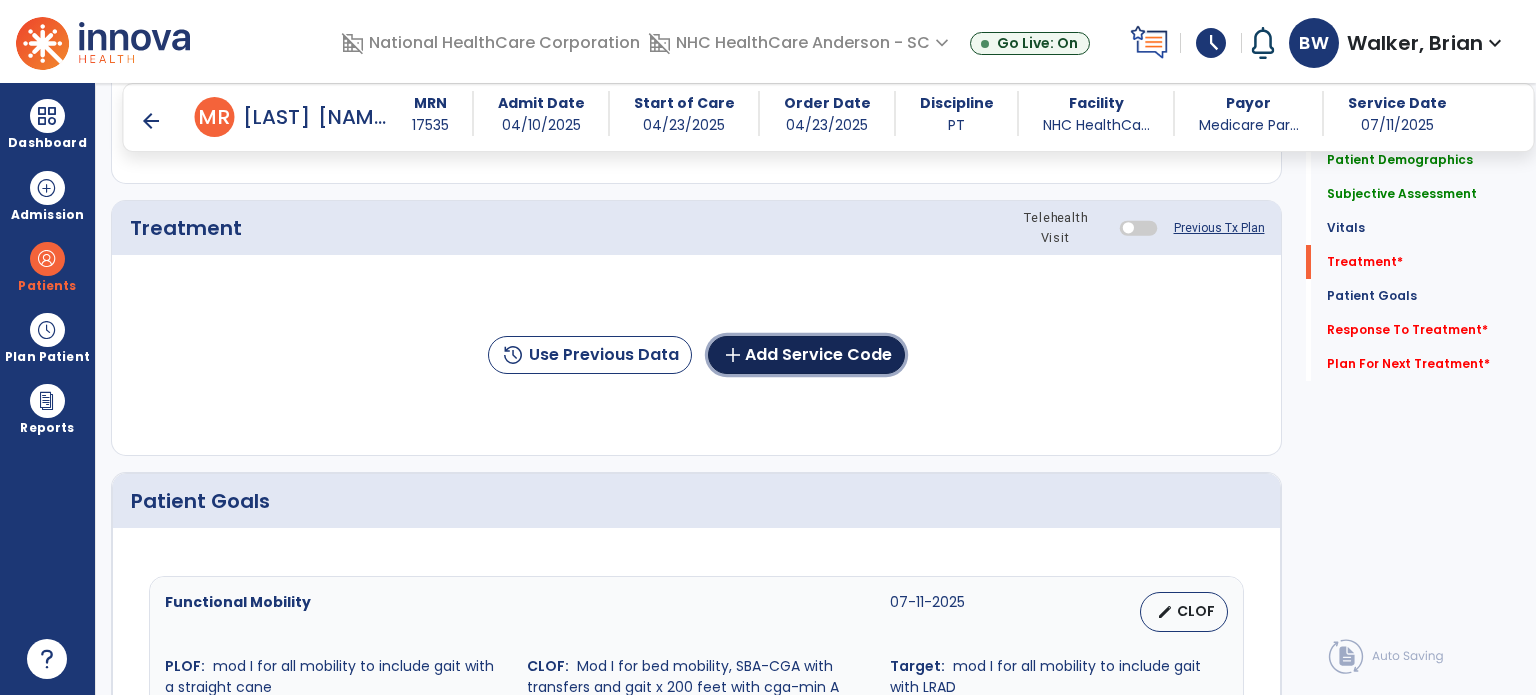 click on "add  Add Service Code" 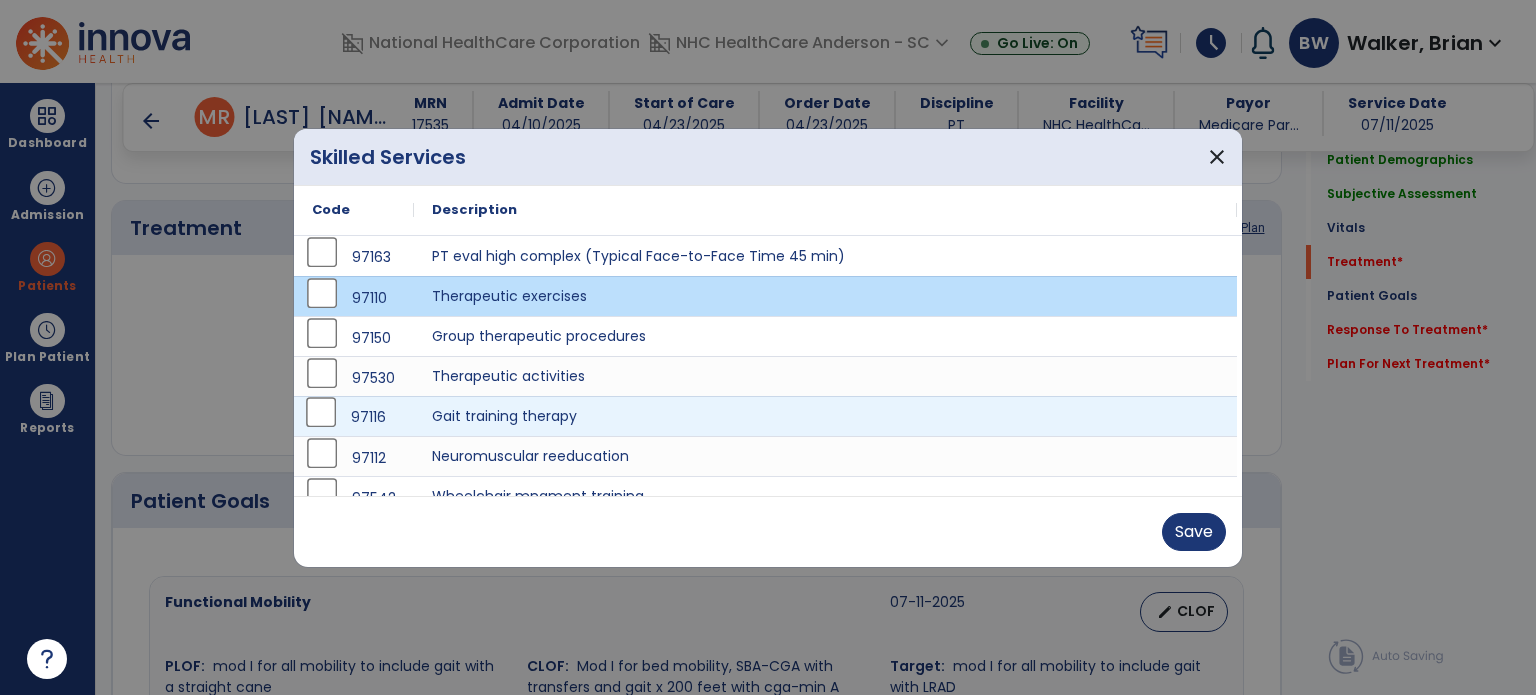 click on "97116" at bounding box center (354, 417) 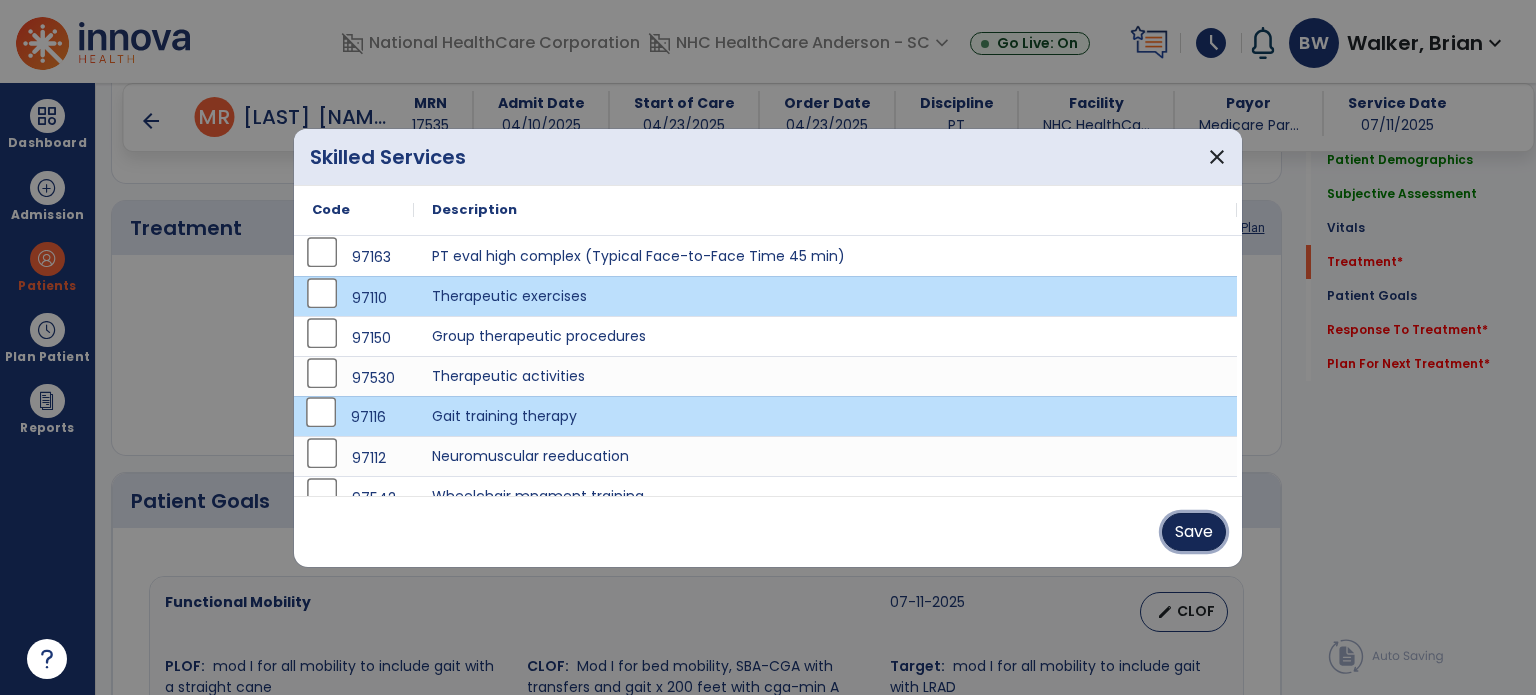 click on "Save" at bounding box center (1194, 532) 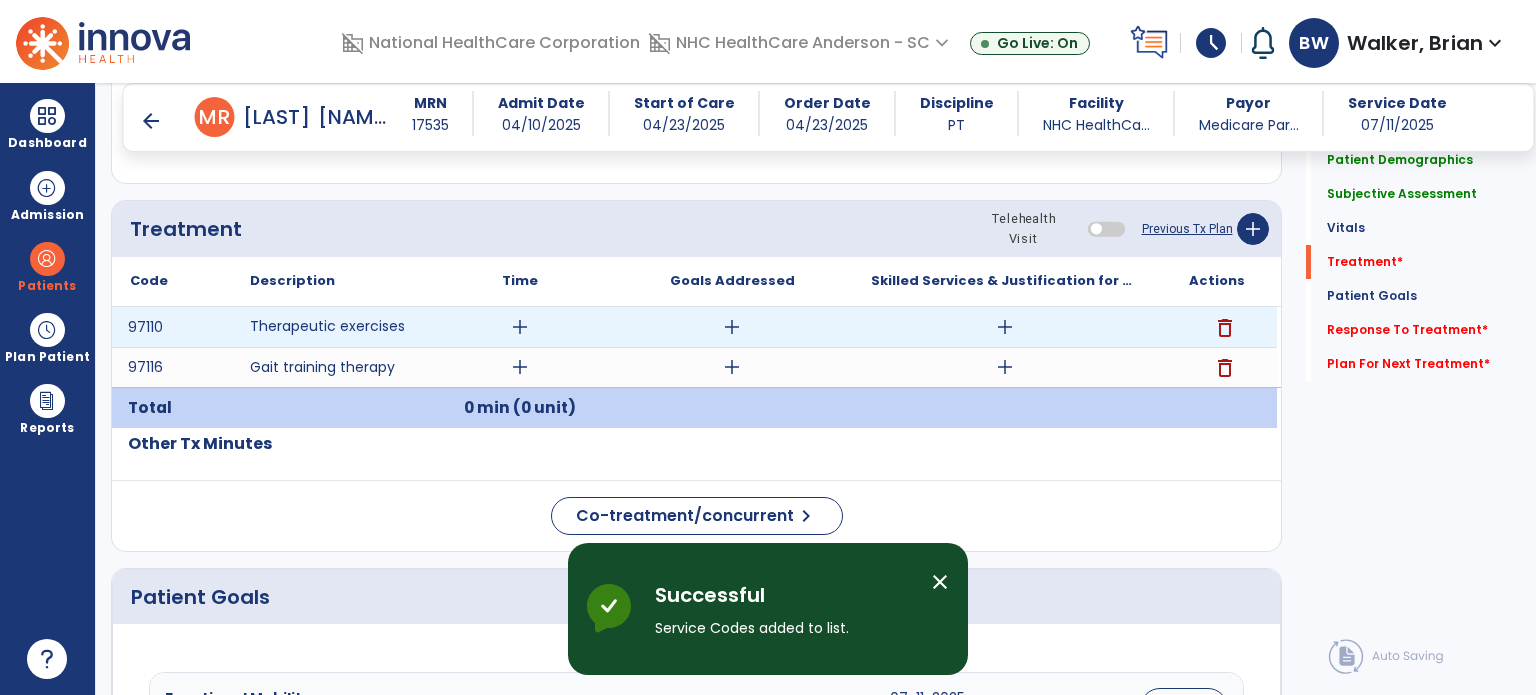 click on "add" at bounding box center [520, 327] 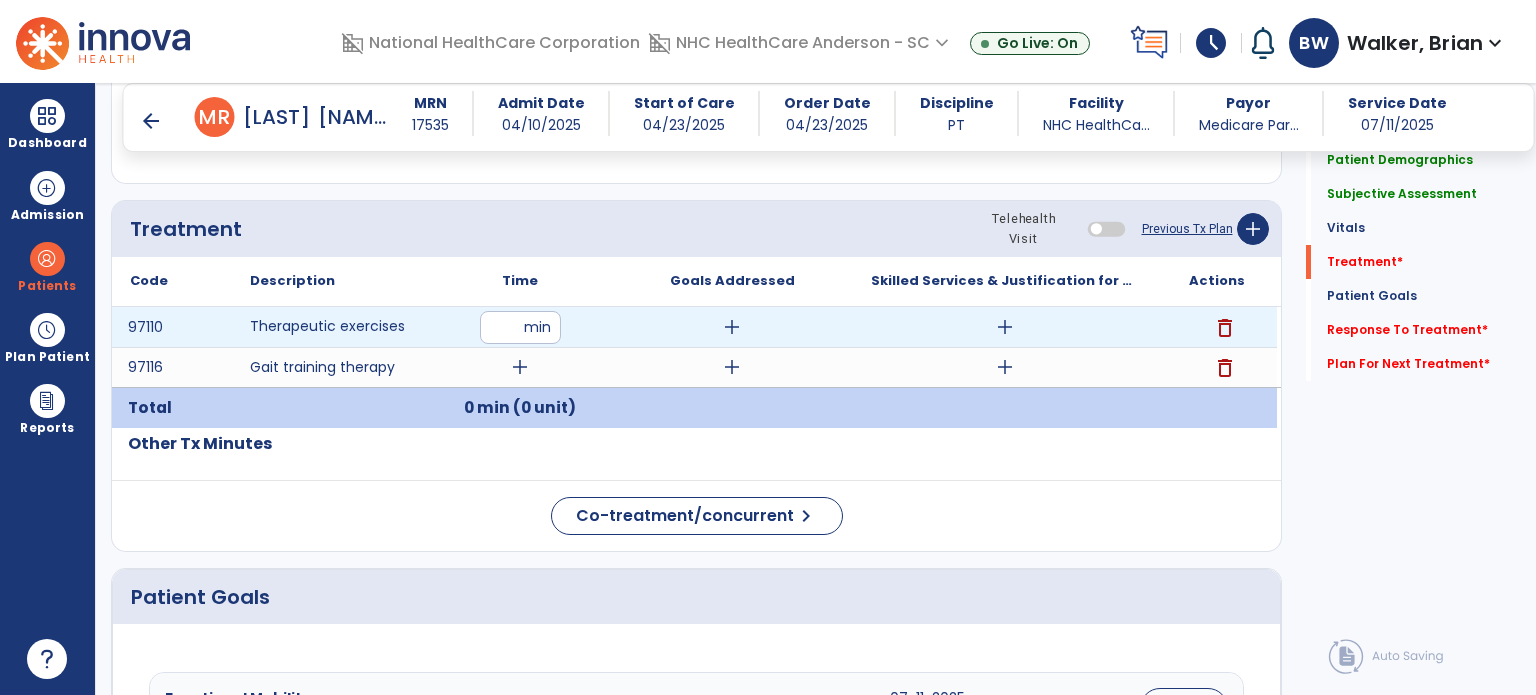 type on "**" 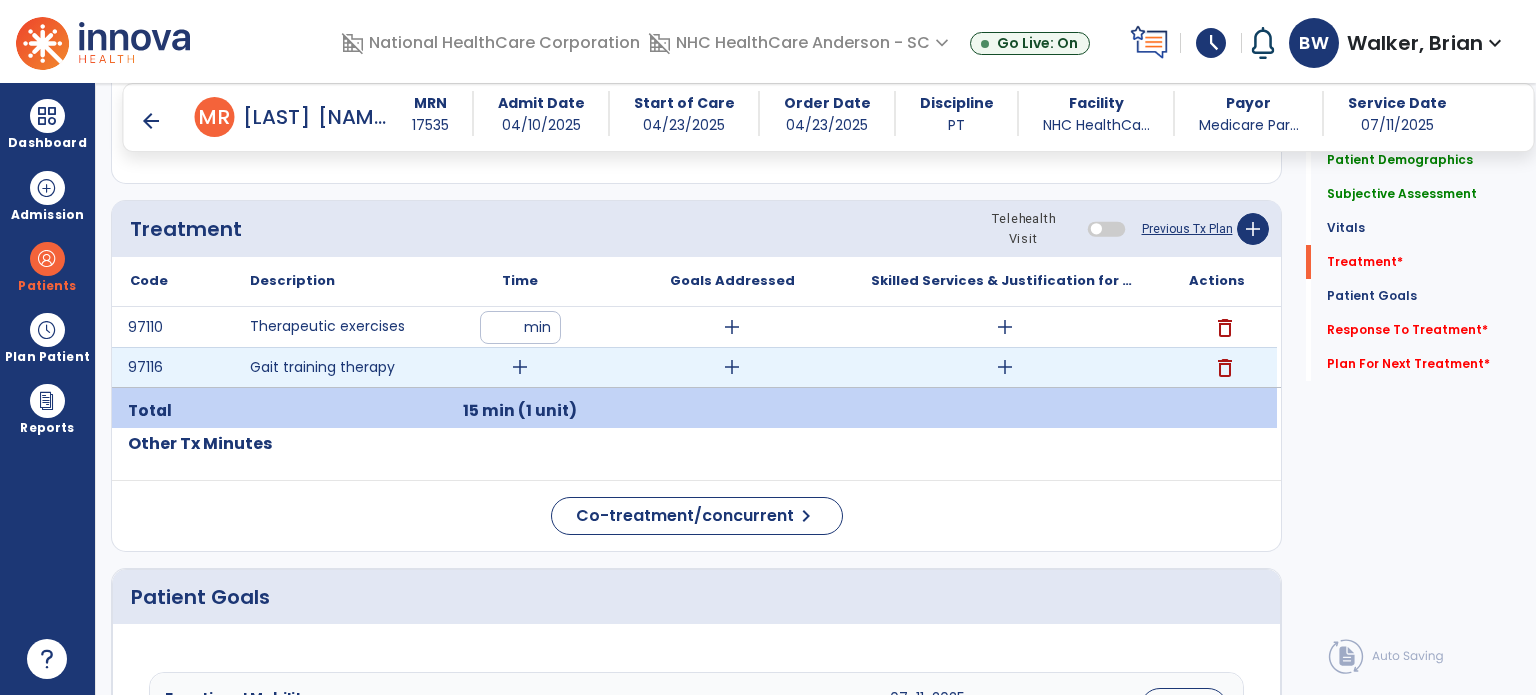 click on "add" at bounding box center [520, 367] 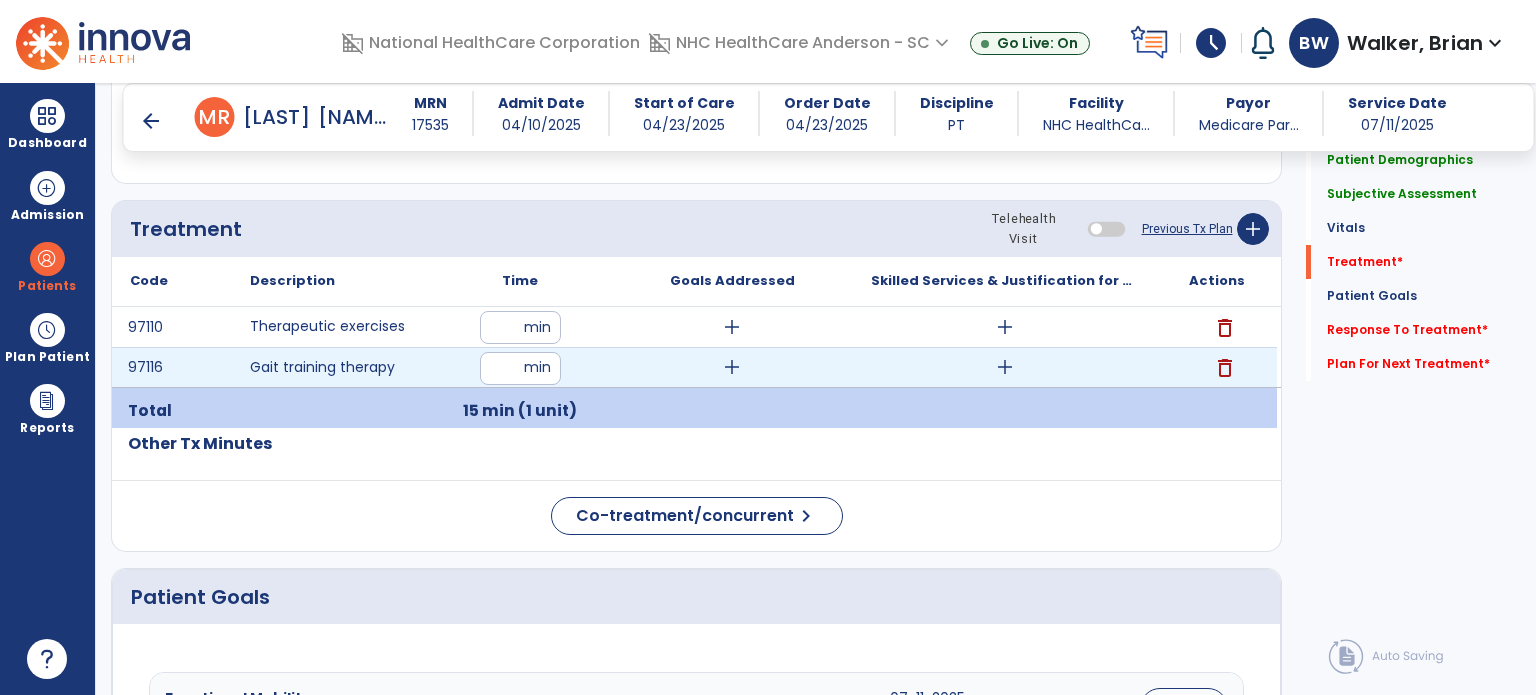 type on "**" 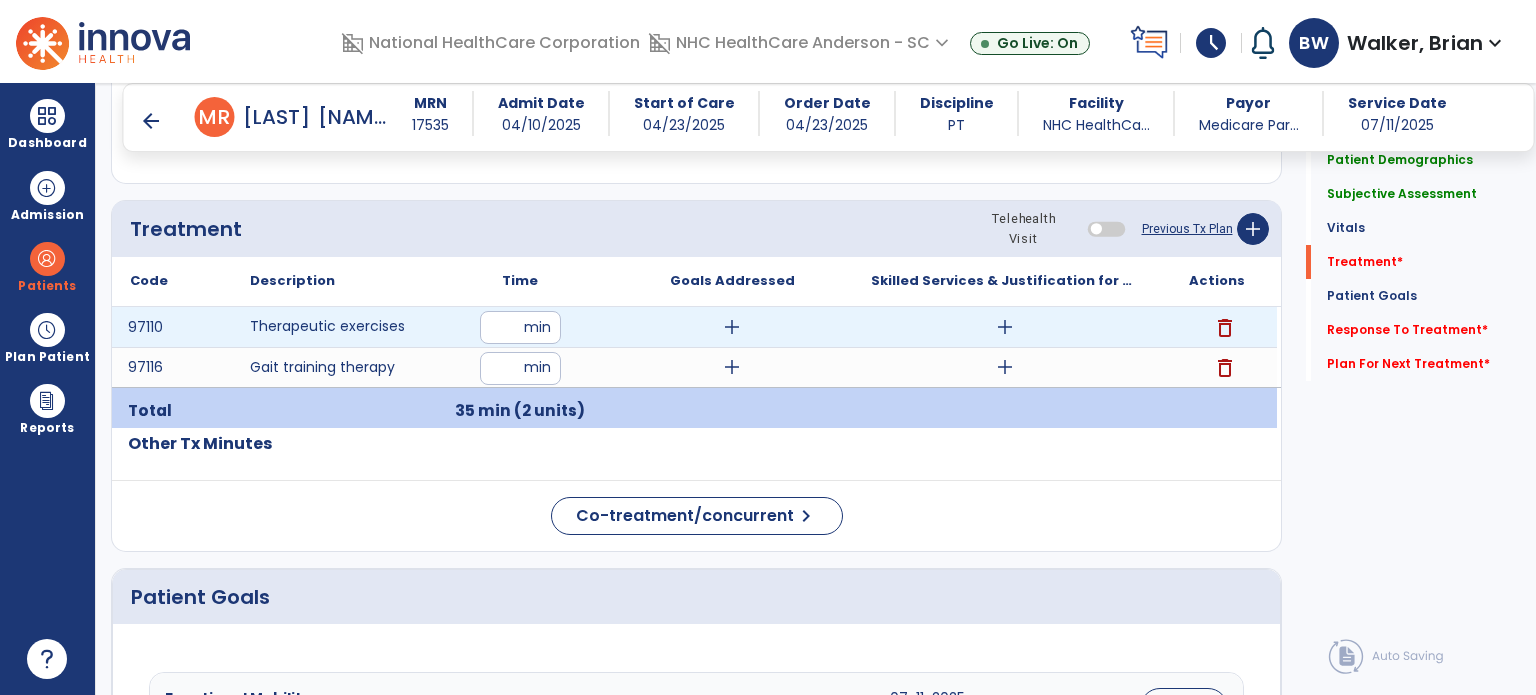 click on "add" at bounding box center (732, 327) 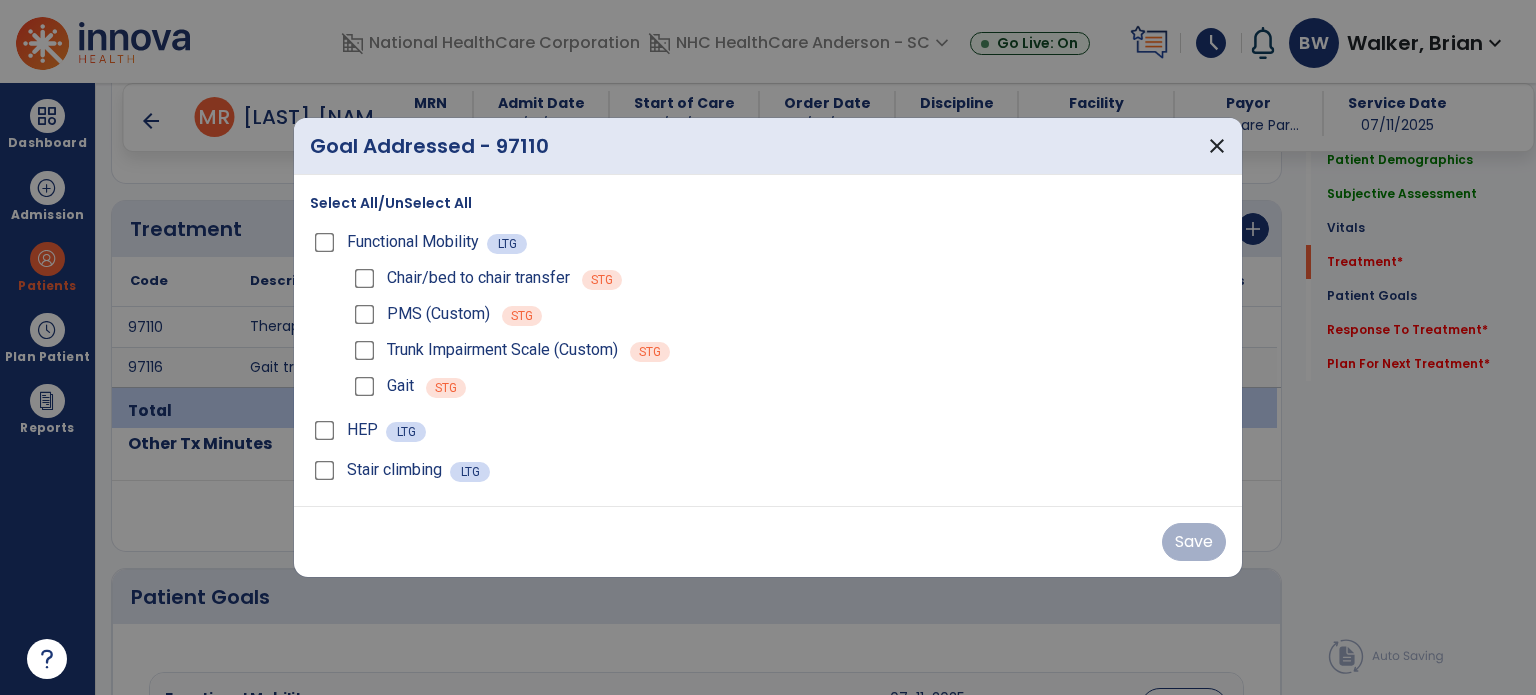 click on "Select All/UnSelect All" at bounding box center (391, 203) 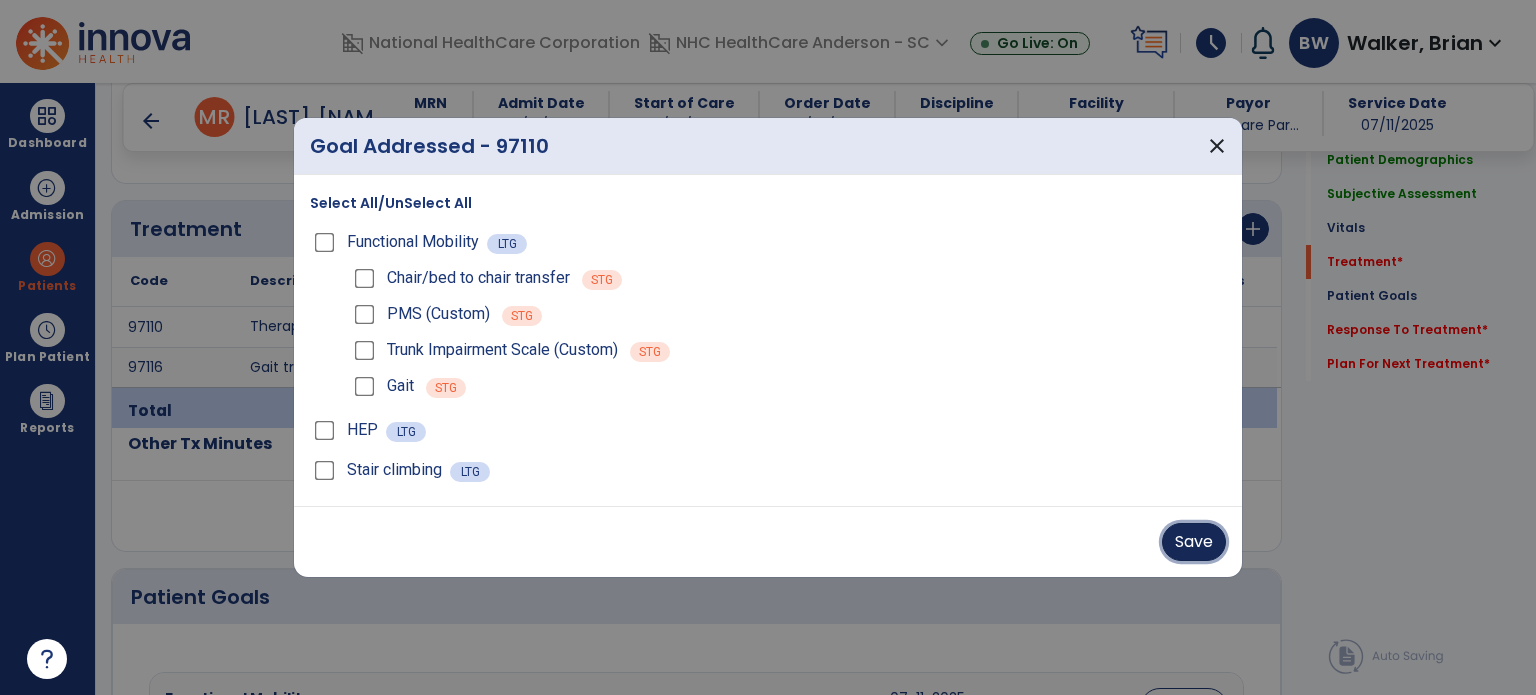 click on "Save" at bounding box center (1194, 542) 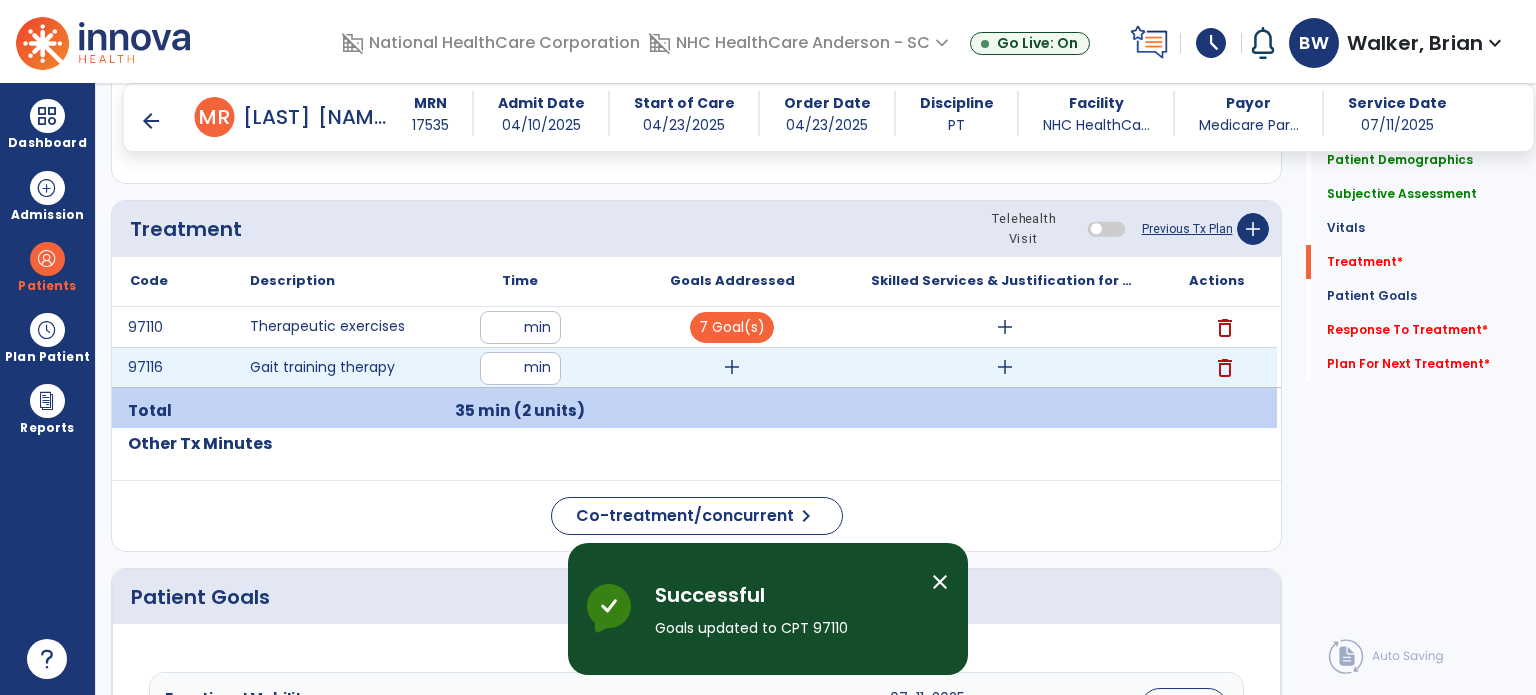 click on "add" at bounding box center [732, 367] 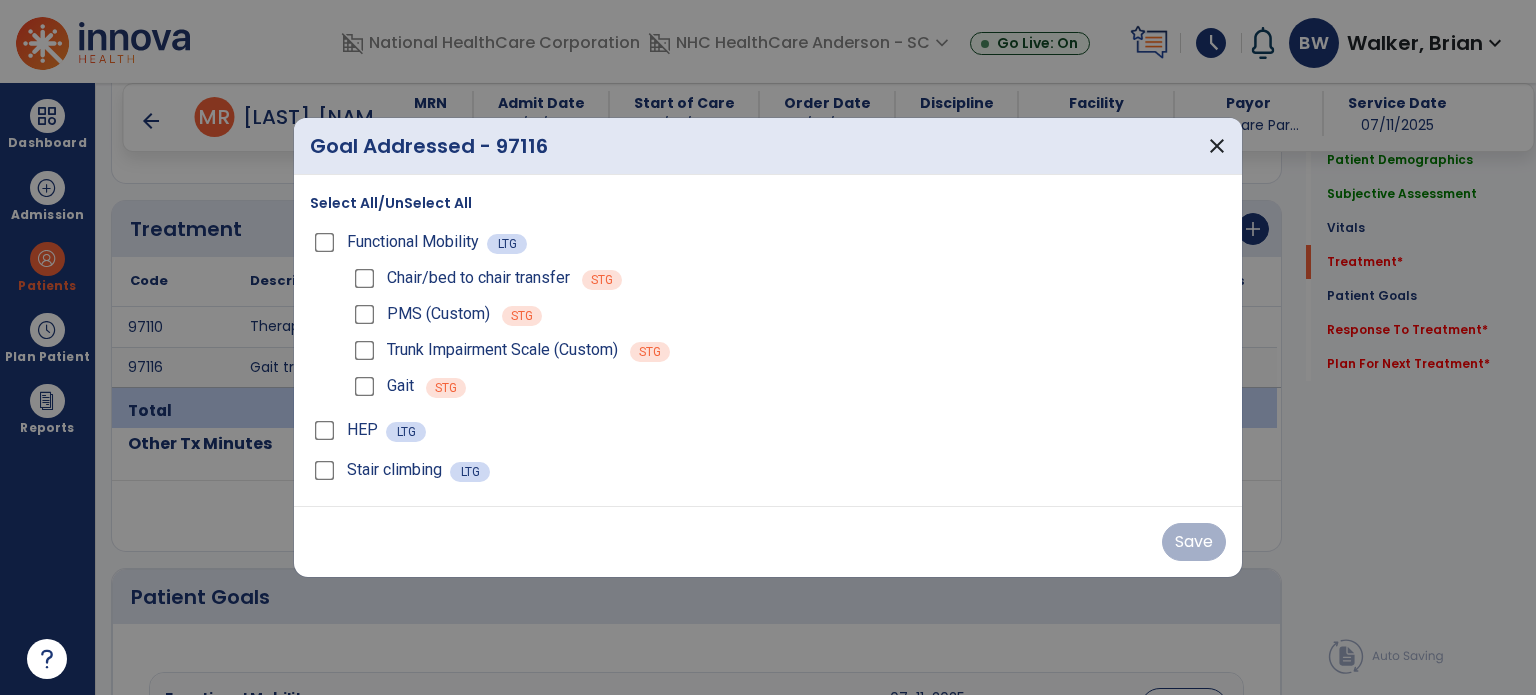click on "Select All/UnSelect All" at bounding box center [391, 203] 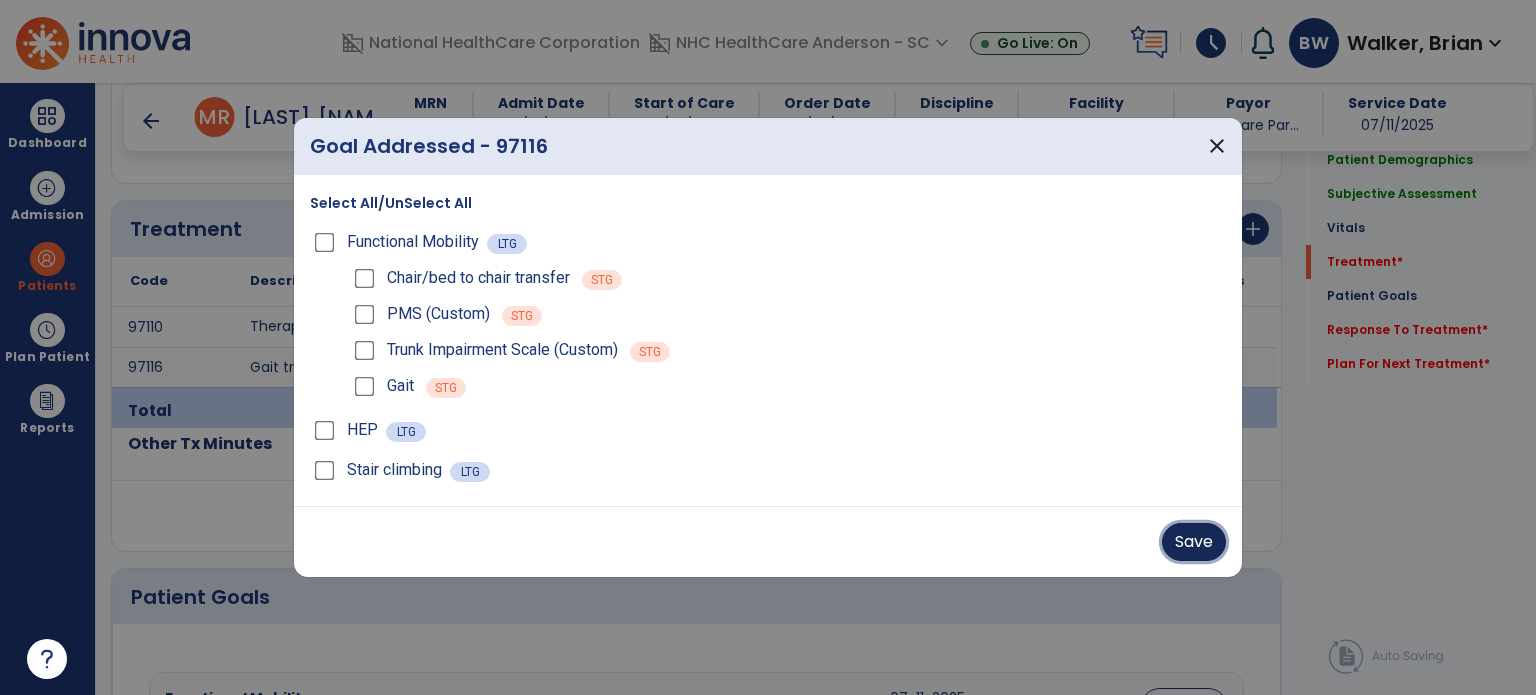 click on "Save" at bounding box center (1194, 542) 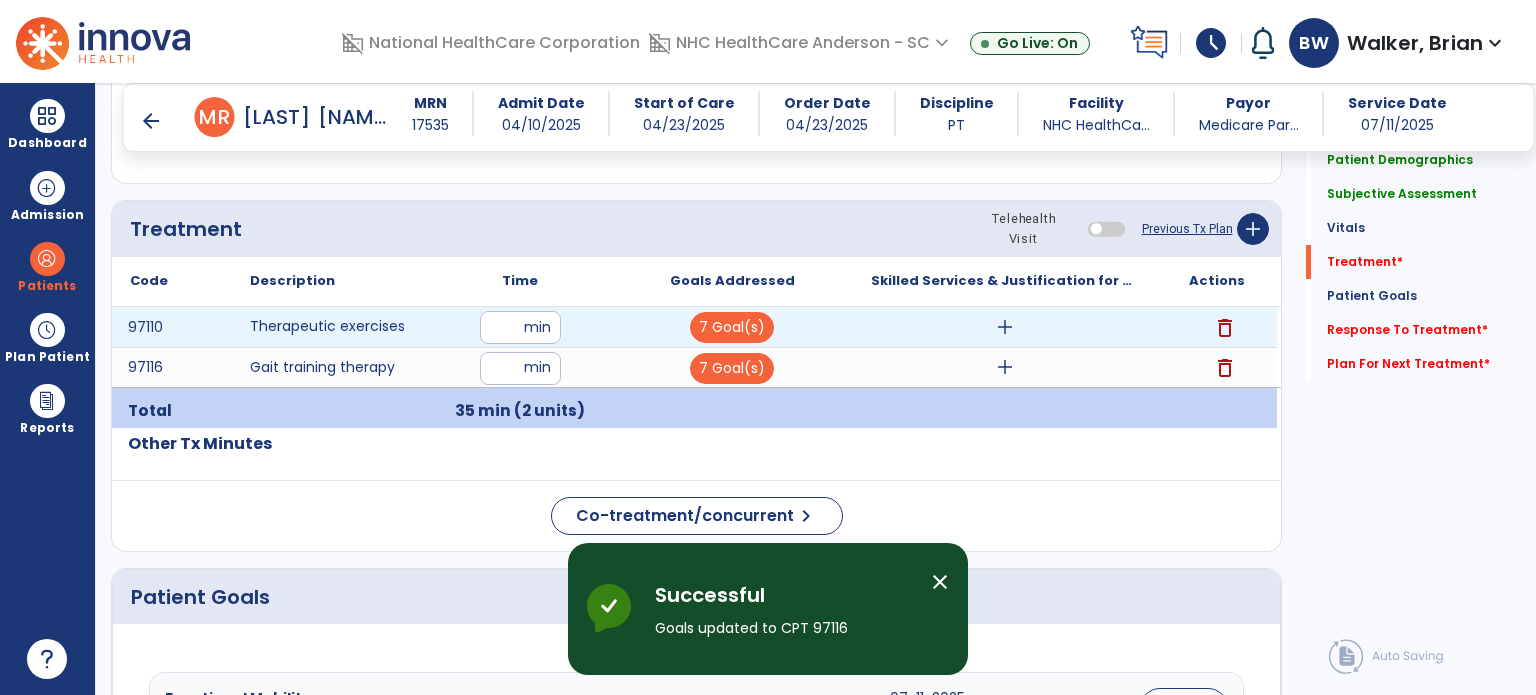 click on "add" at bounding box center [1004, 327] 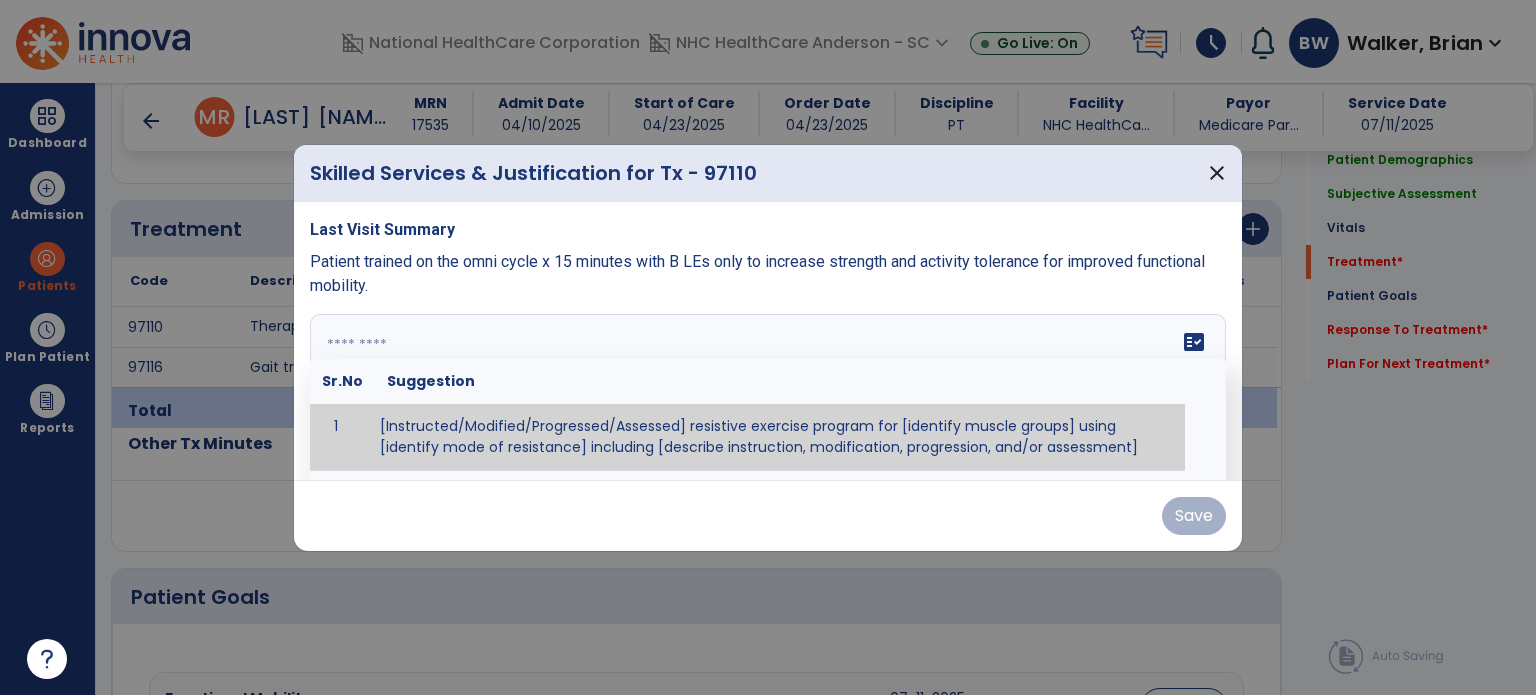 click at bounding box center (766, 389) 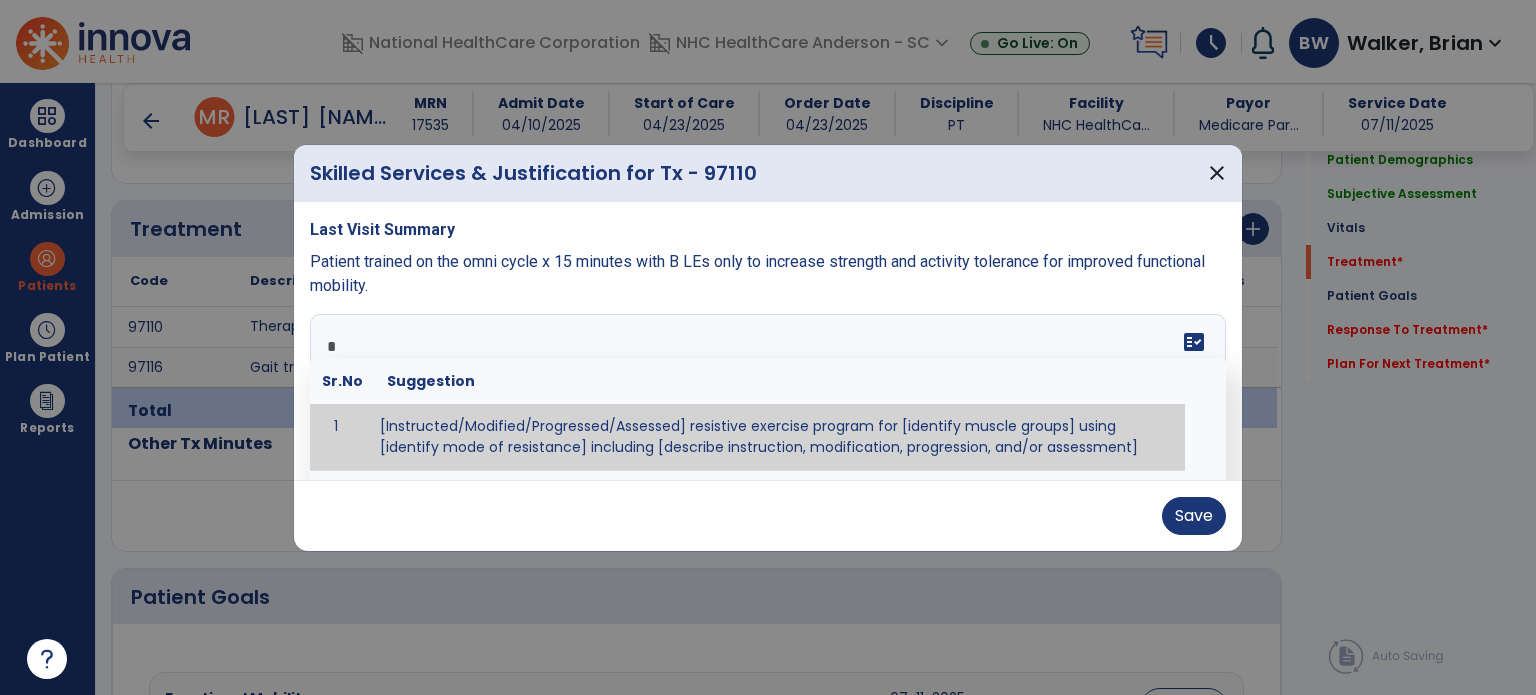 click on "*" at bounding box center [766, 389] 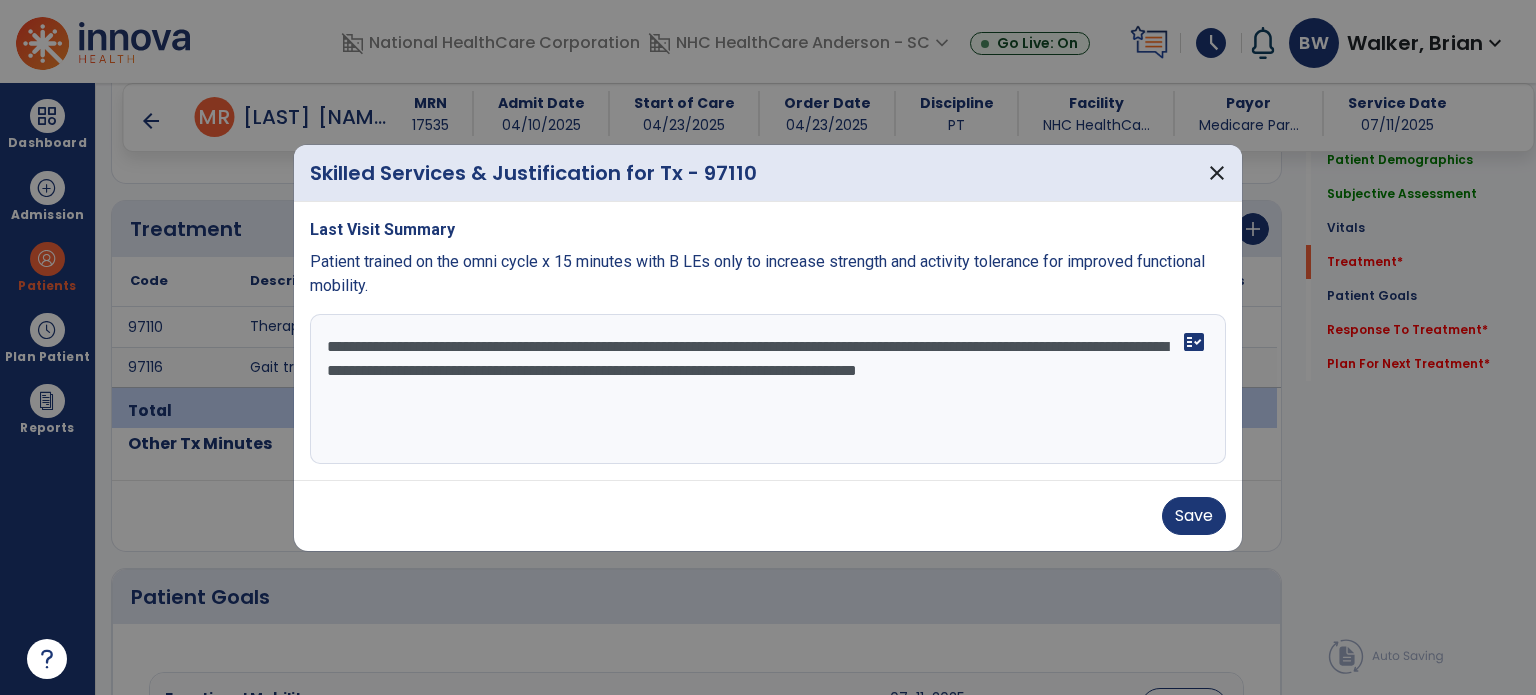 type on "**********" 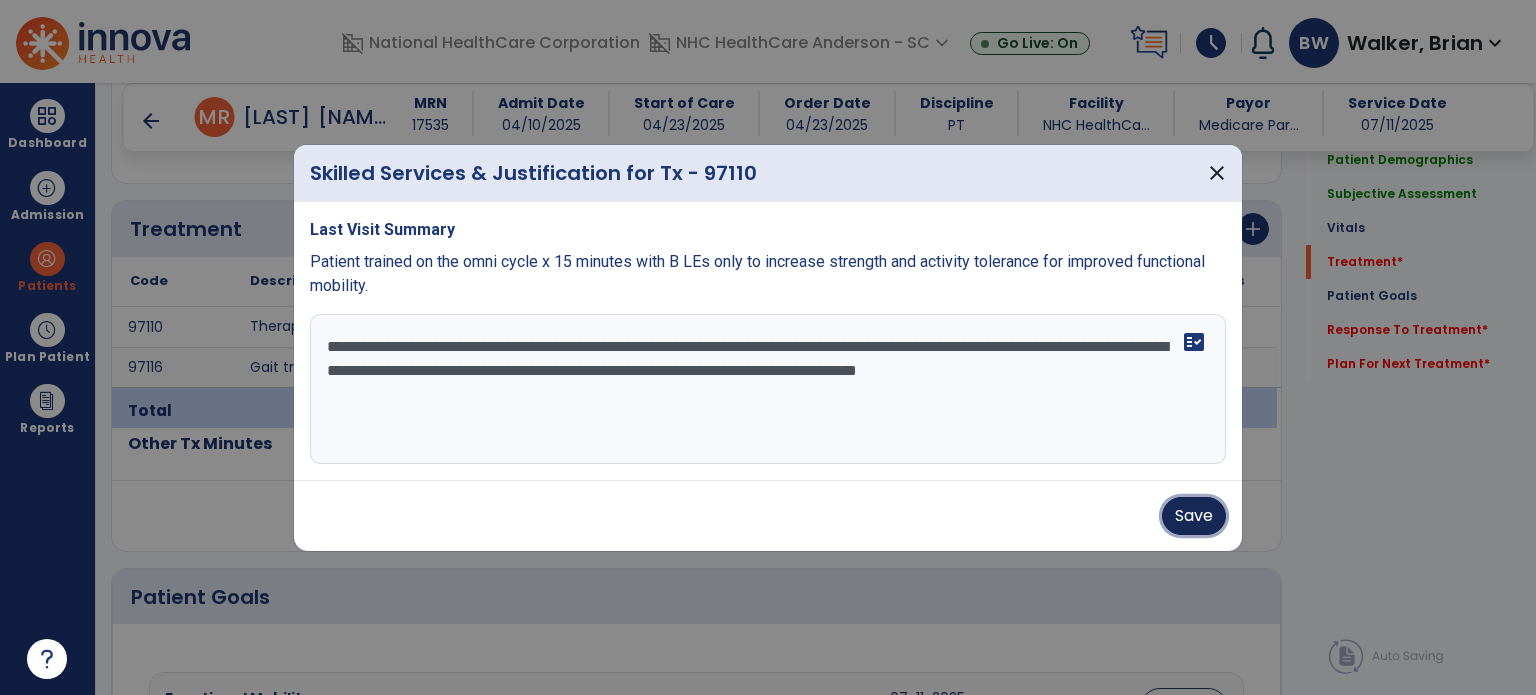 click on "Save" at bounding box center (1194, 516) 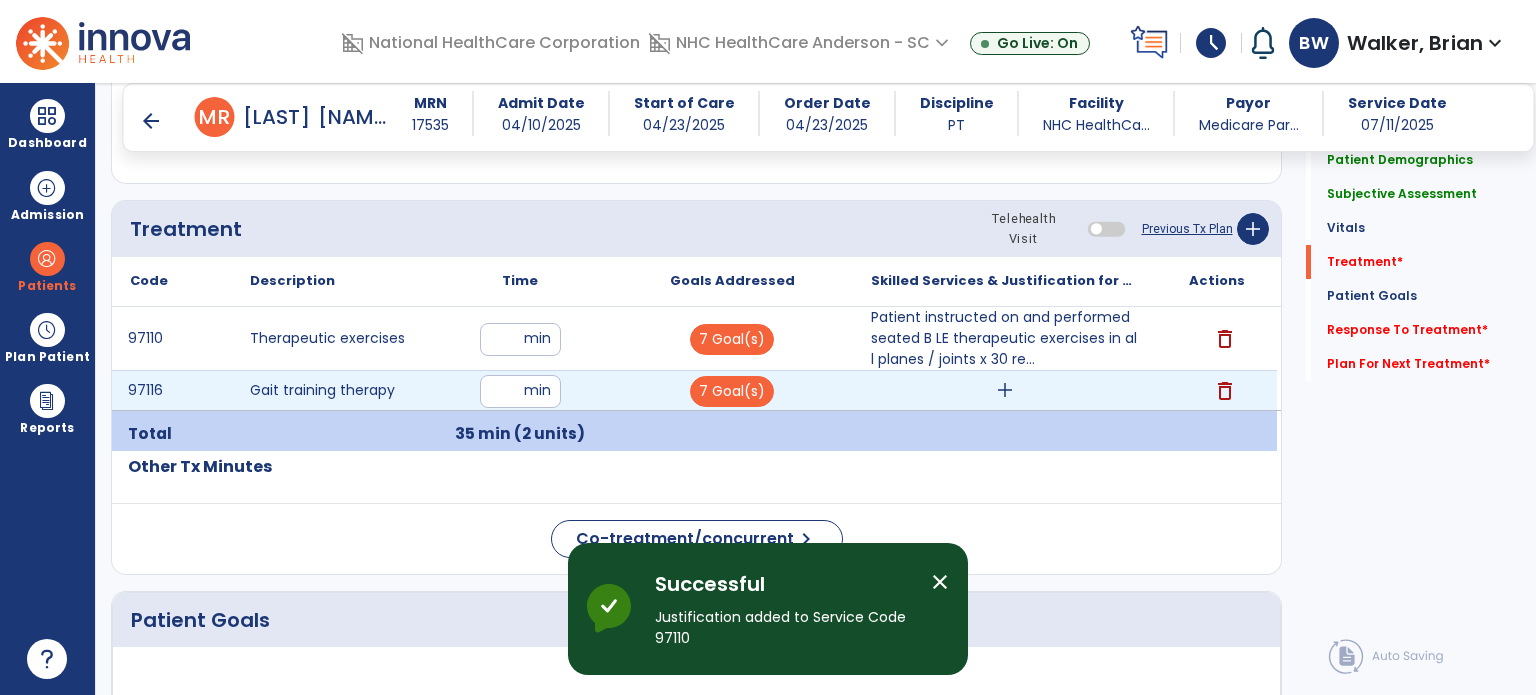 click on "add" at bounding box center (1005, 390) 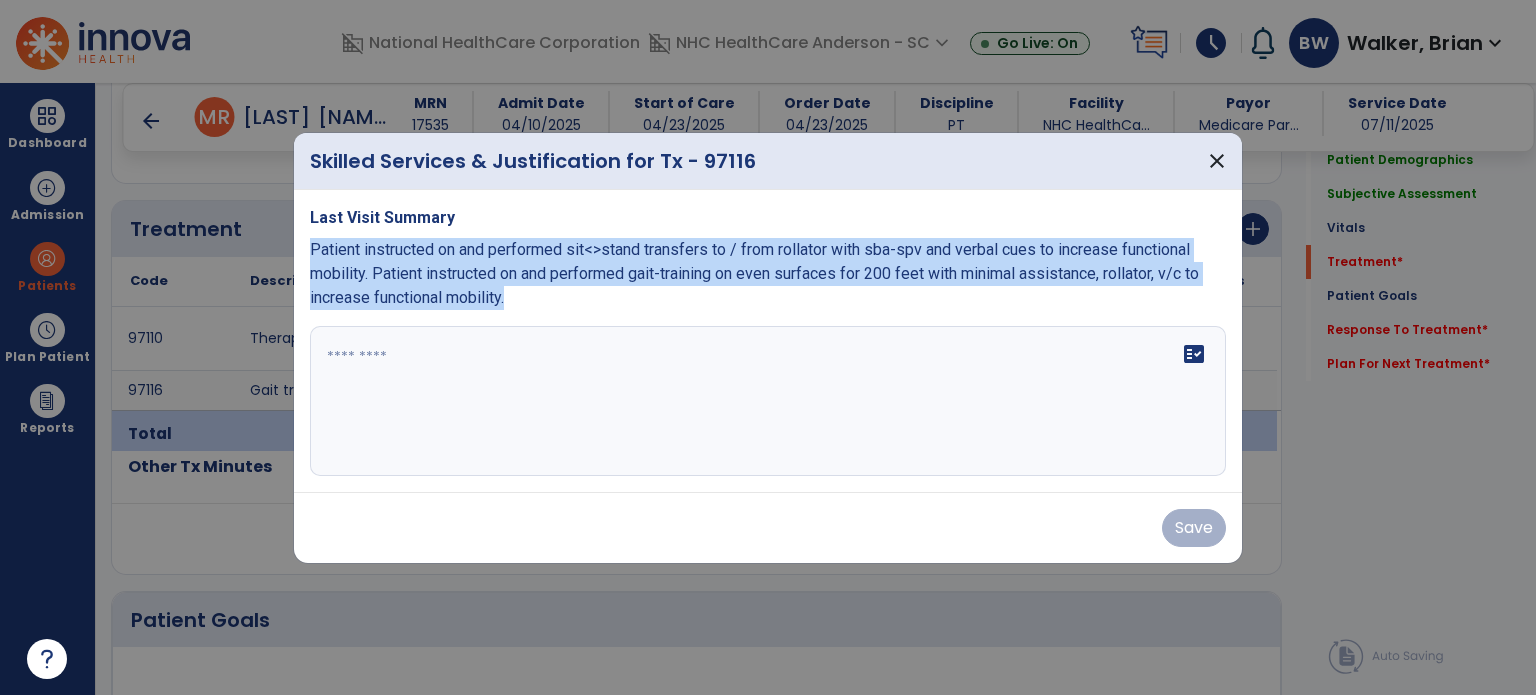 drag, startPoint x: 306, startPoint y: 253, endPoint x: 748, endPoint y: 331, distance: 448.8296 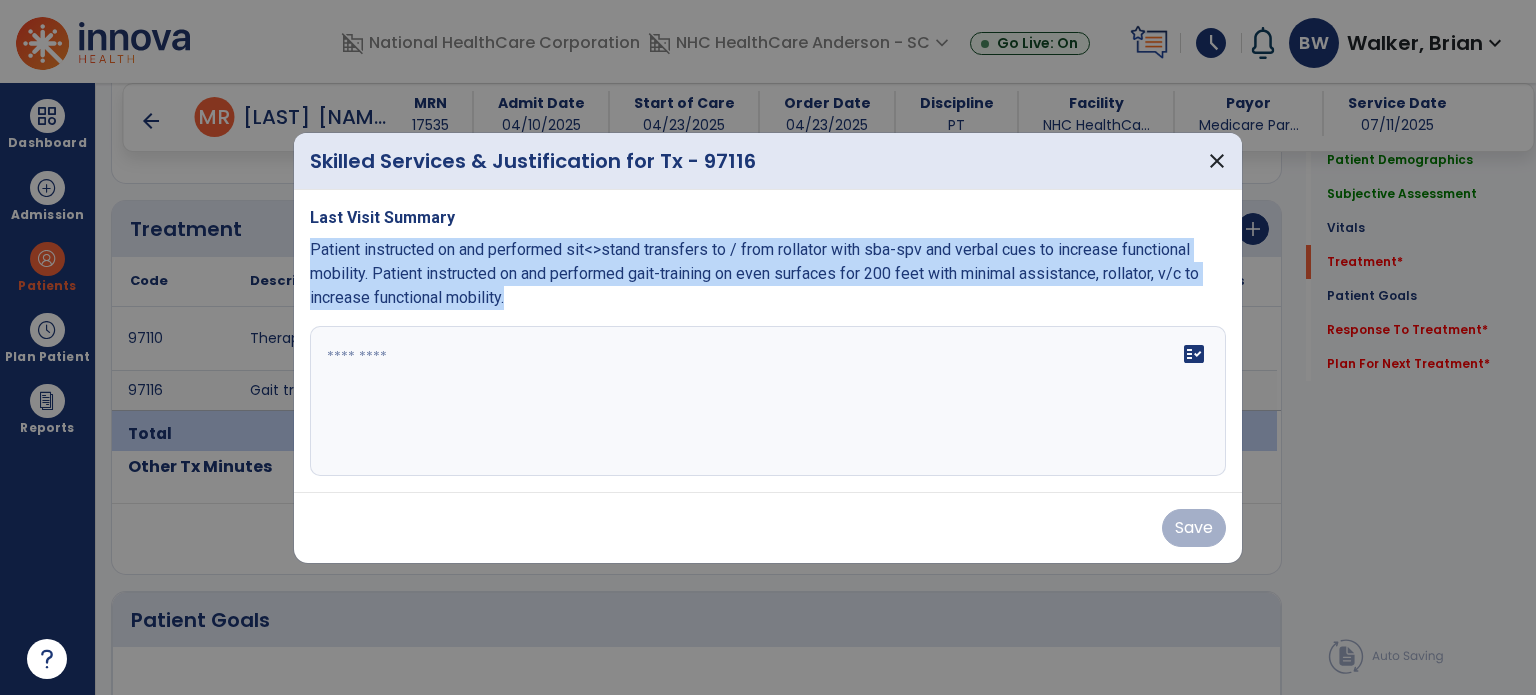 click on "Last Visit Summary Patient instructed on and performed sit<>stand transfers to / from rollator with sba-spv and verbal cues to increase functional mobility. Patient instructed on and performed gait-training on even surfaces for 200 feet with minimal assistance, rollator, v/c to increase functional mobility.
fact_check" at bounding box center [768, 341] 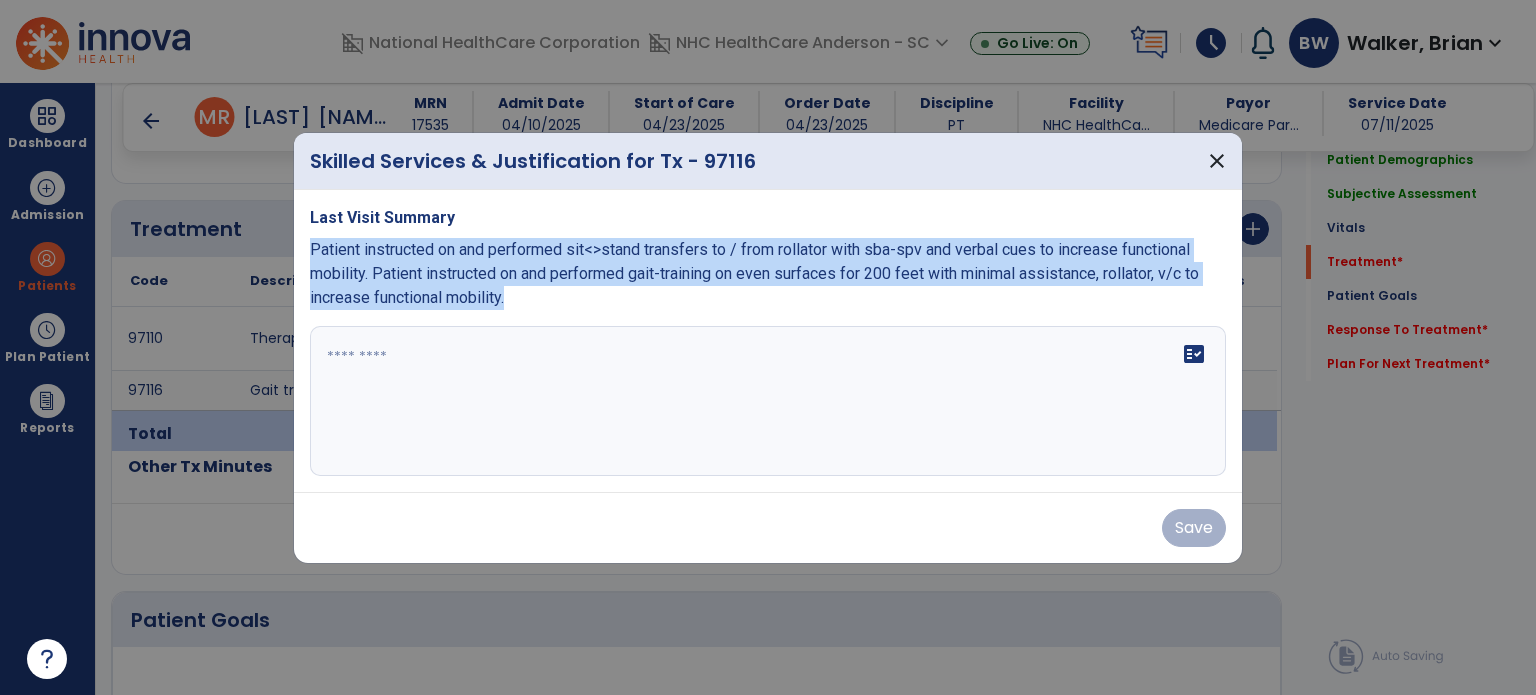 copy on "Patient instructed on and performed sit<>stand transfers to / from rollator with sba-spv and verbal cues to increase functional mobility. Patient instructed on and performed gait-training on even surfaces for 200 feet with minimal assistance, rollator, v/c to increase functional mobility." 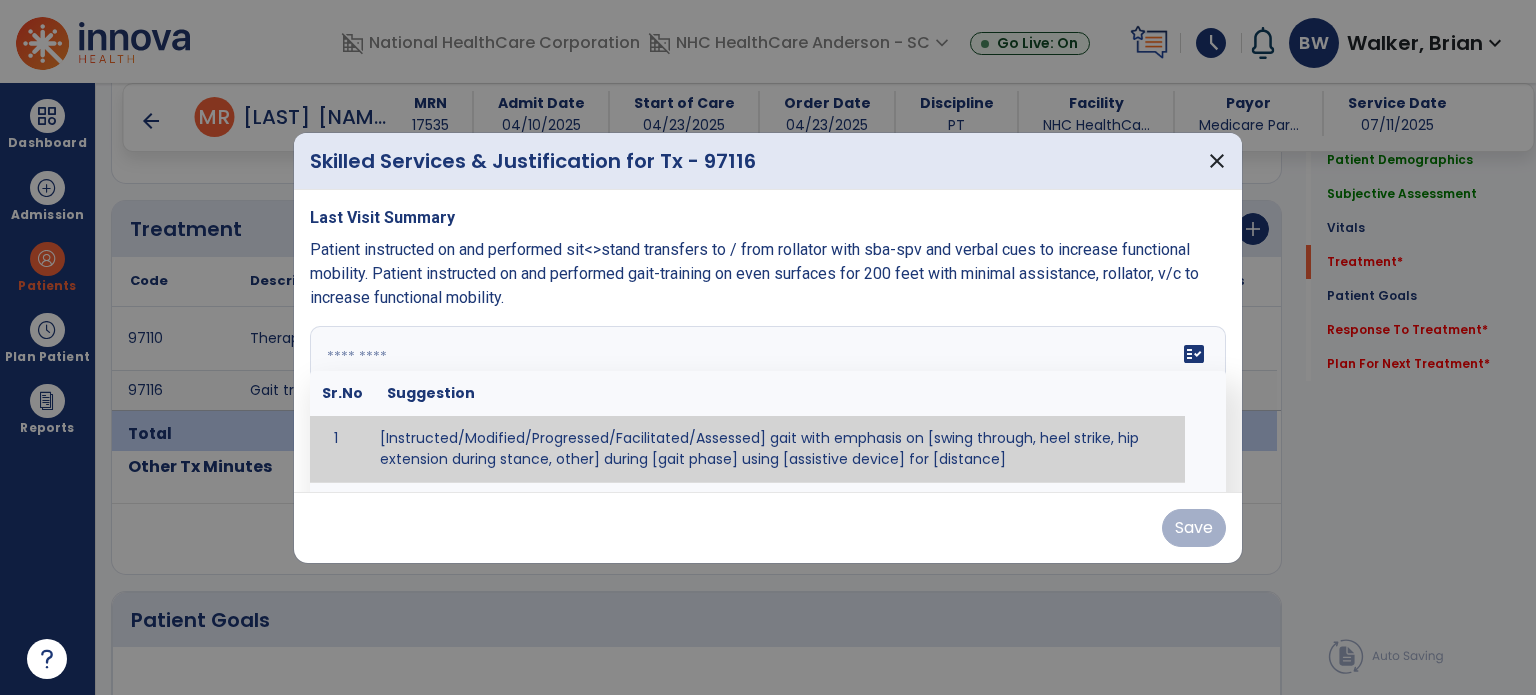 click at bounding box center [766, 401] 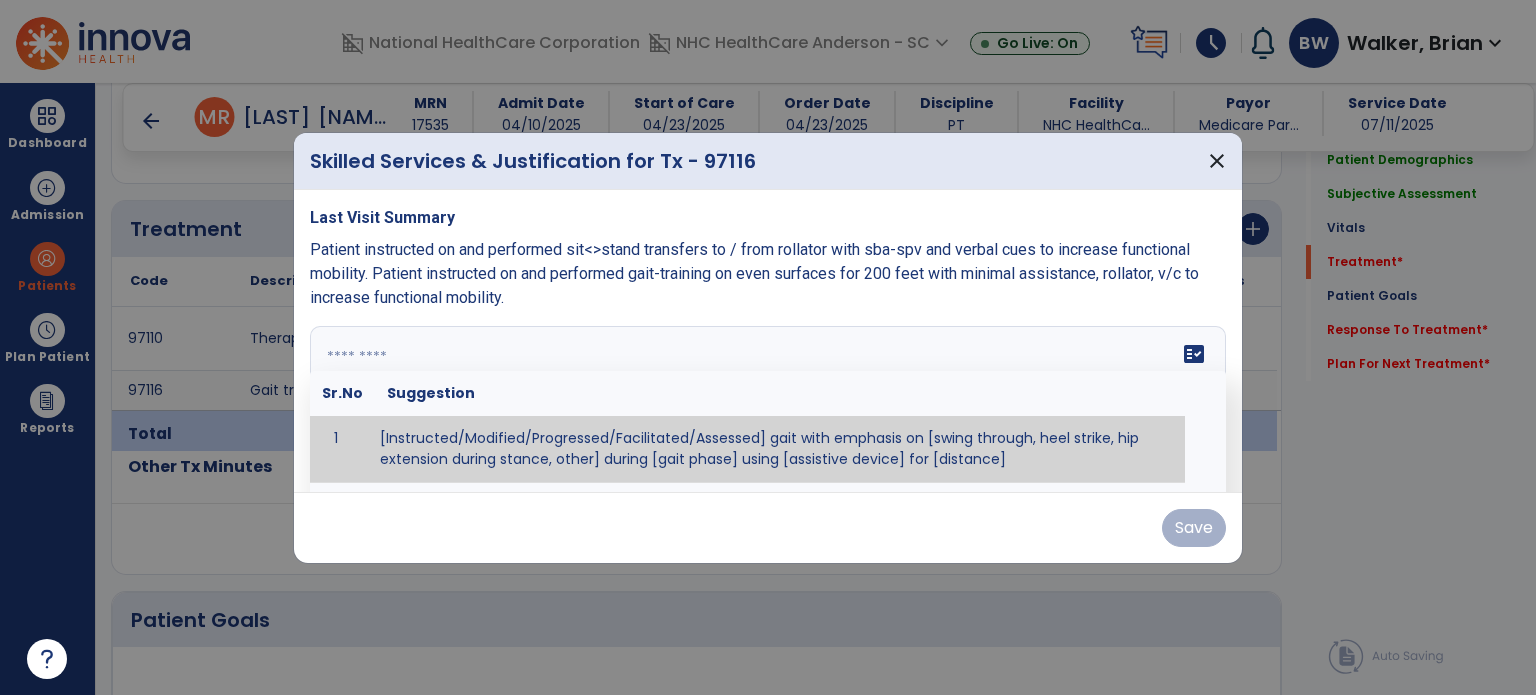paste on "**********" 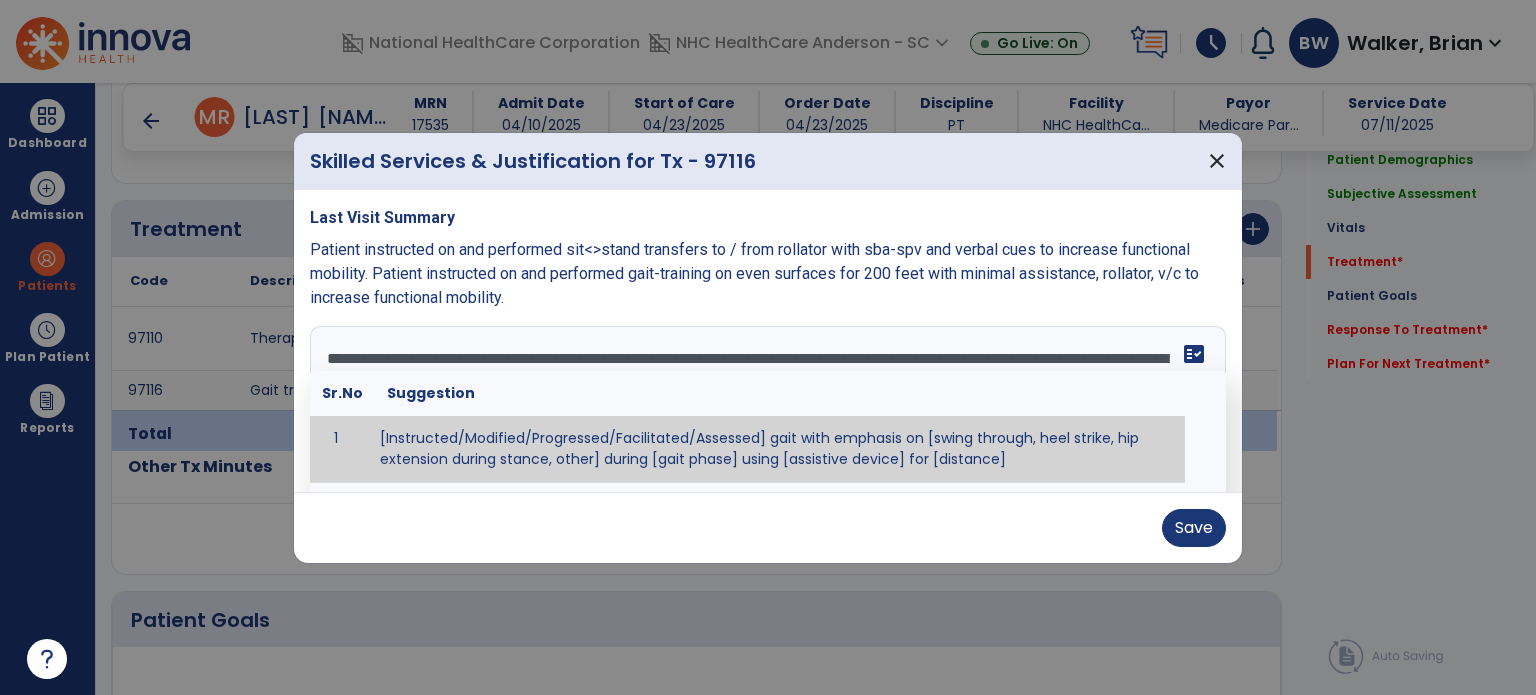 type on "**********" 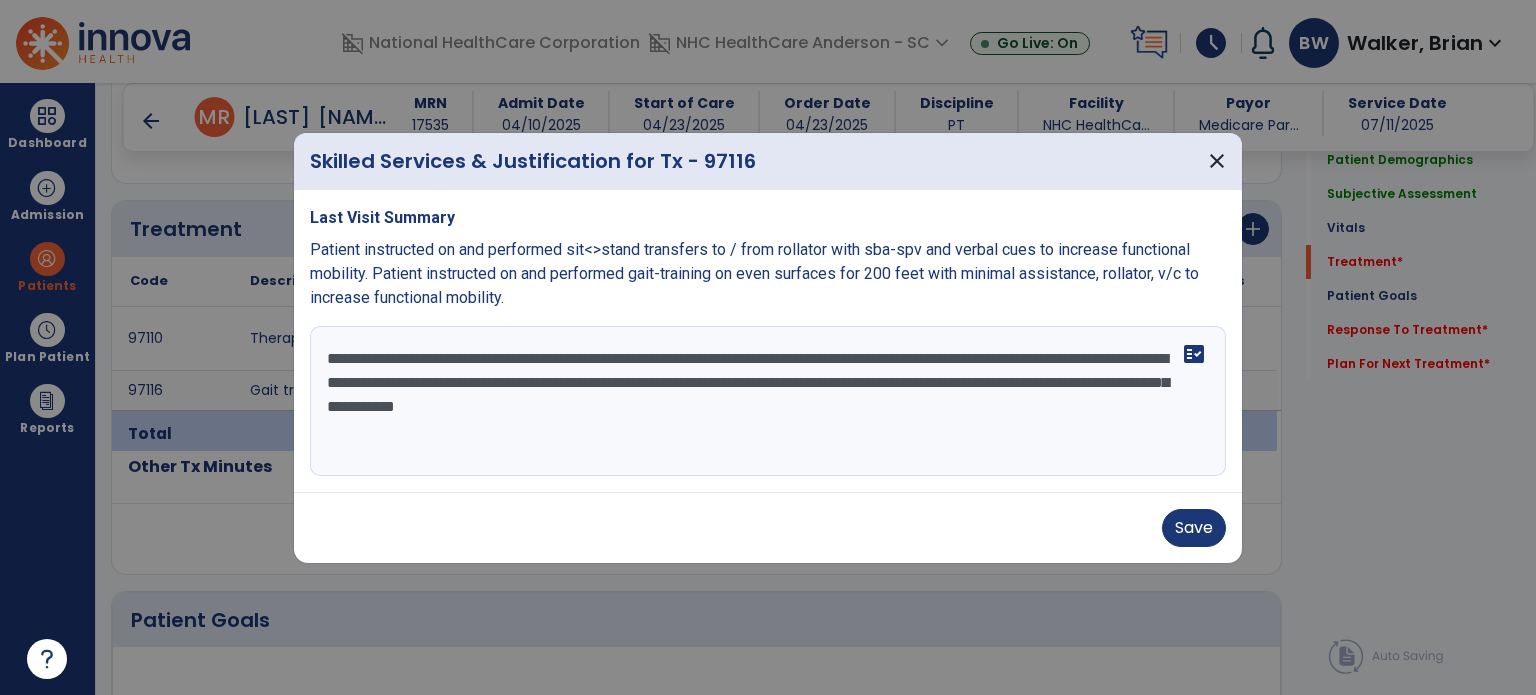 click at bounding box center (768, 347) 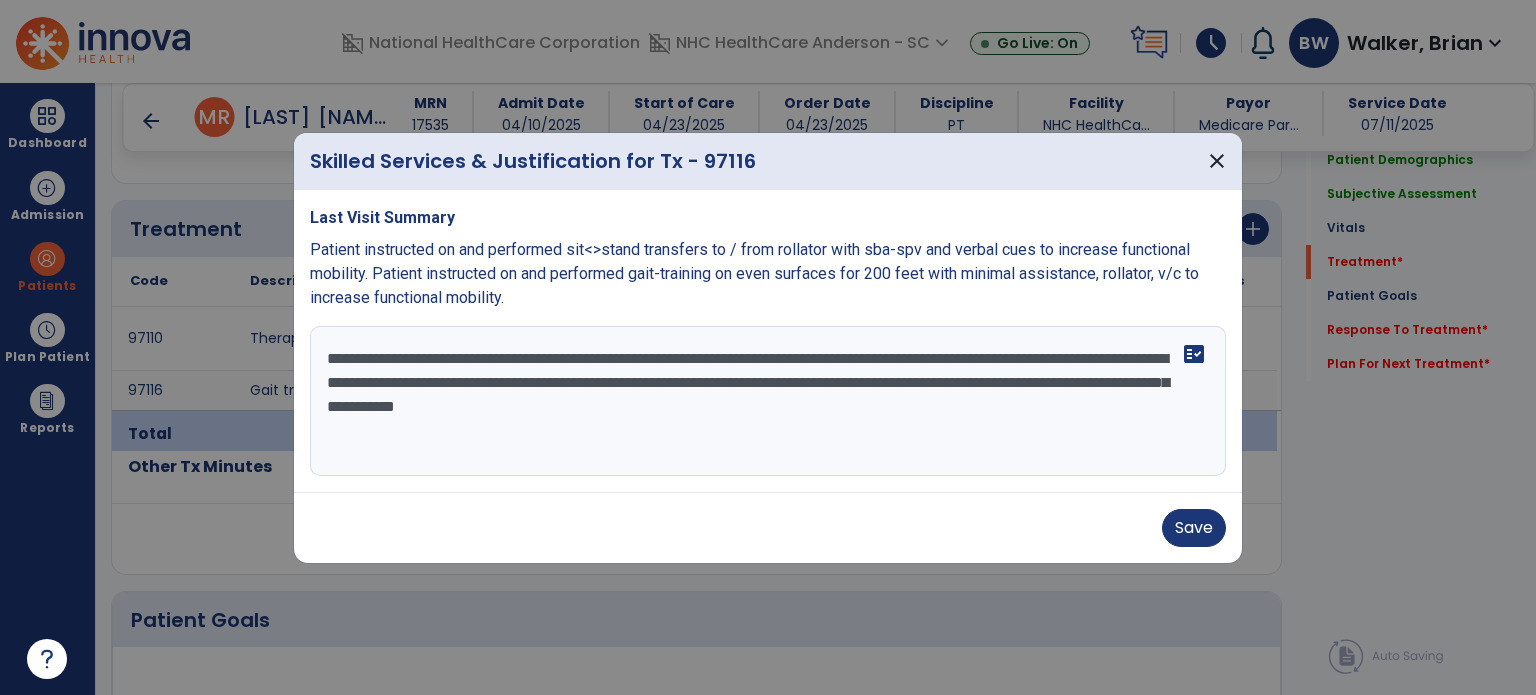 drag, startPoint x: 1200, startPoint y: 489, endPoint x: 1204, endPoint y: 539, distance: 50.159744 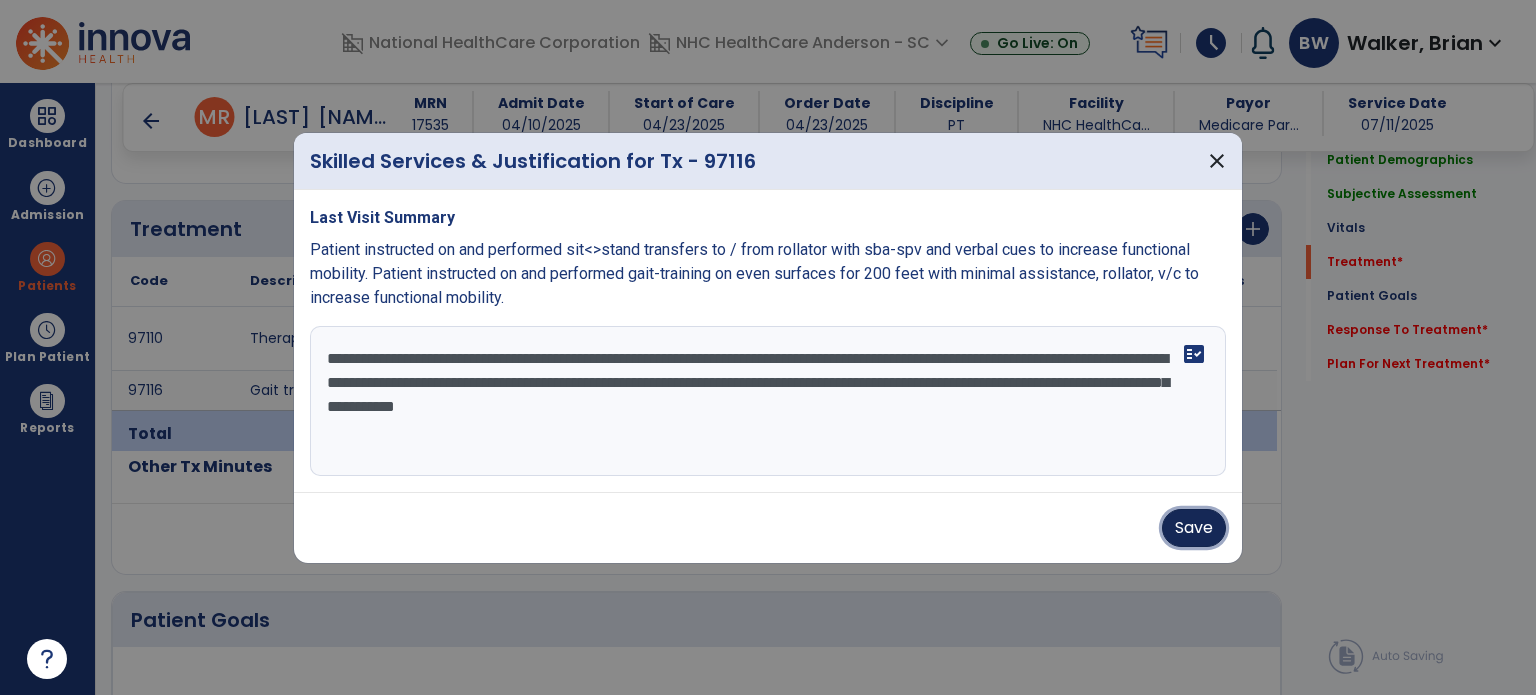click on "Save" at bounding box center (1194, 528) 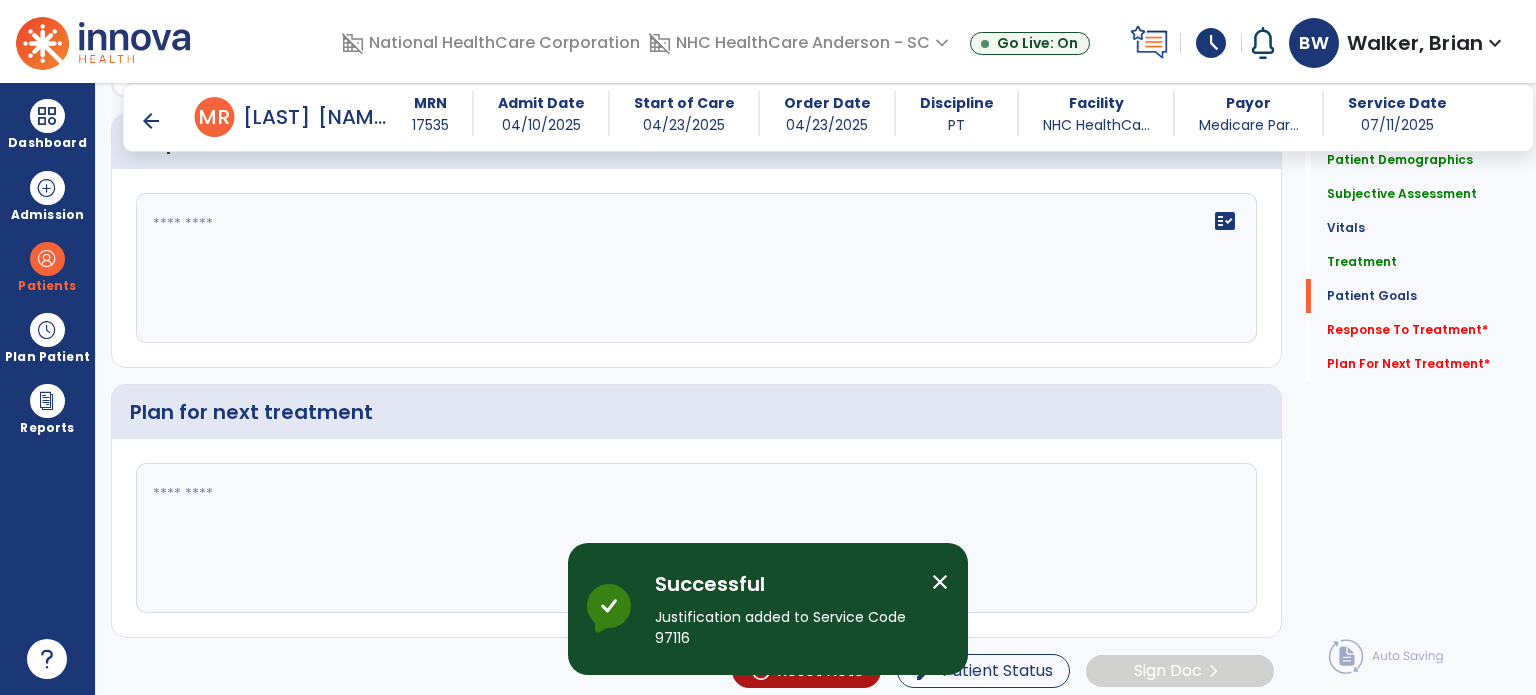 scroll, scrollTop: 3371, scrollLeft: 0, axis: vertical 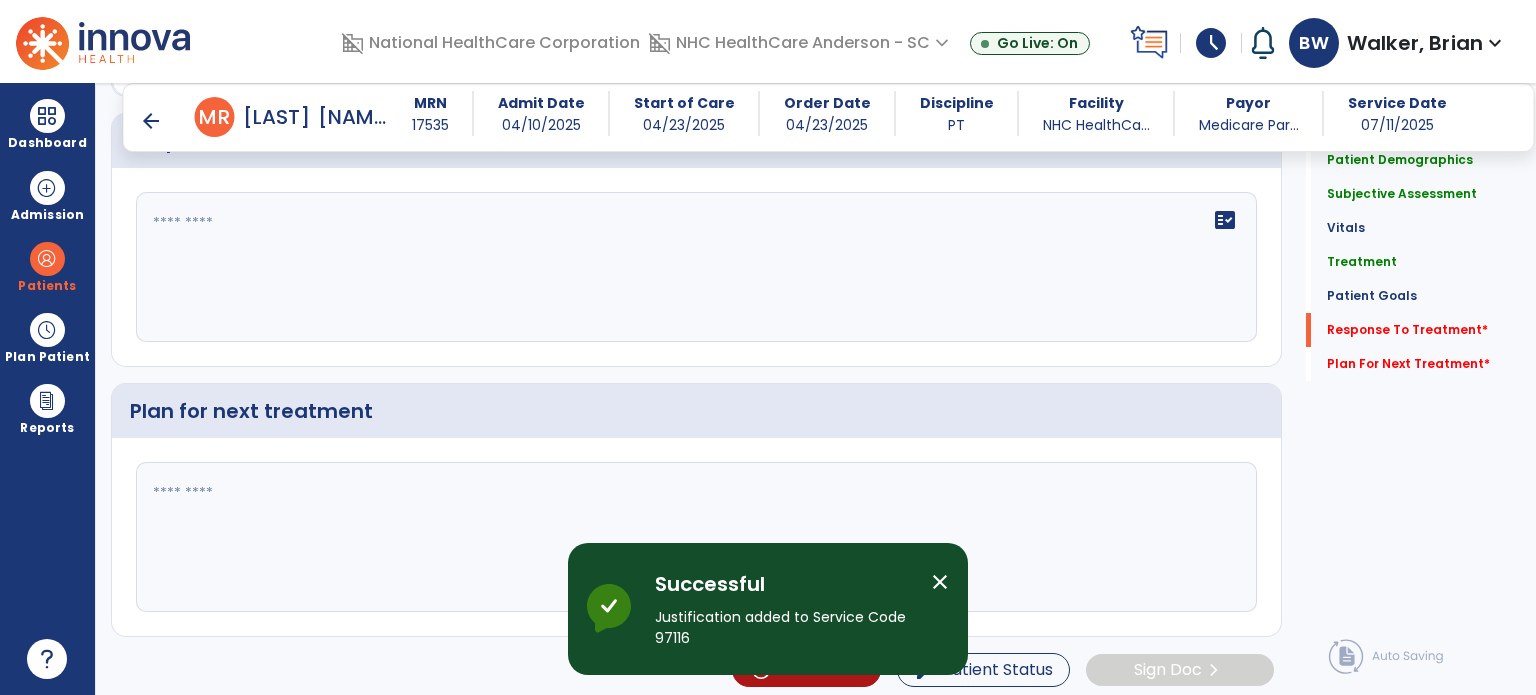 click 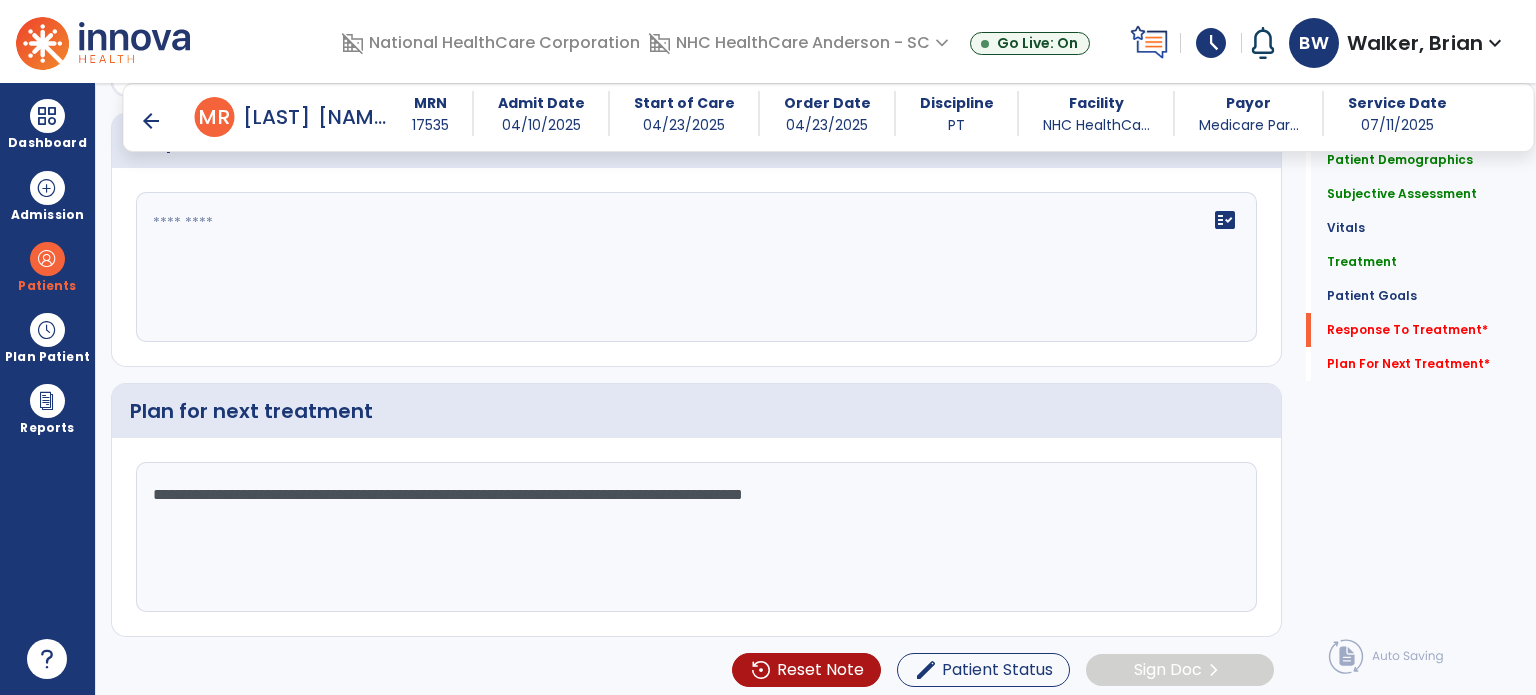 type on "**********" 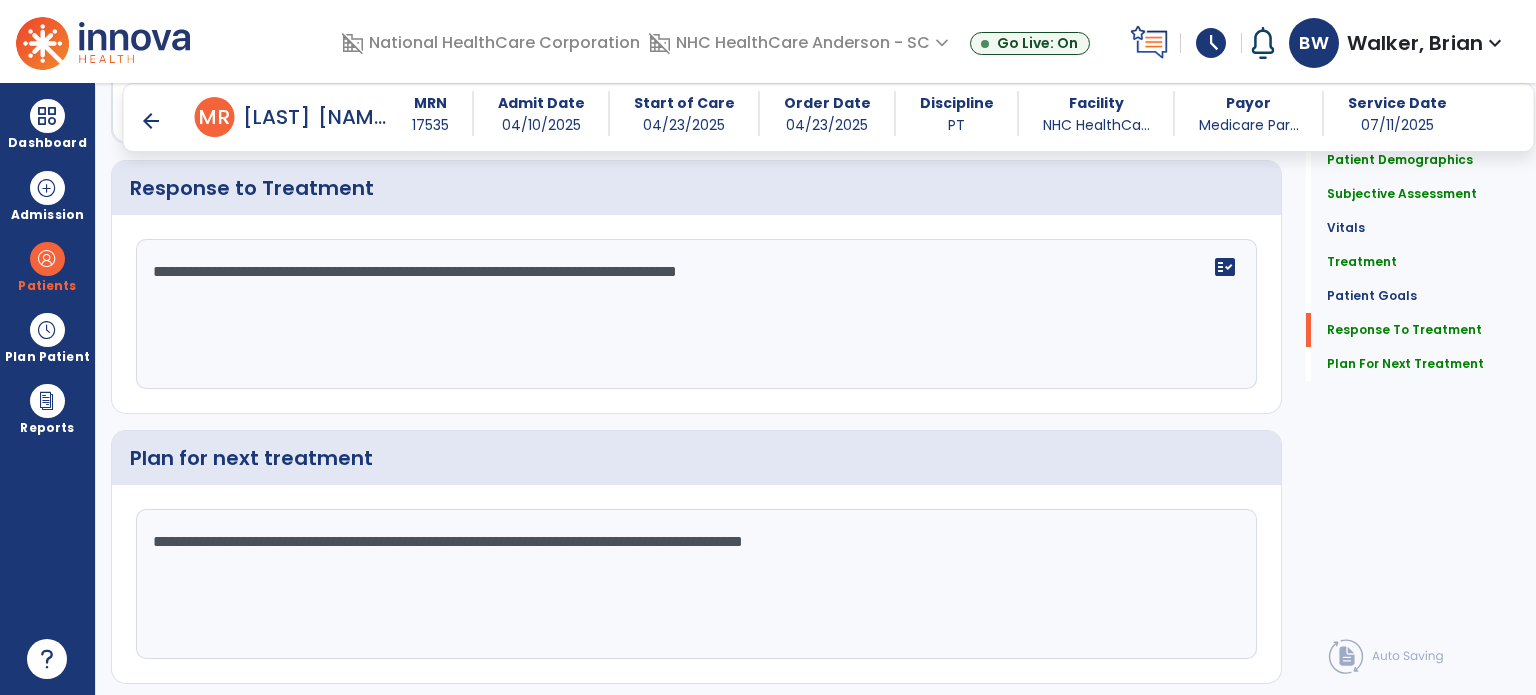 scroll, scrollTop: 3371, scrollLeft: 0, axis: vertical 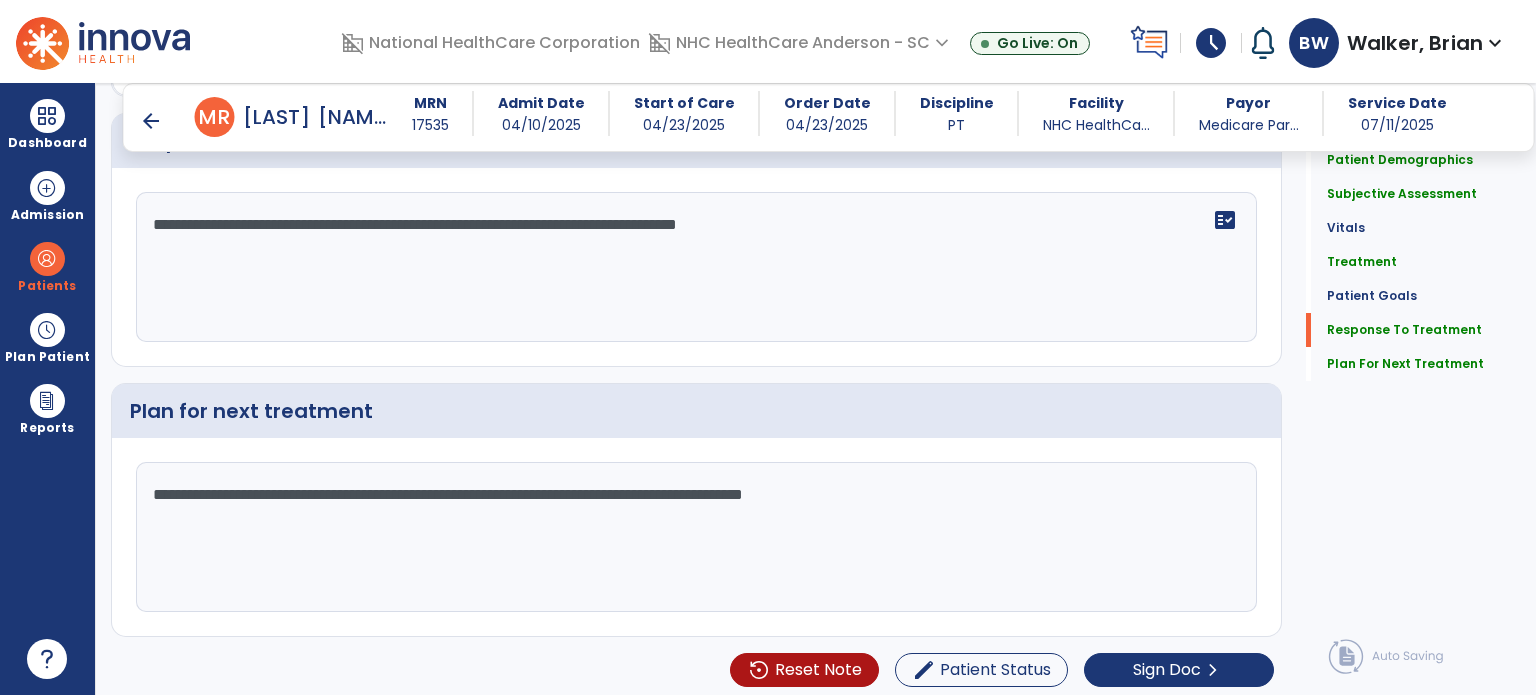 type on "**********" 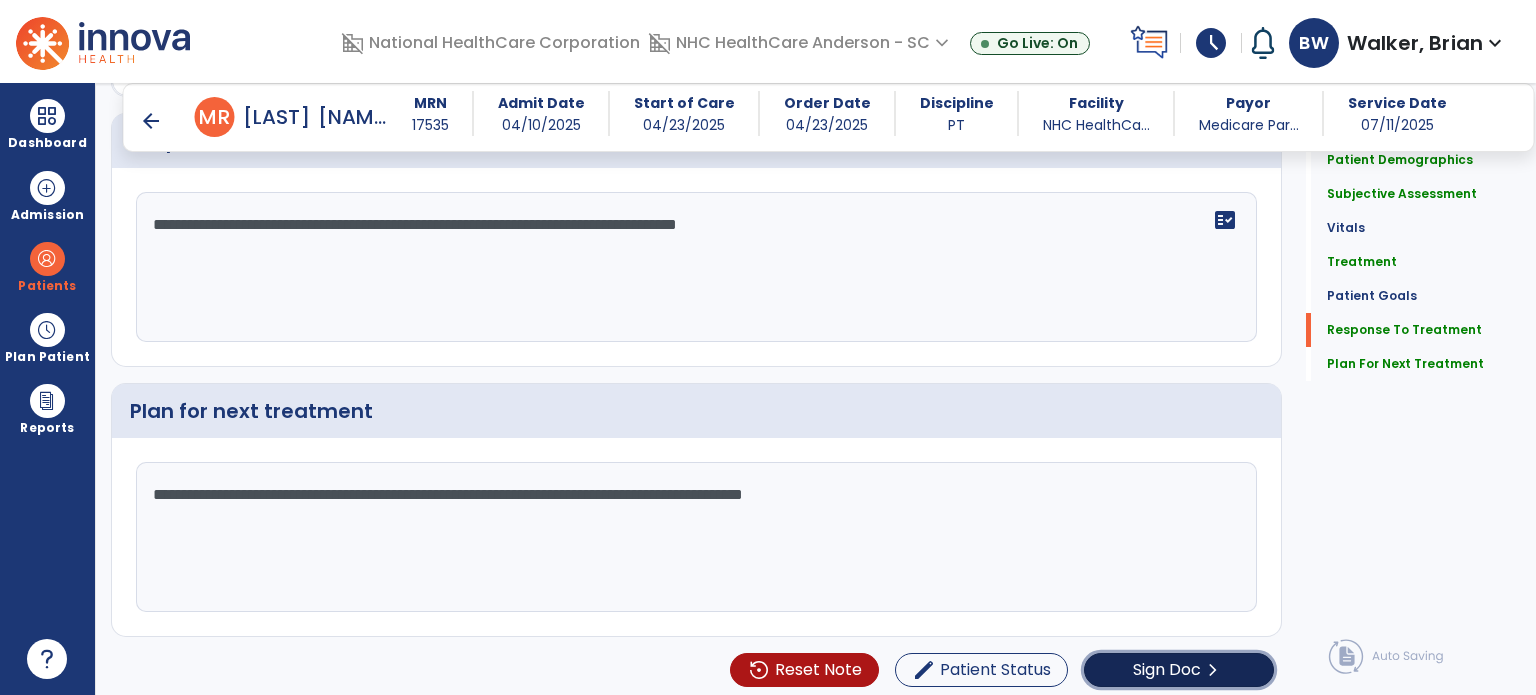 click on "chevron_right" 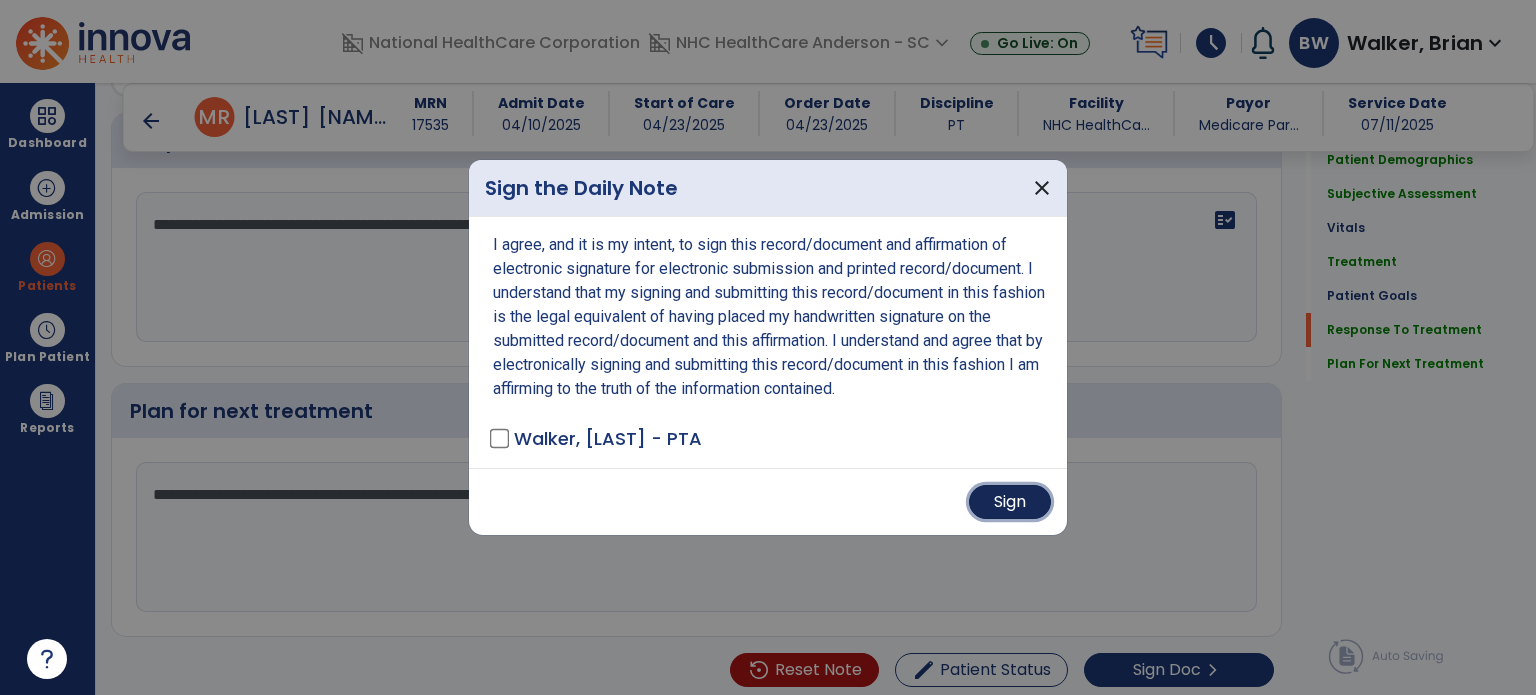 click on "Sign" at bounding box center (1010, 502) 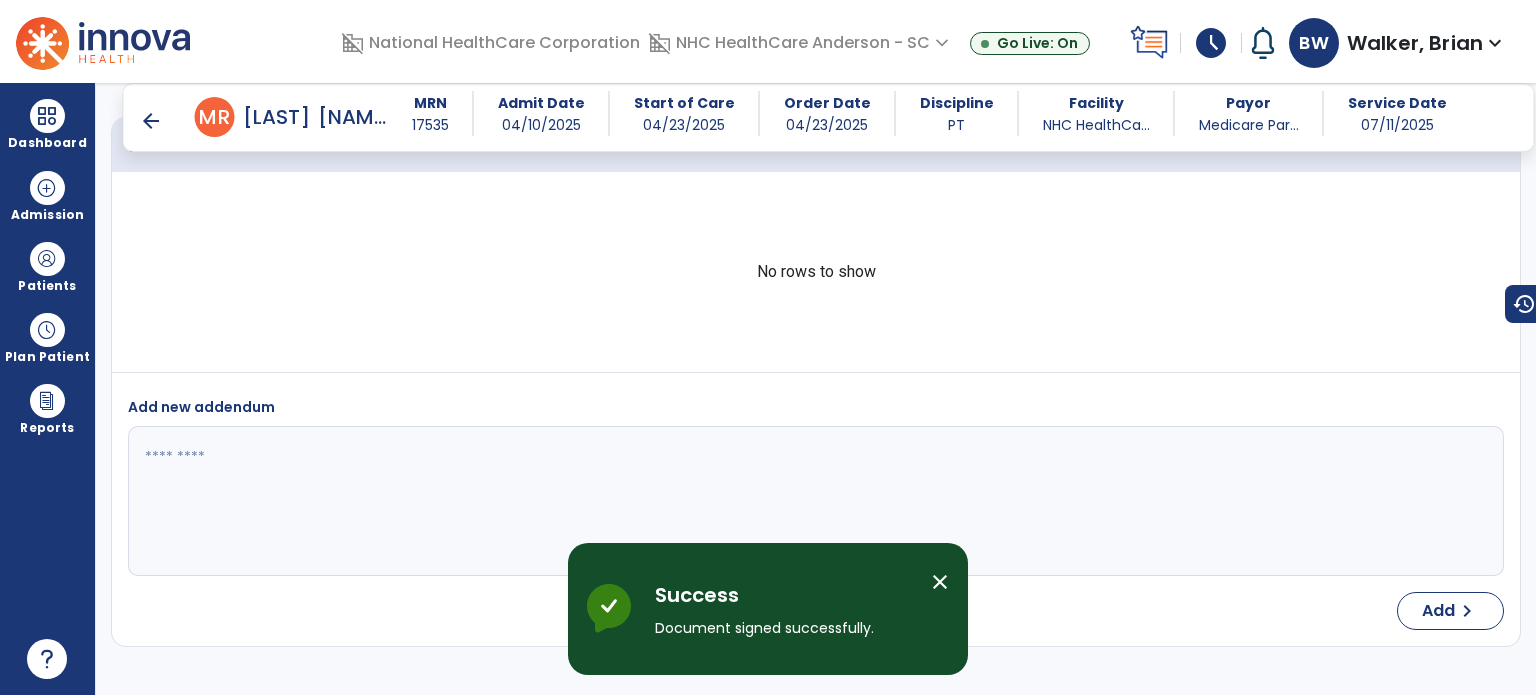 scroll, scrollTop: 4716, scrollLeft: 0, axis: vertical 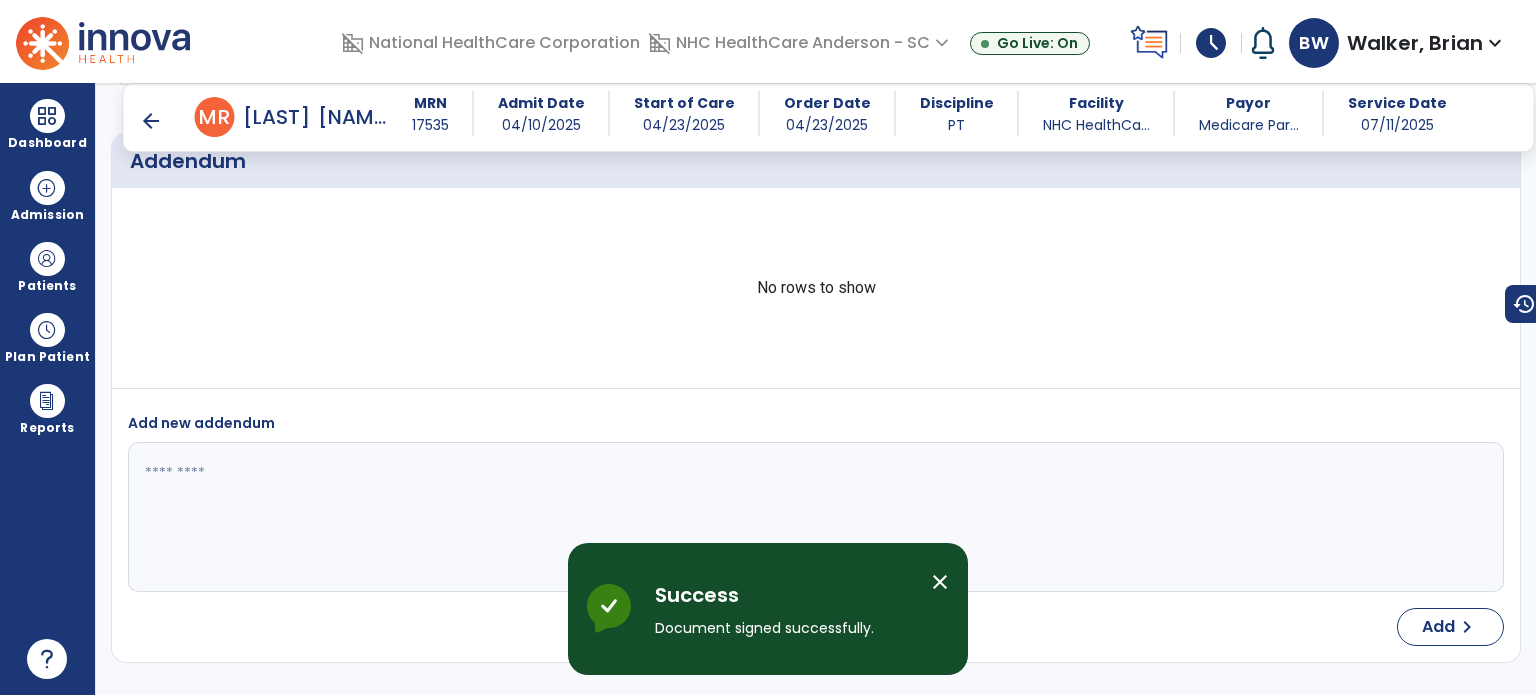 click on "close" at bounding box center (948, 585) 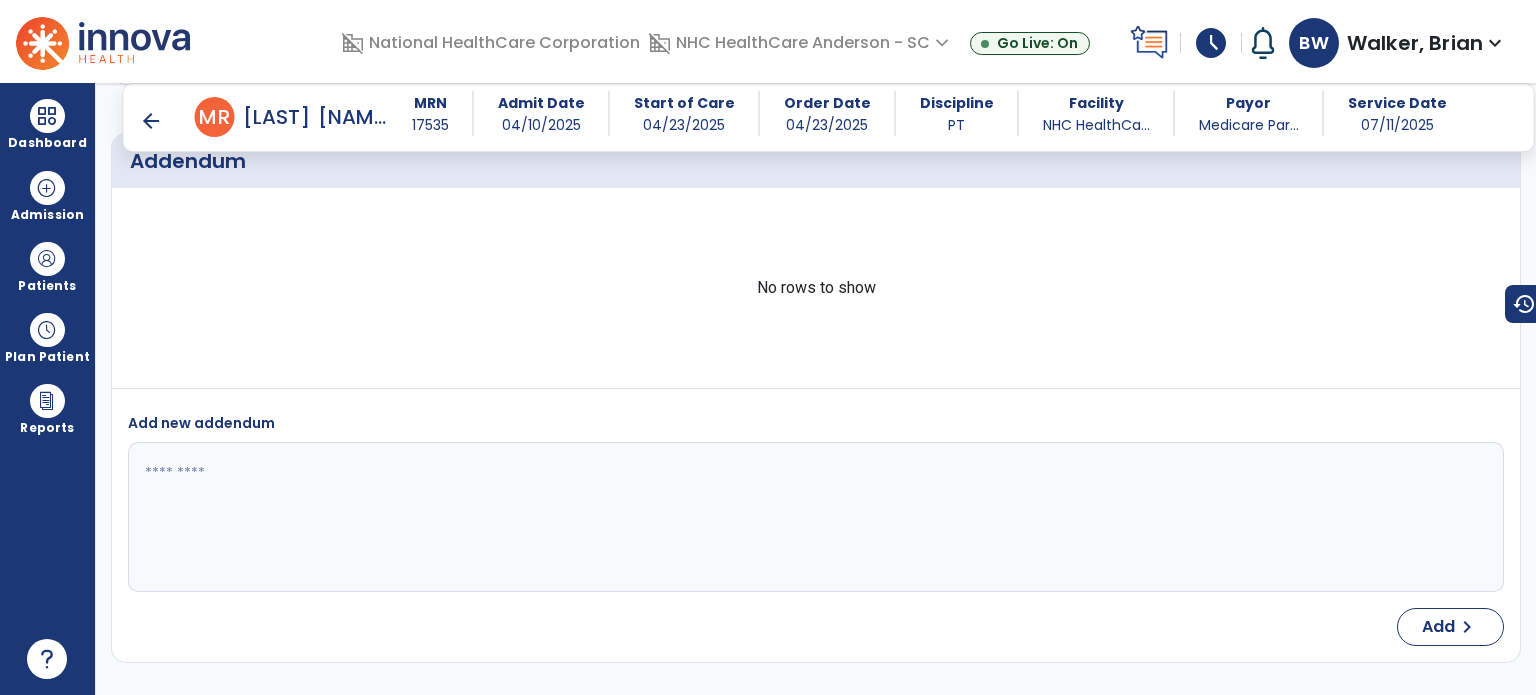 click on "Dashboard" at bounding box center (47, 143) 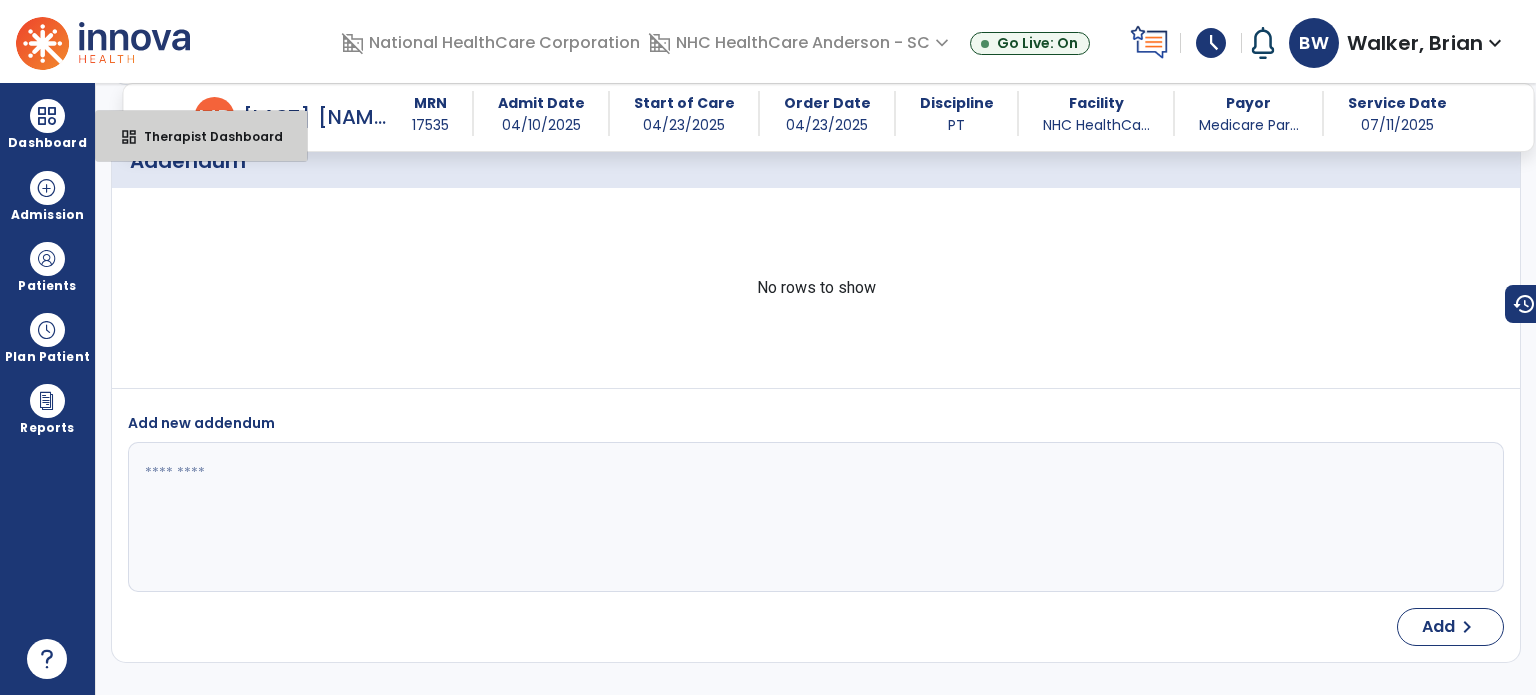click on "dashboard  Therapist Dashboard" at bounding box center [201, 136] 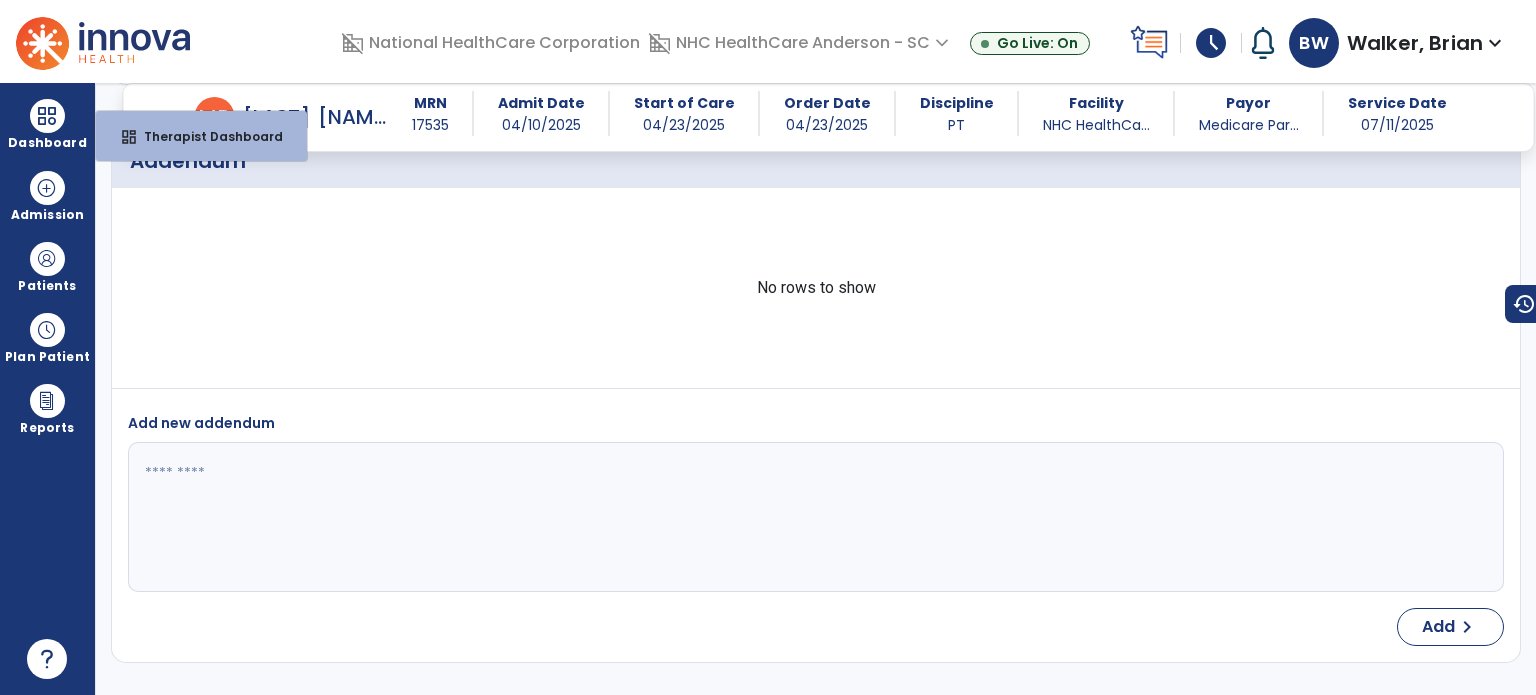 scroll, scrollTop: 109, scrollLeft: 0, axis: vertical 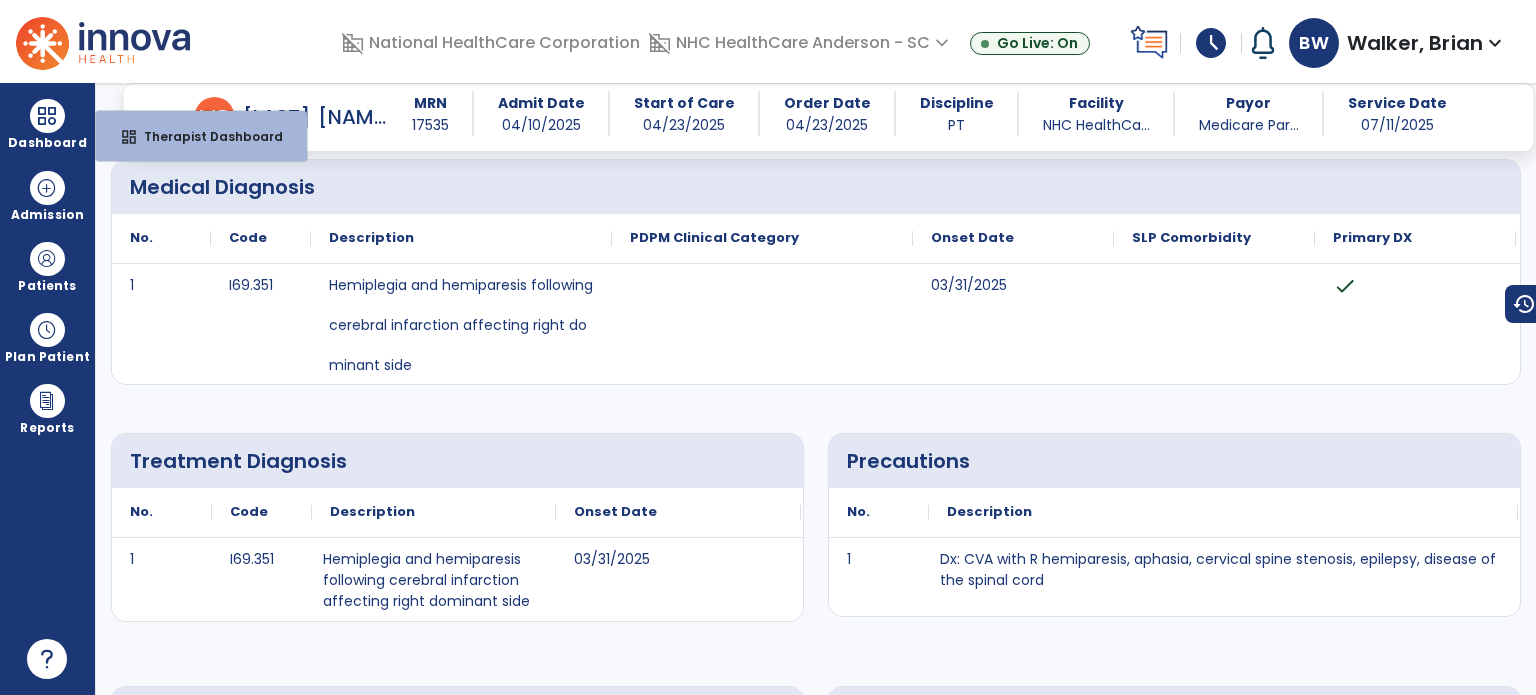 select on "****" 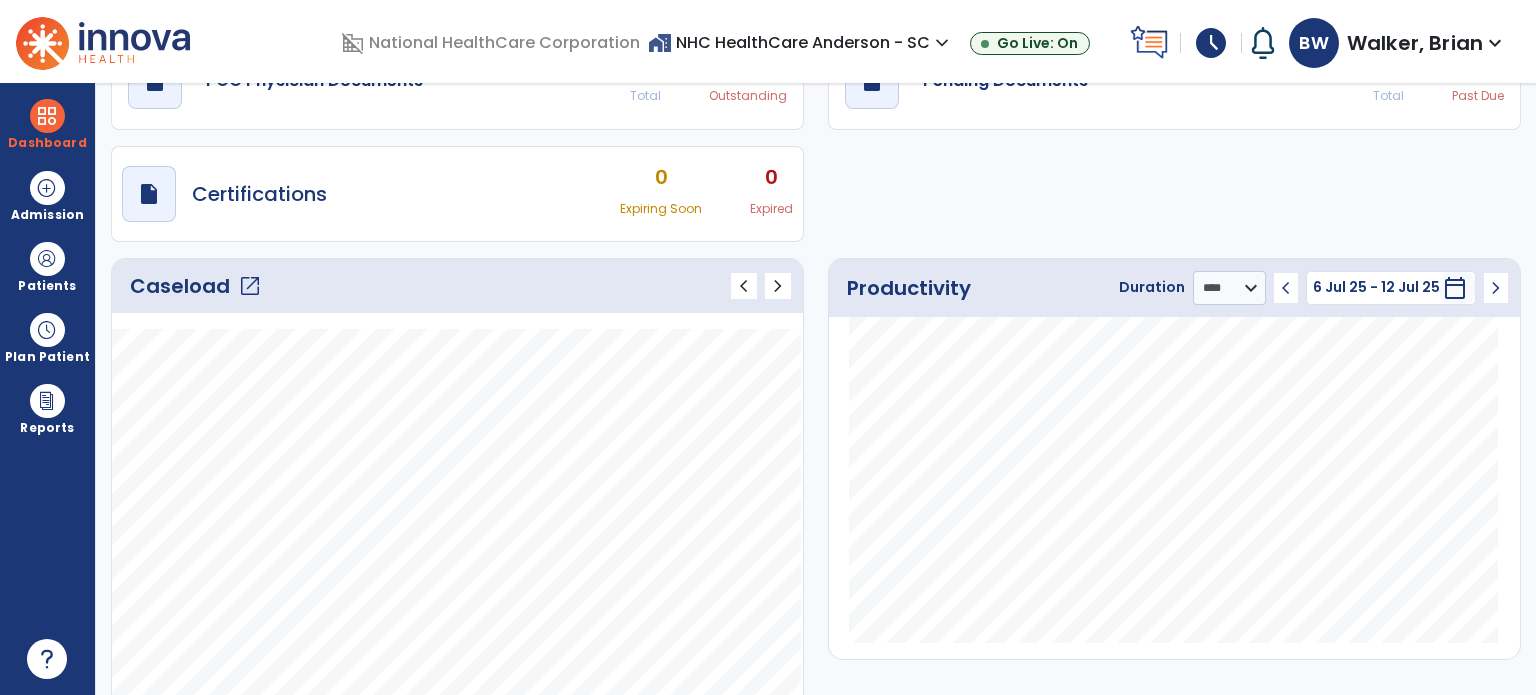 scroll, scrollTop: 0, scrollLeft: 0, axis: both 